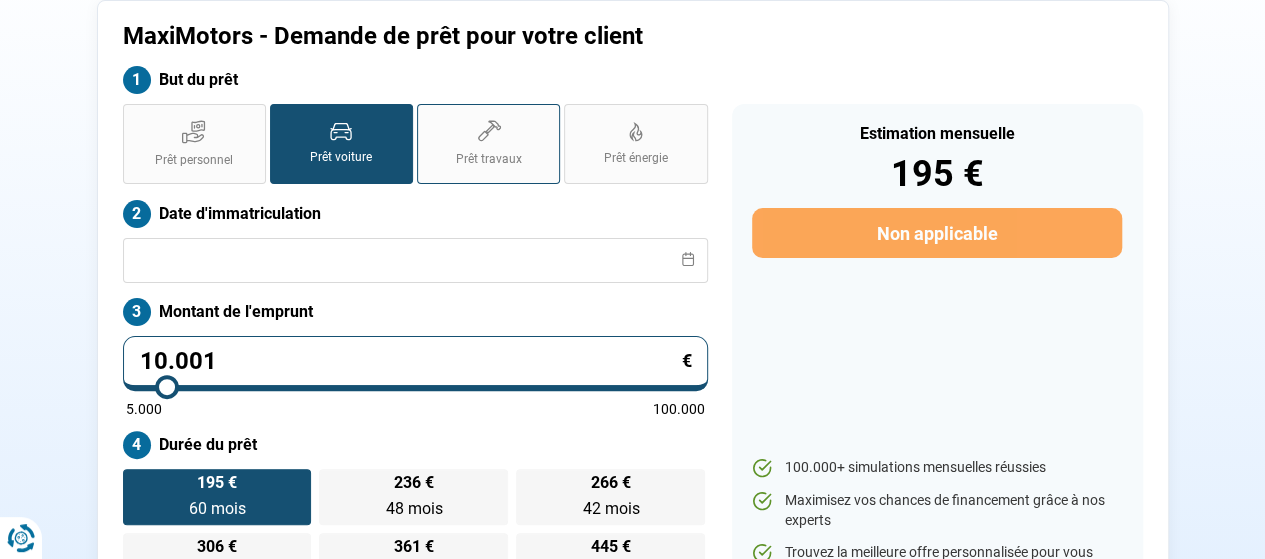 scroll, scrollTop: 0, scrollLeft: 0, axis: both 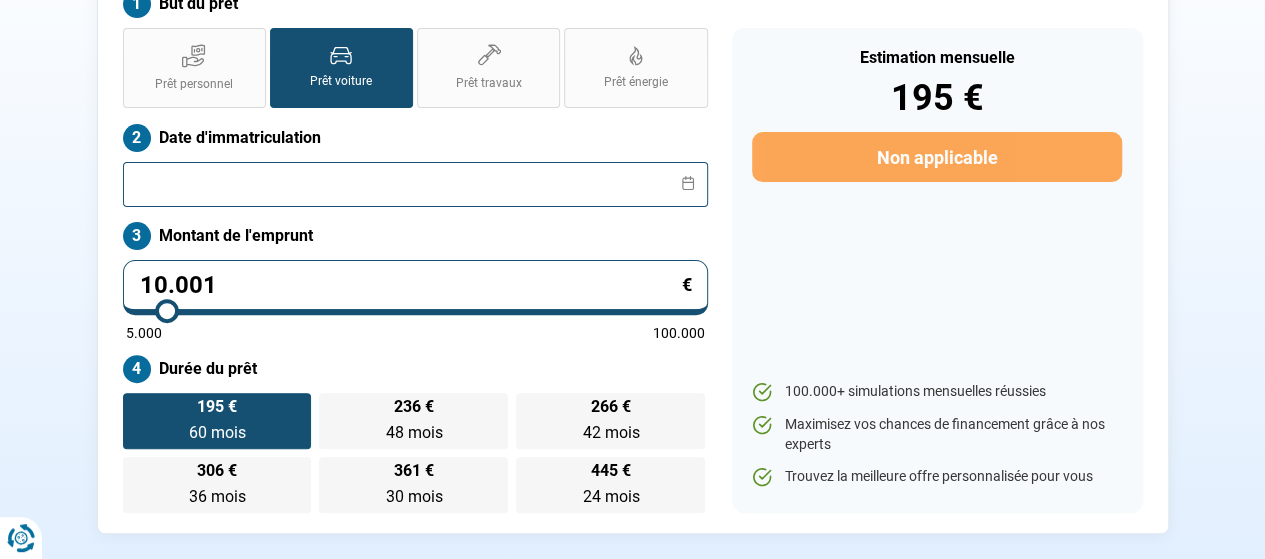 click at bounding box center (415, 184) 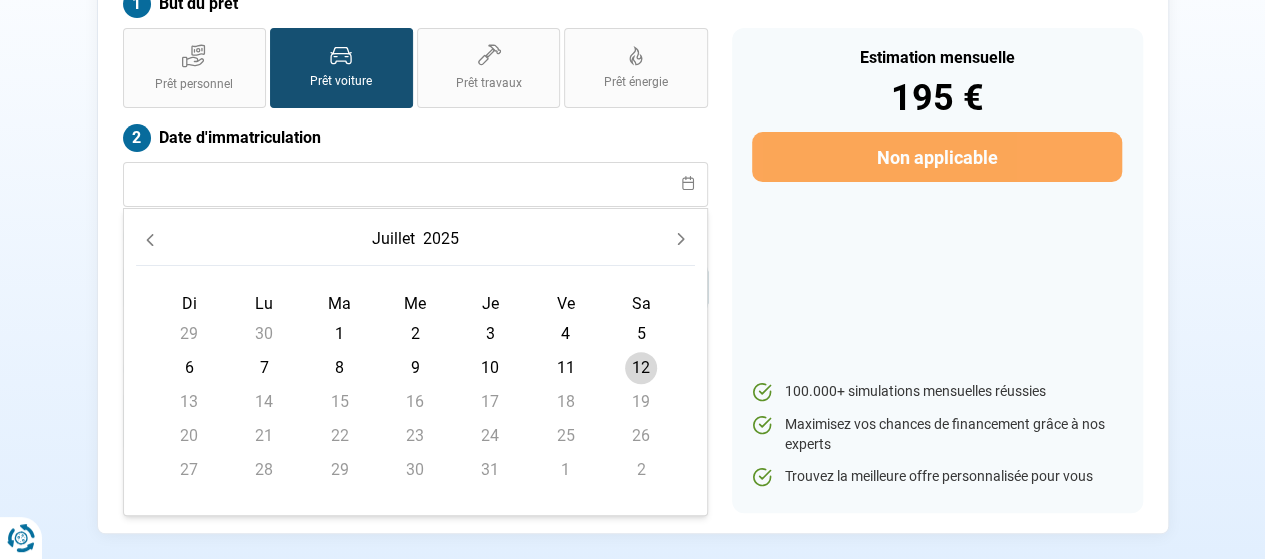 click on "juillet" 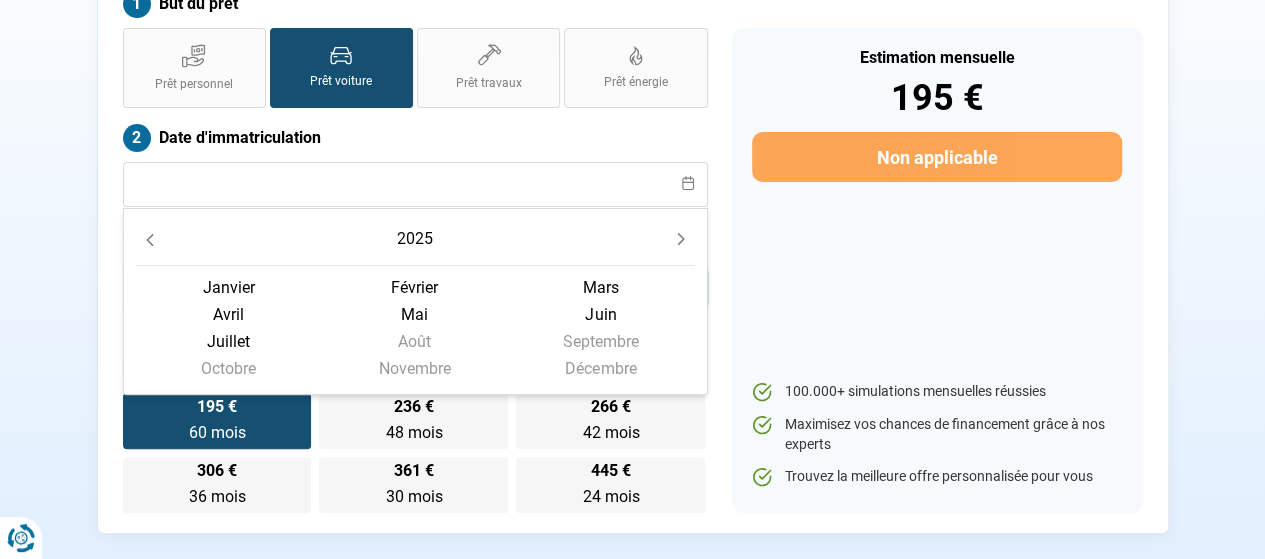 click 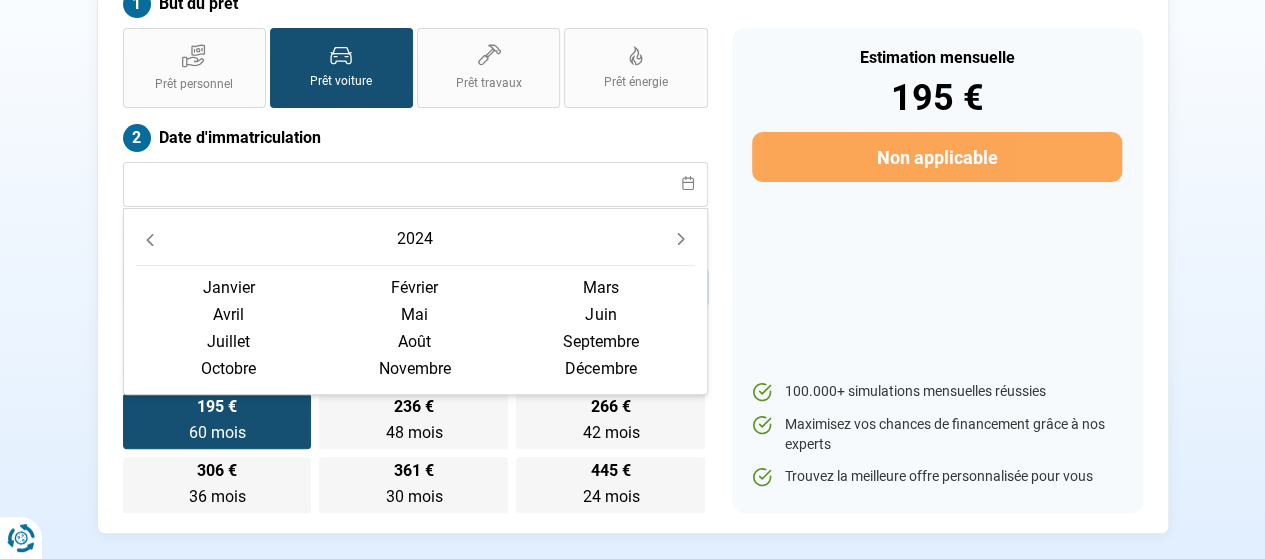 click 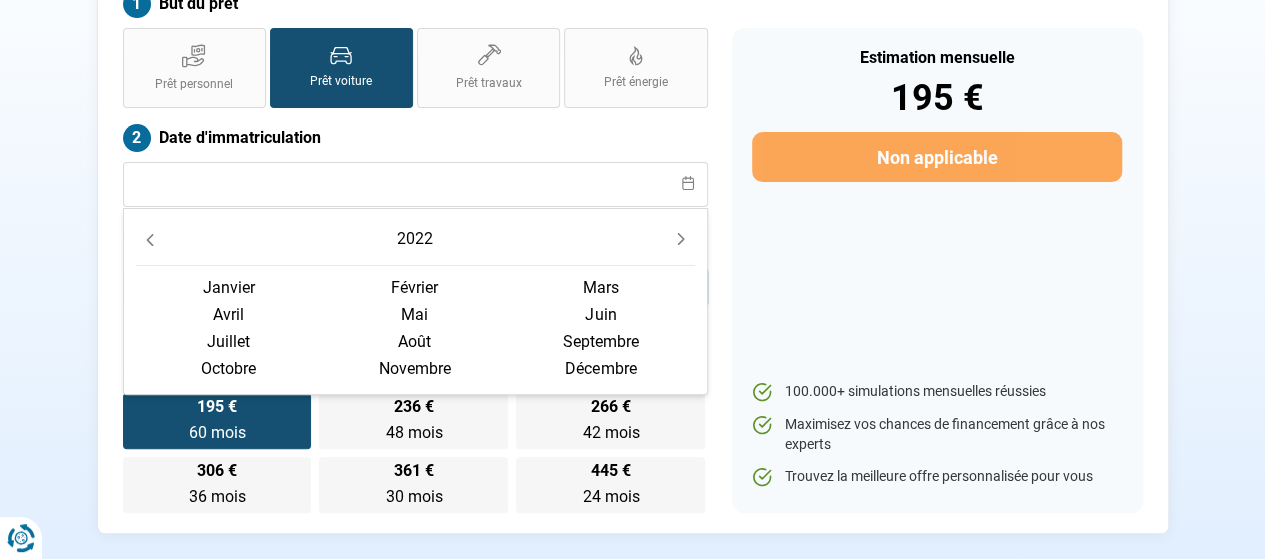 click 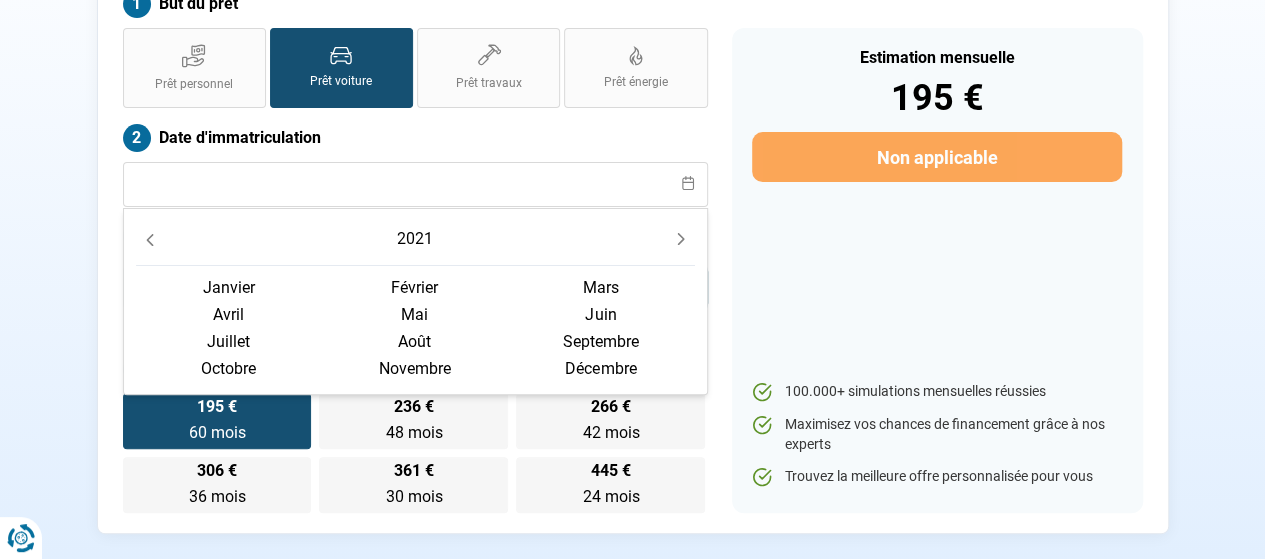 click 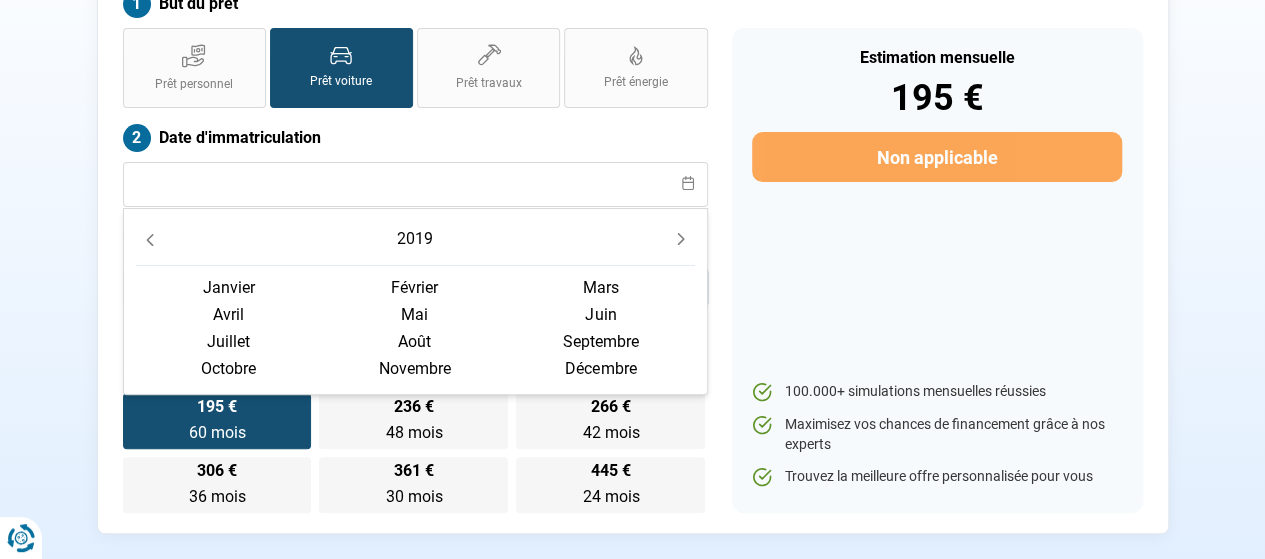 click 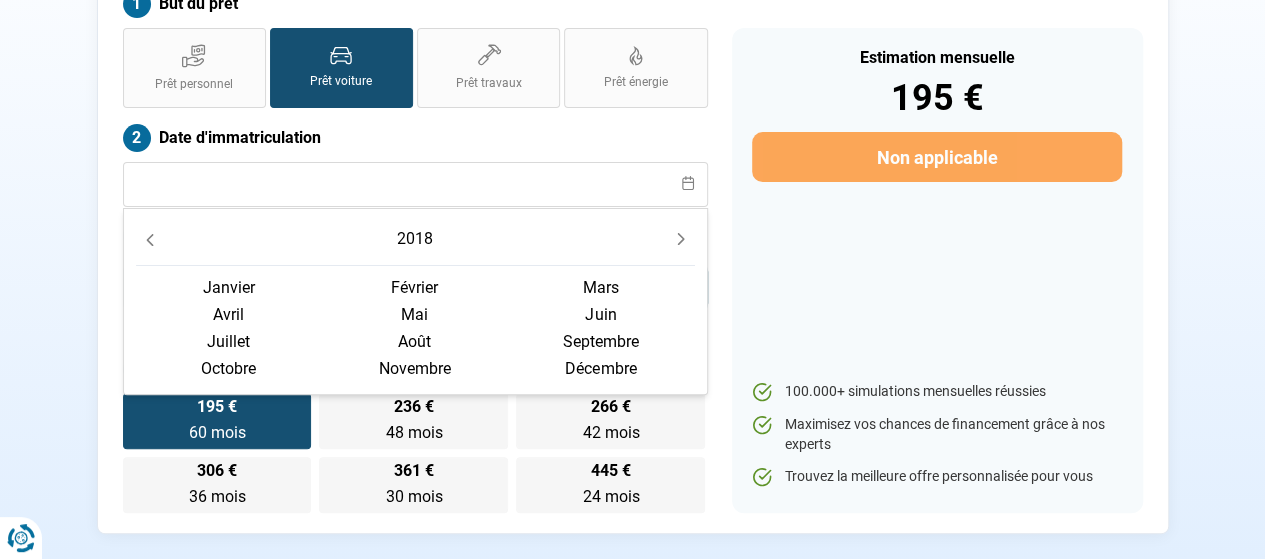 click on "janvier" 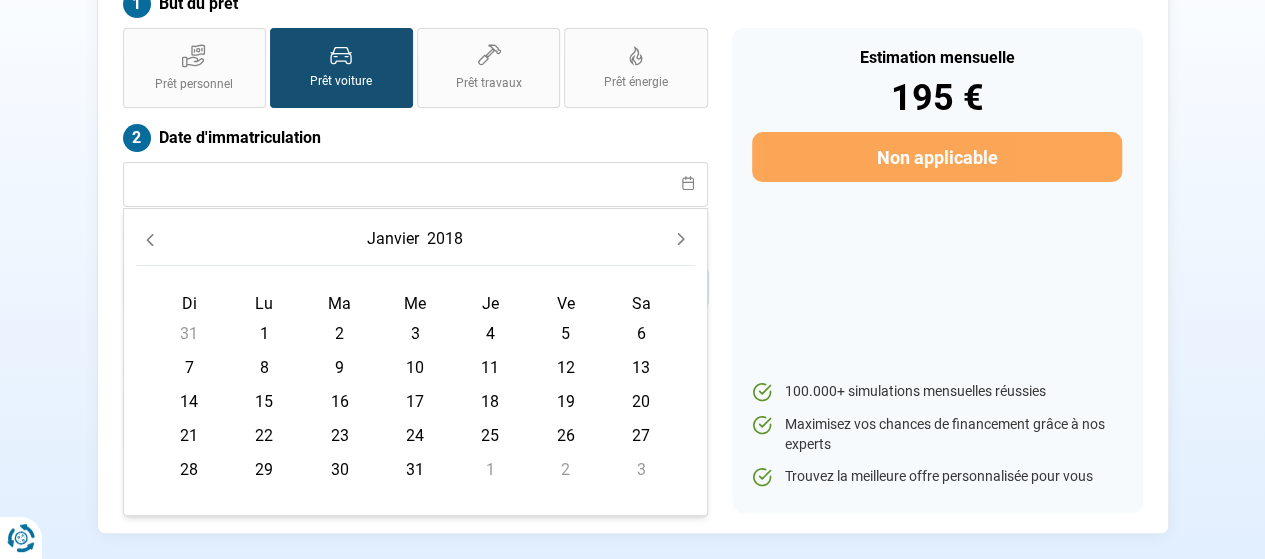 click on "2" at bounding box center (340, 334) 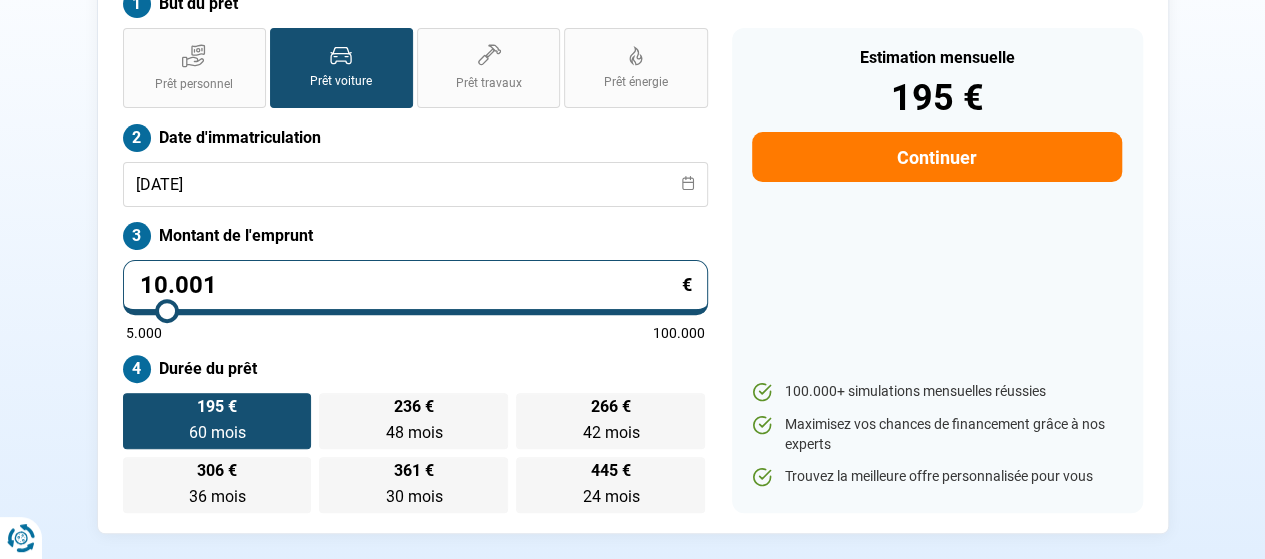 type on "11.000" 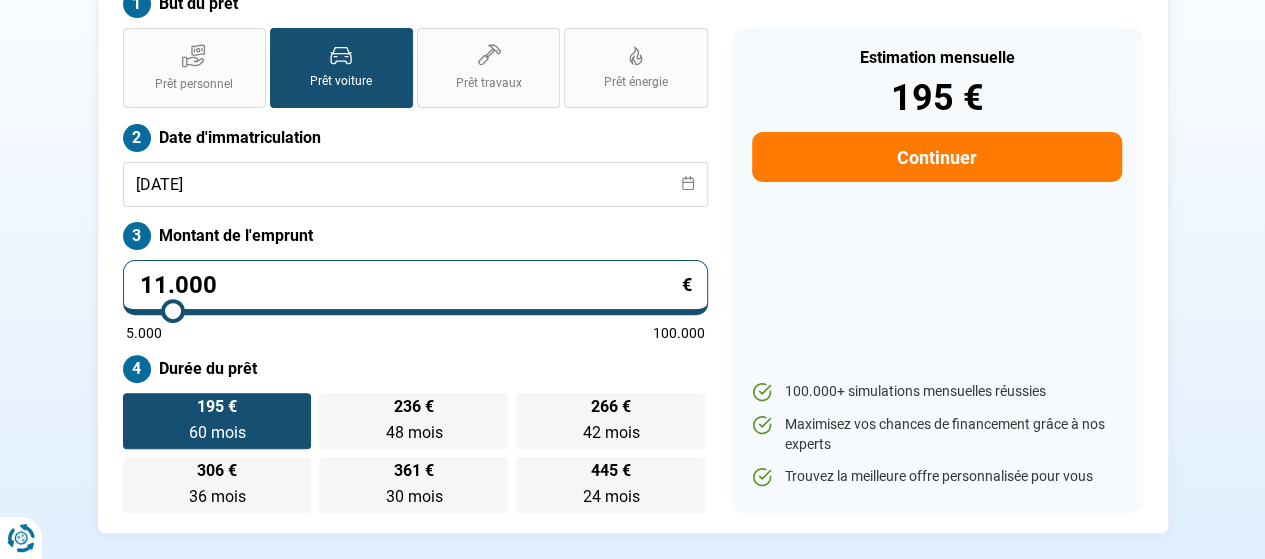 type on "11.250" 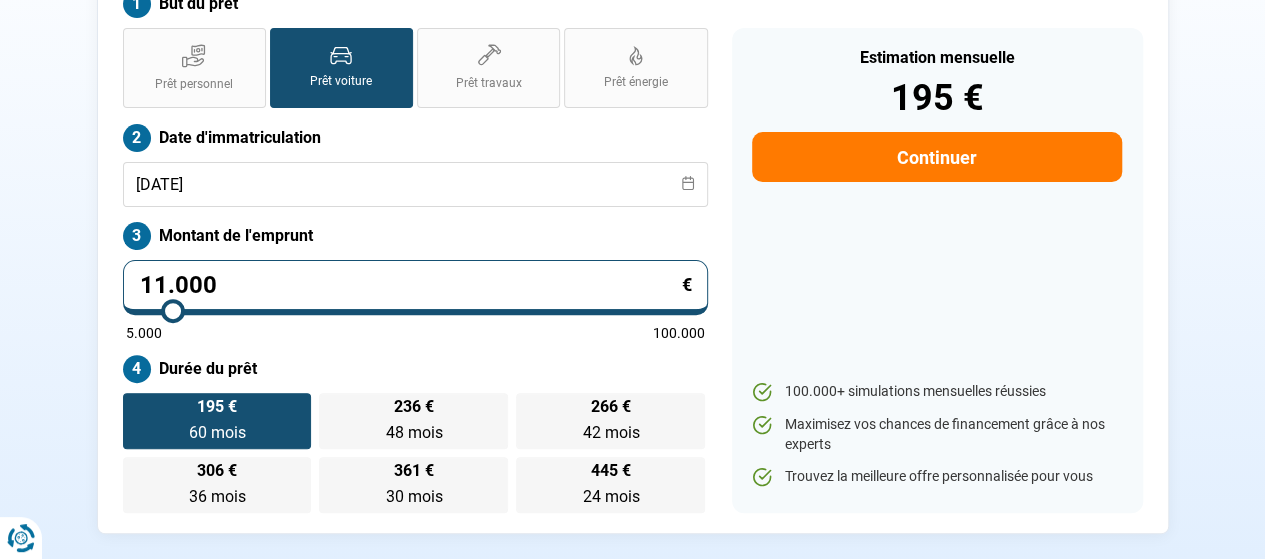 type on "11250" 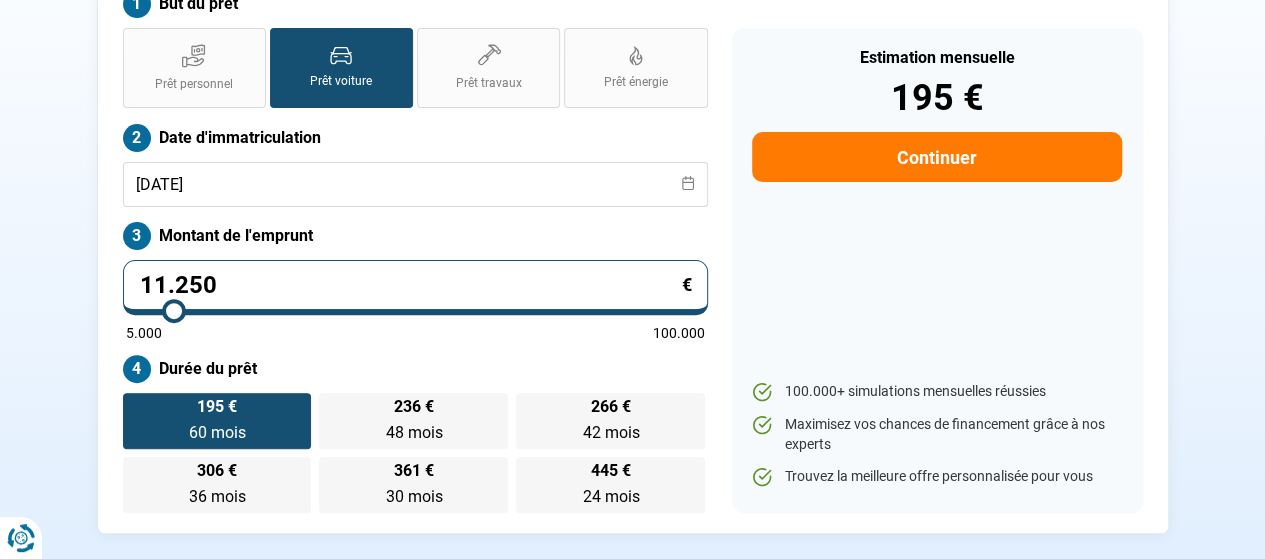 type on "11.500" 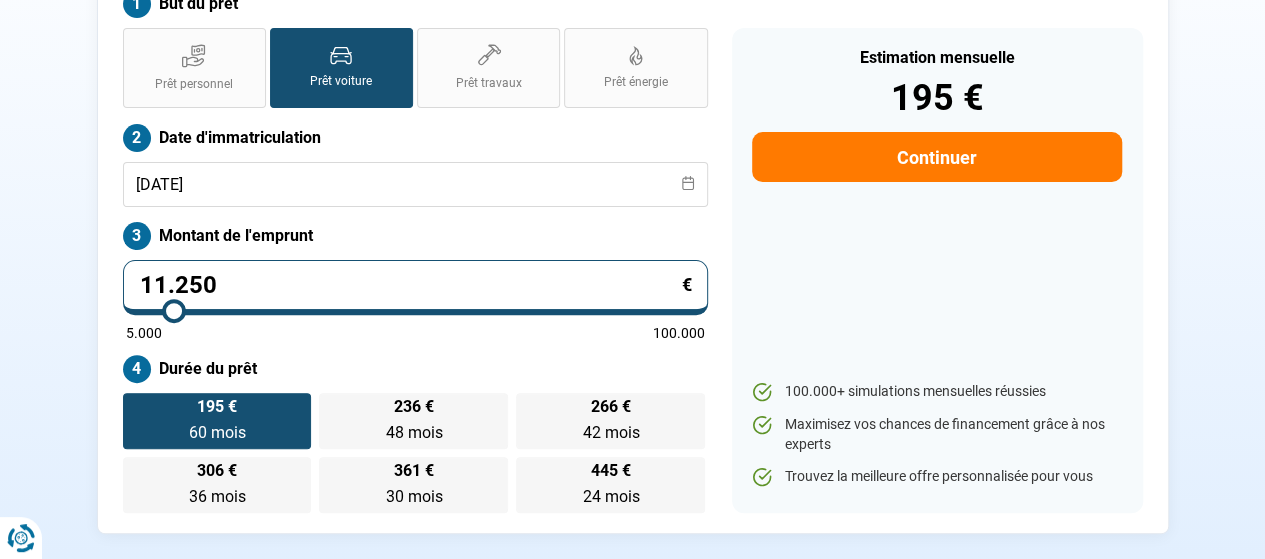 type on "11500" 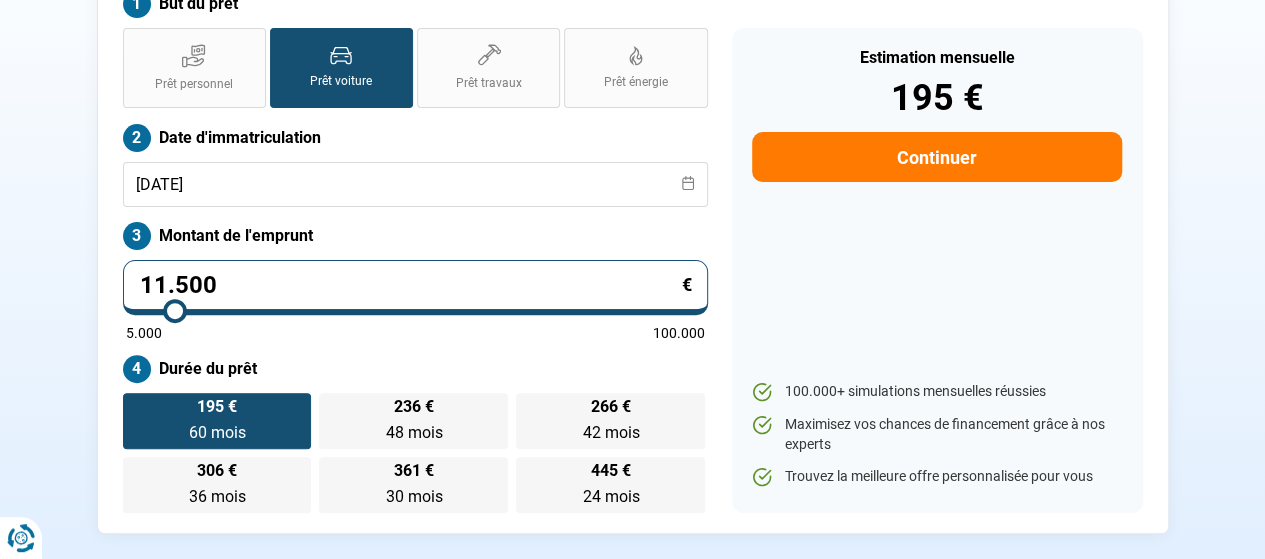 type on "11.750" 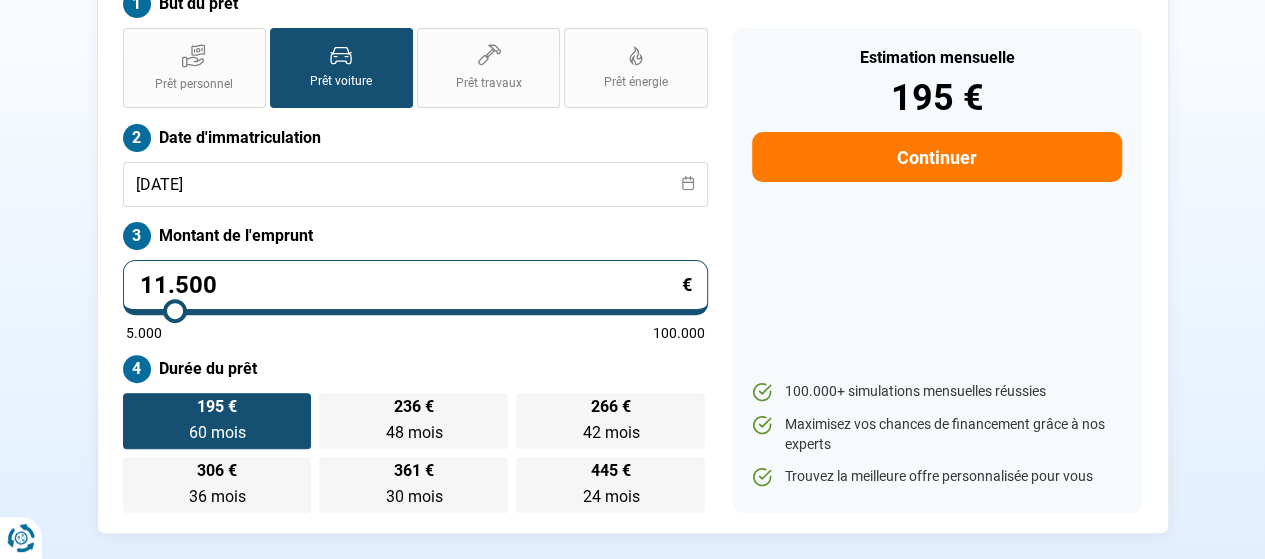 type on "11750" 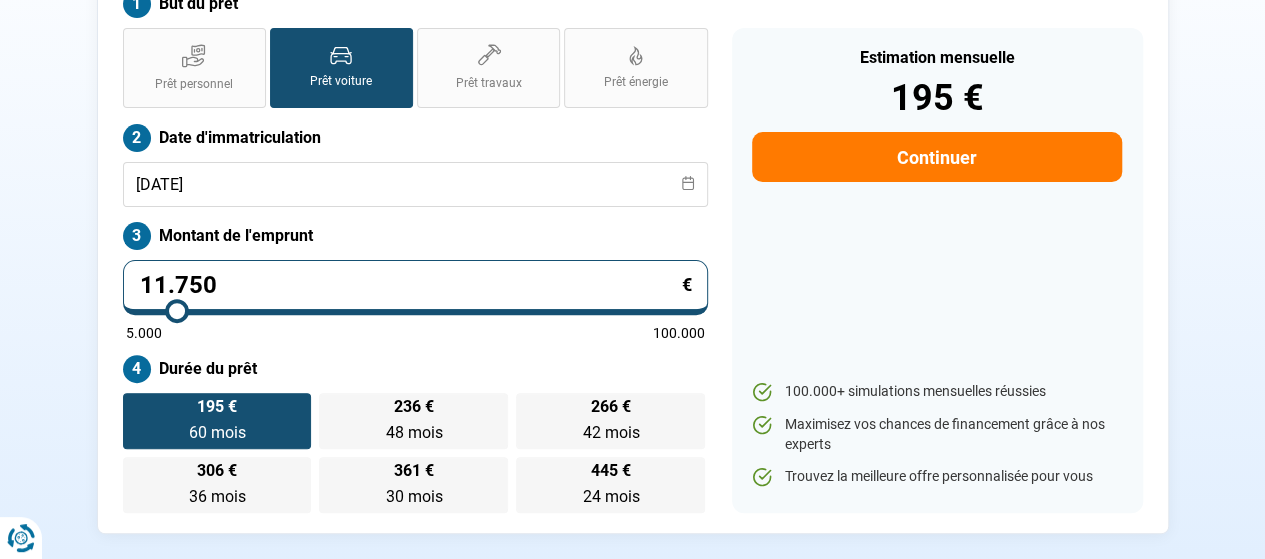 type on "12.000" 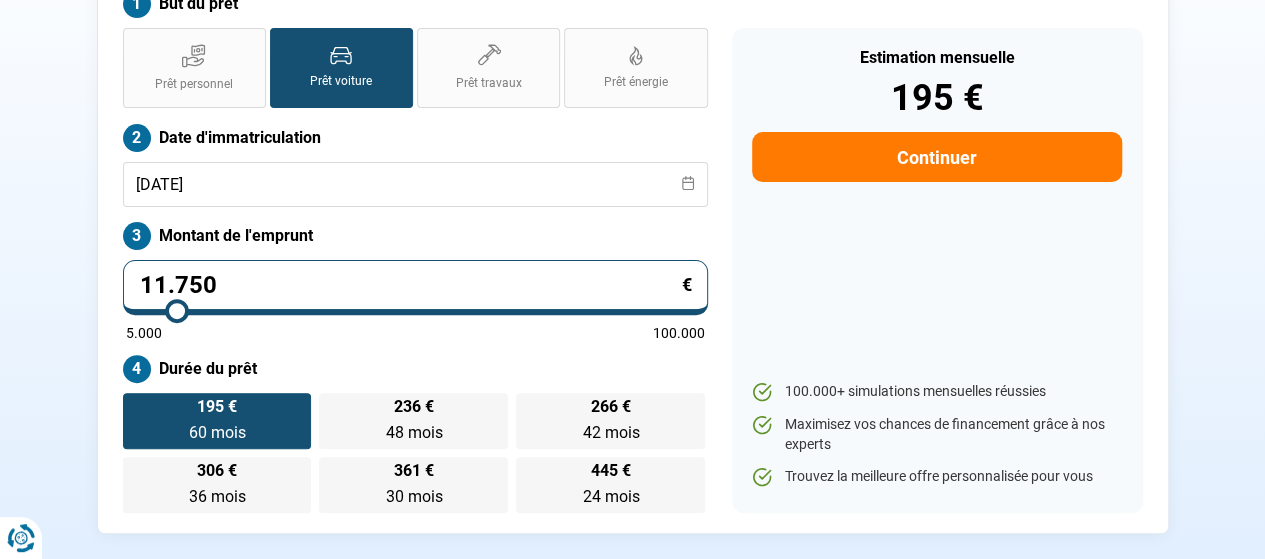 type on "12000" 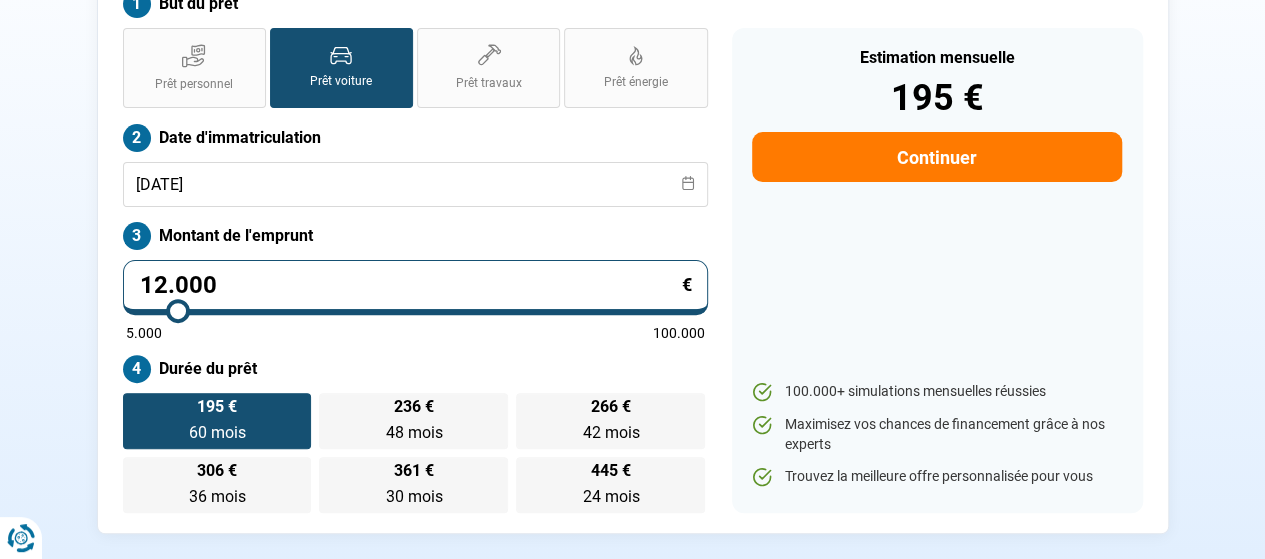 type on "12.250" 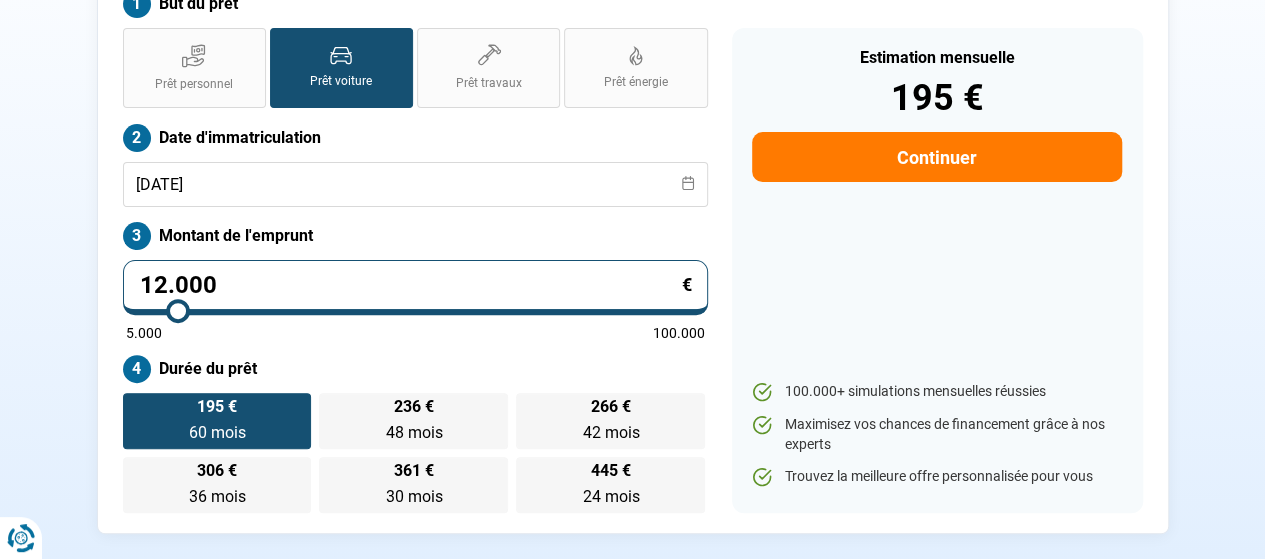 type on "12250" 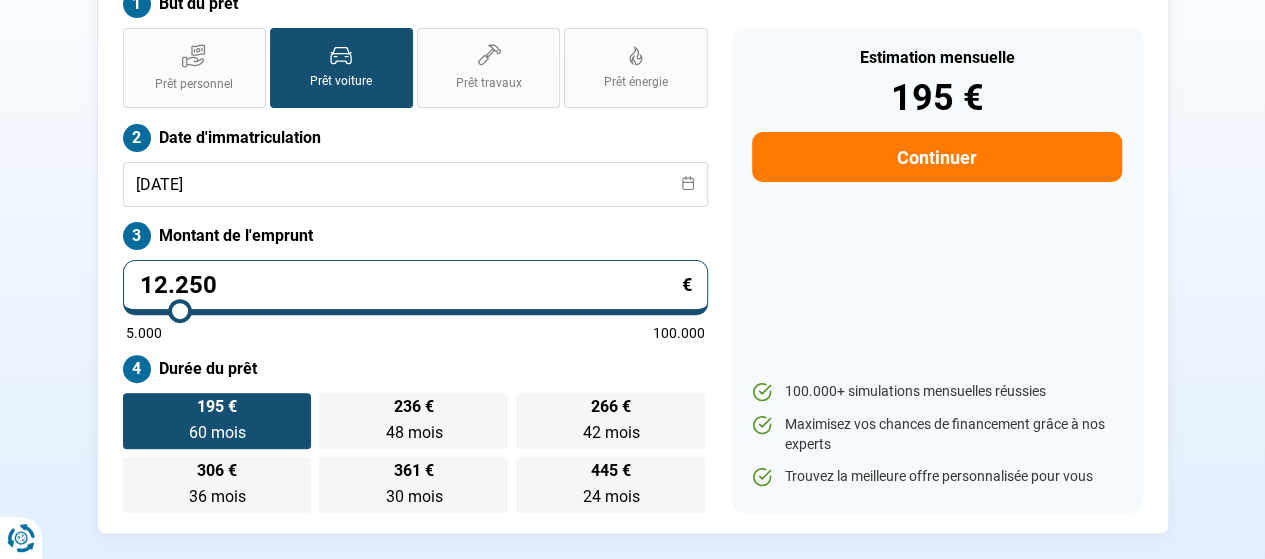 type on "12.750" 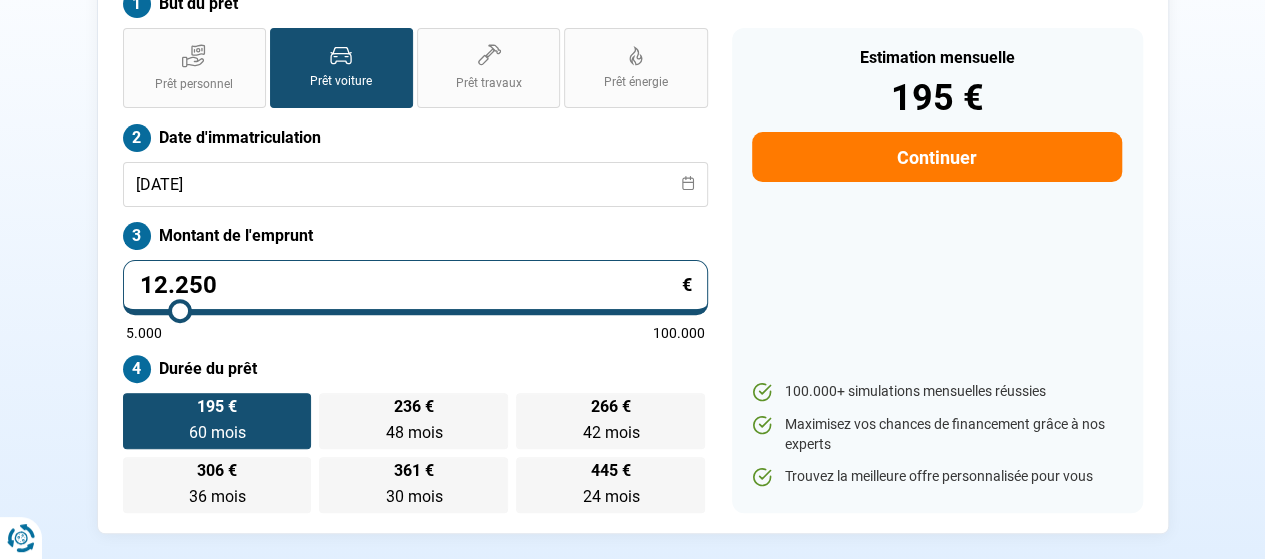 type on "12750" 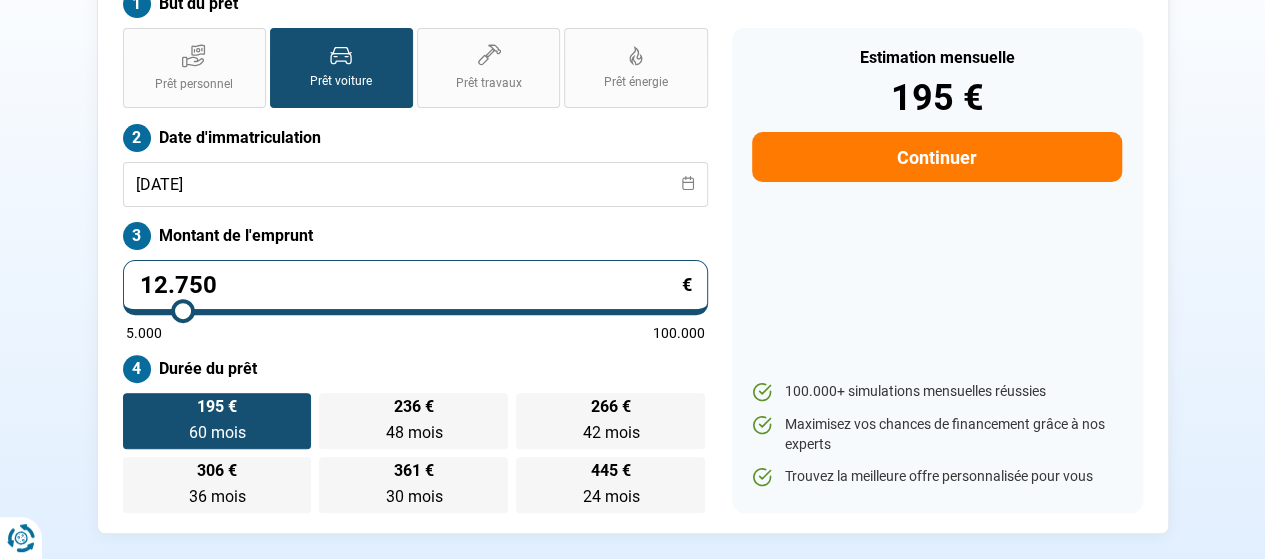 type on "13.250" 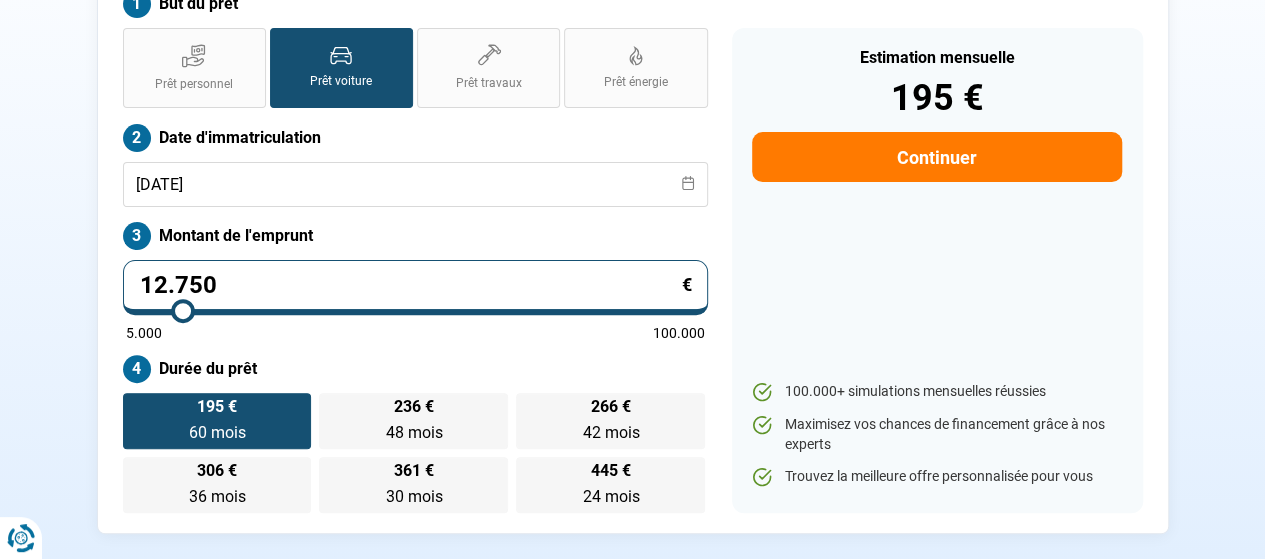 type on "13250" 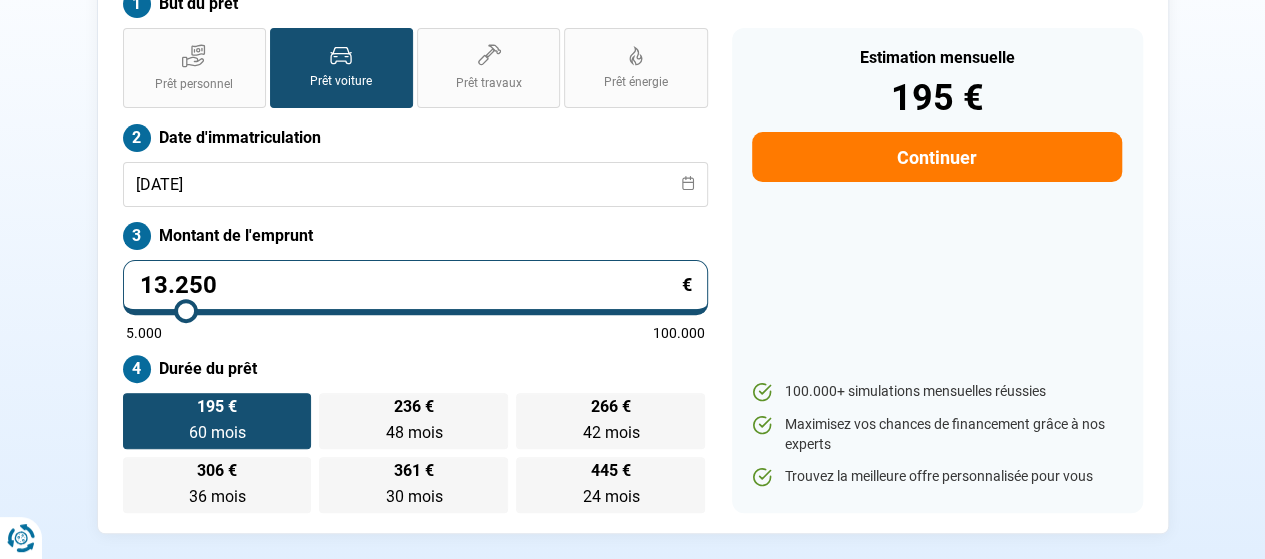 type on "13.750" 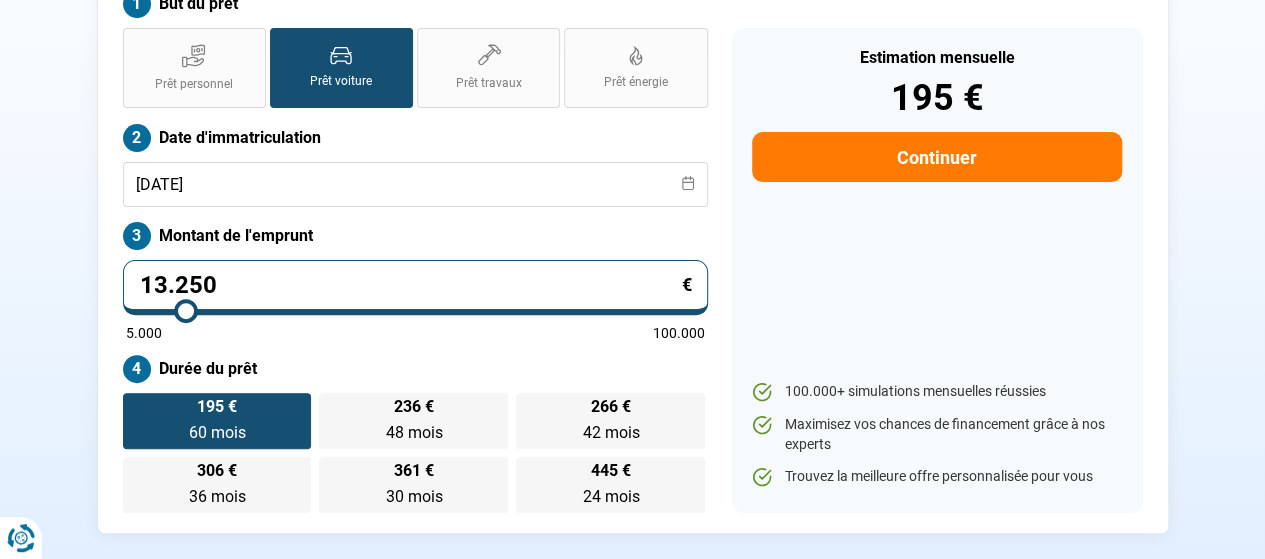 type on "13750" 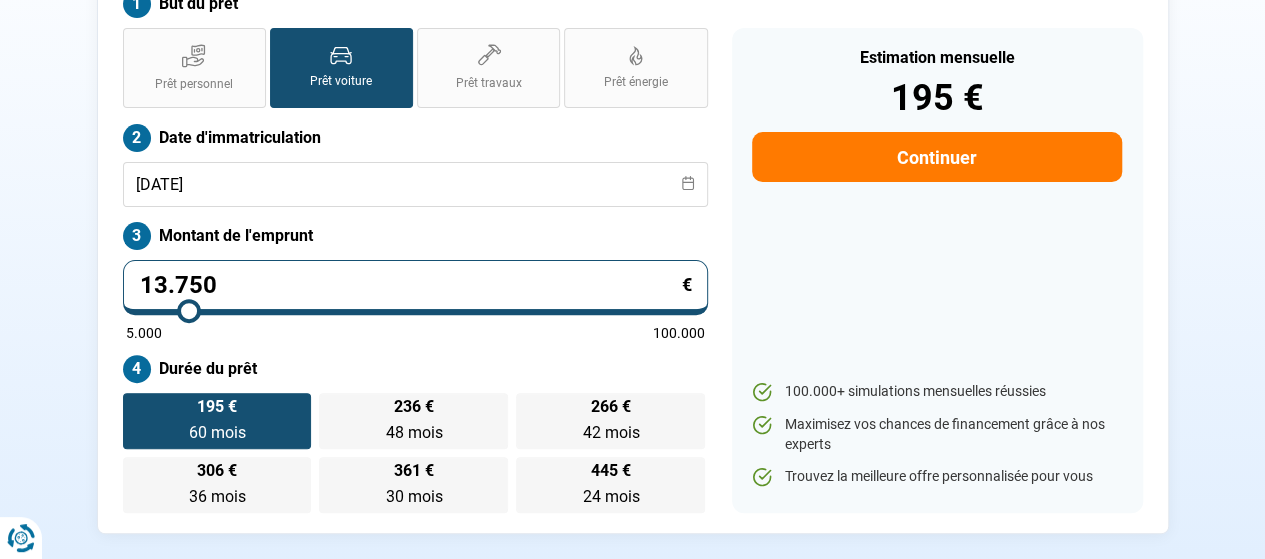 type on "14.000" 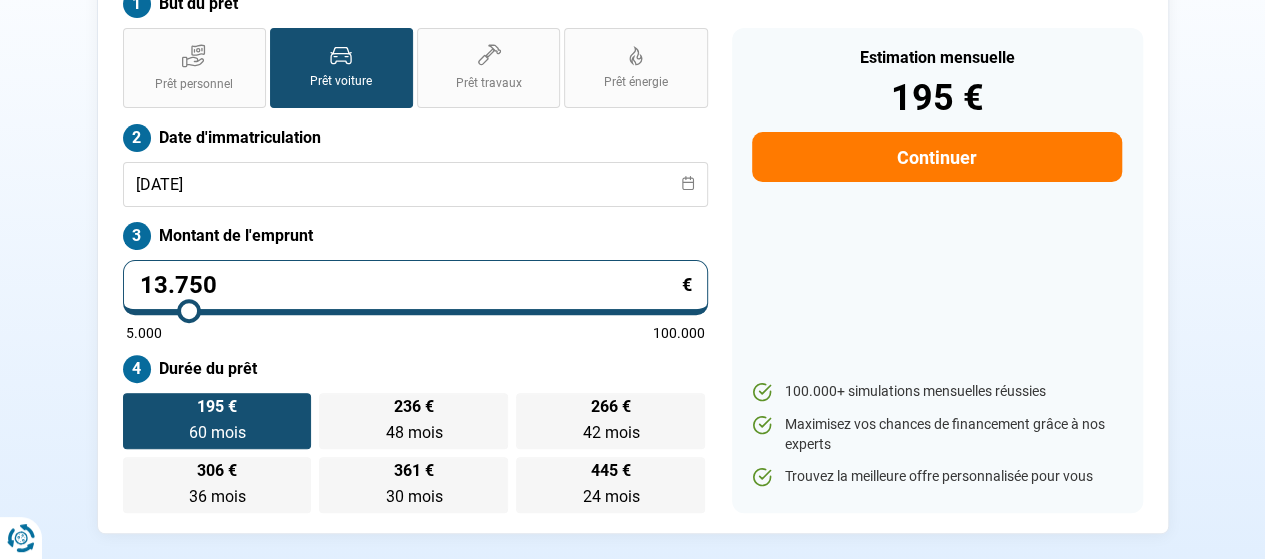 type on "14000" 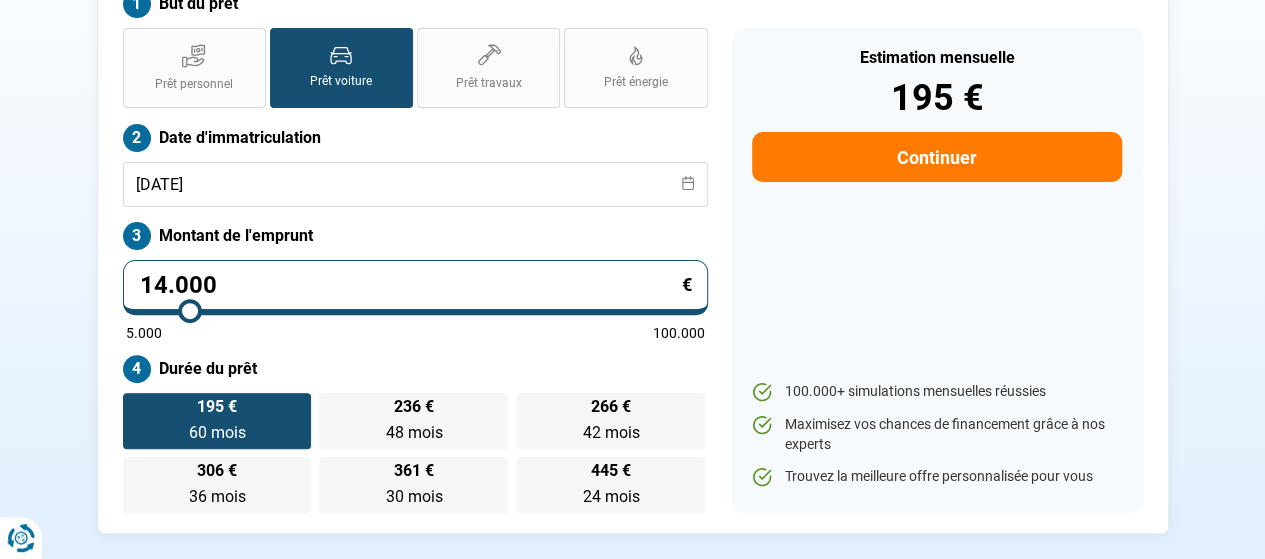 type on "14.250" 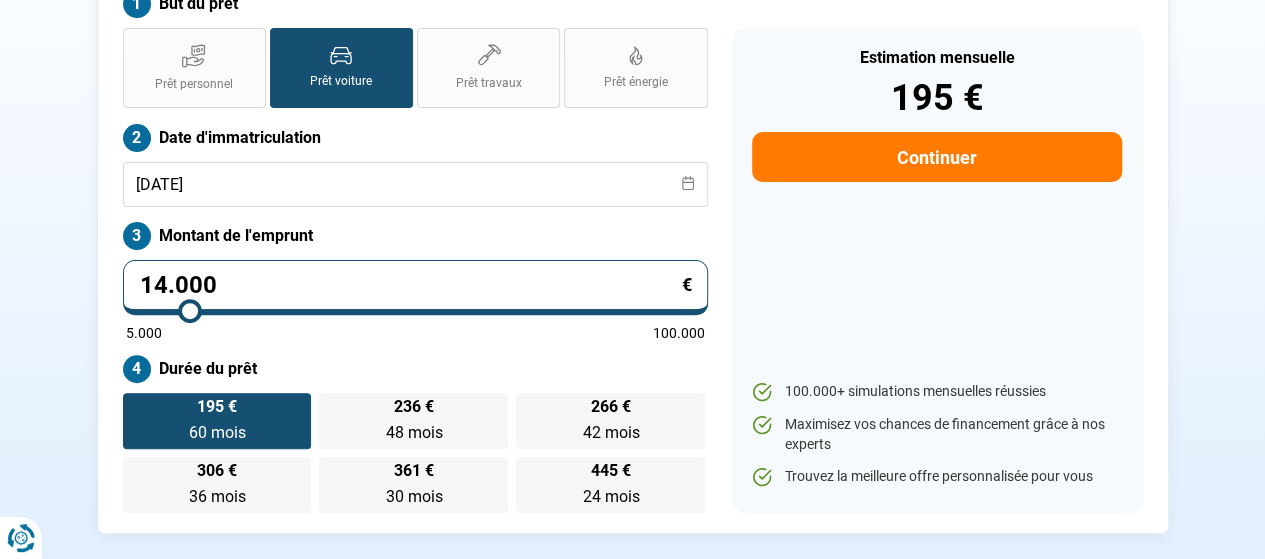type on "14250" 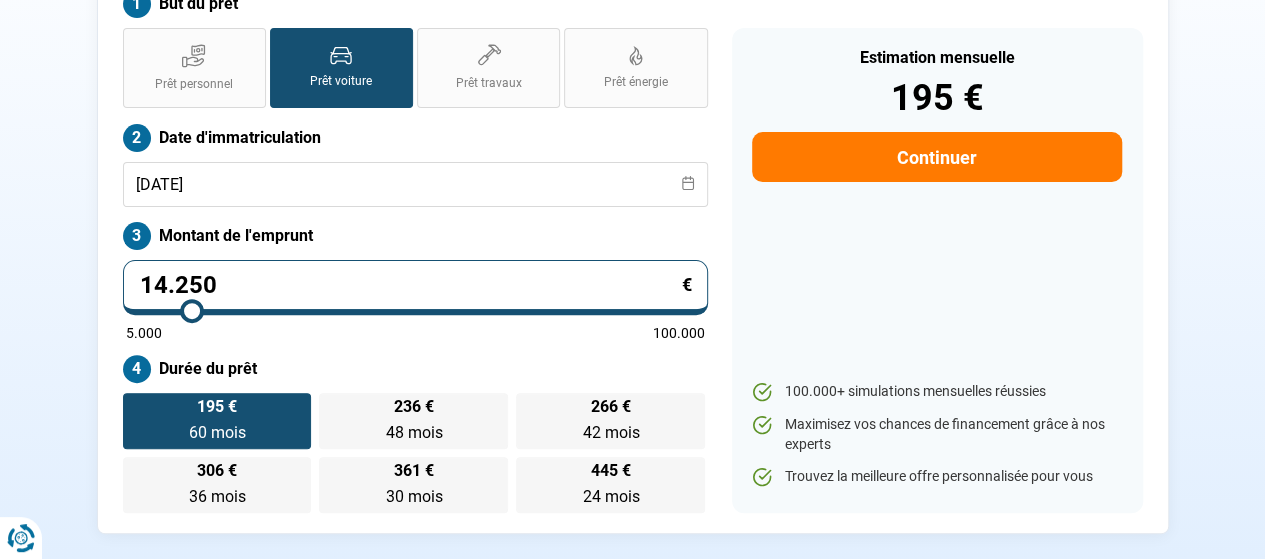 type on "14.750" 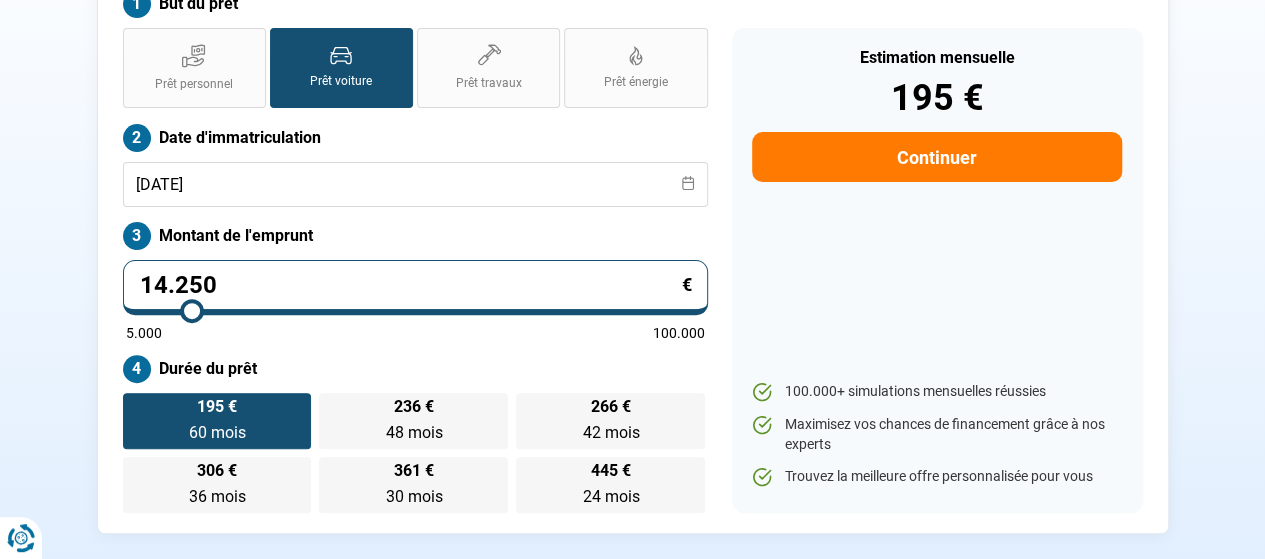 type on "14750" 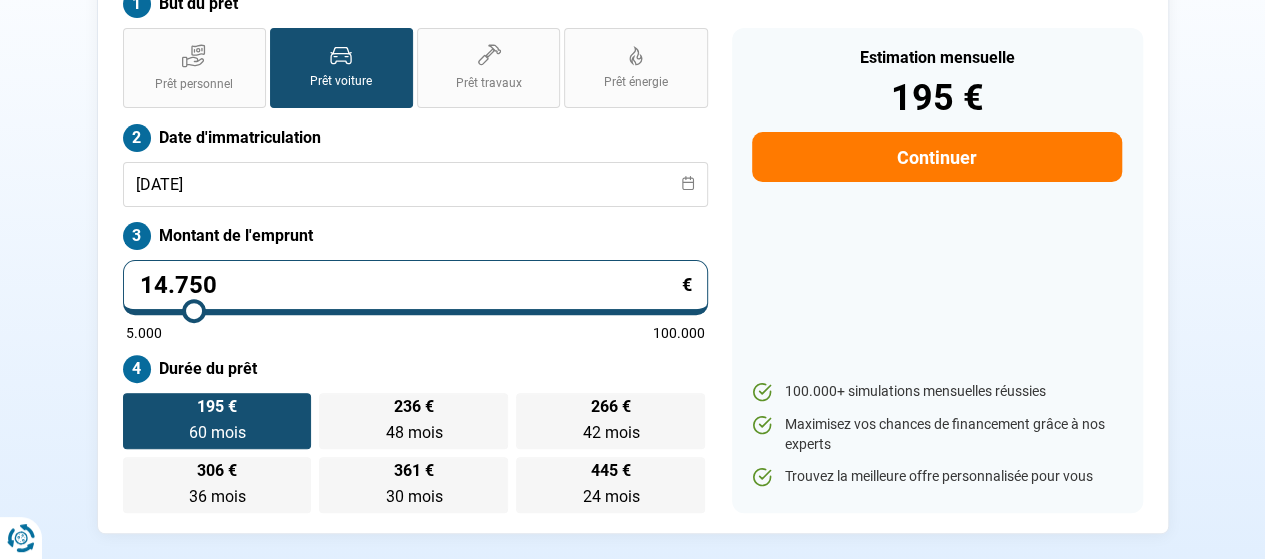type on "15.000" 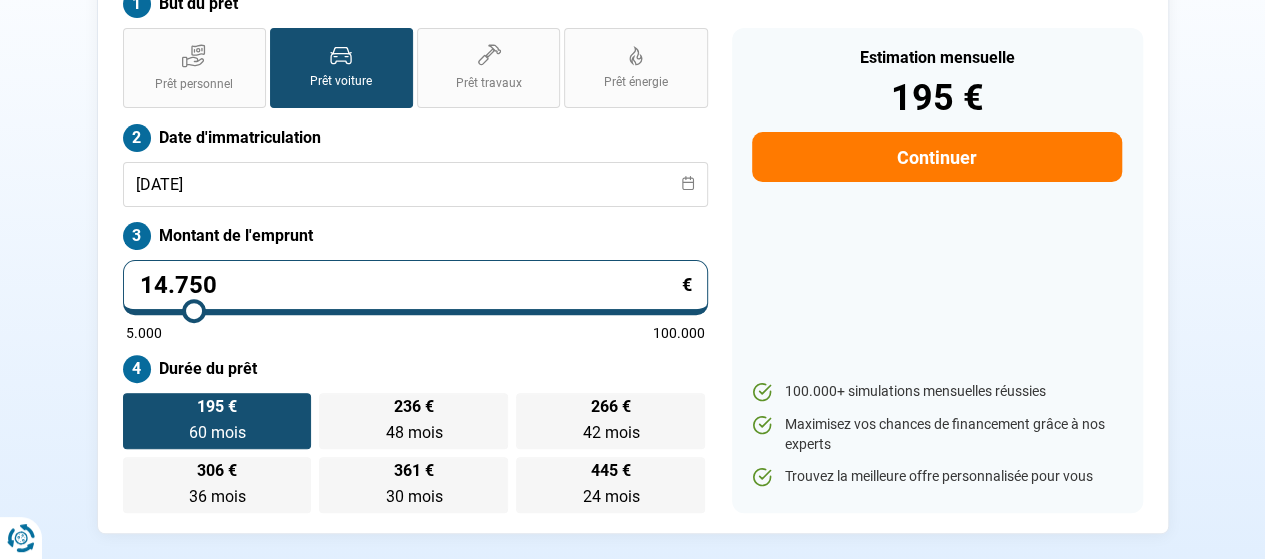 type on "15000" 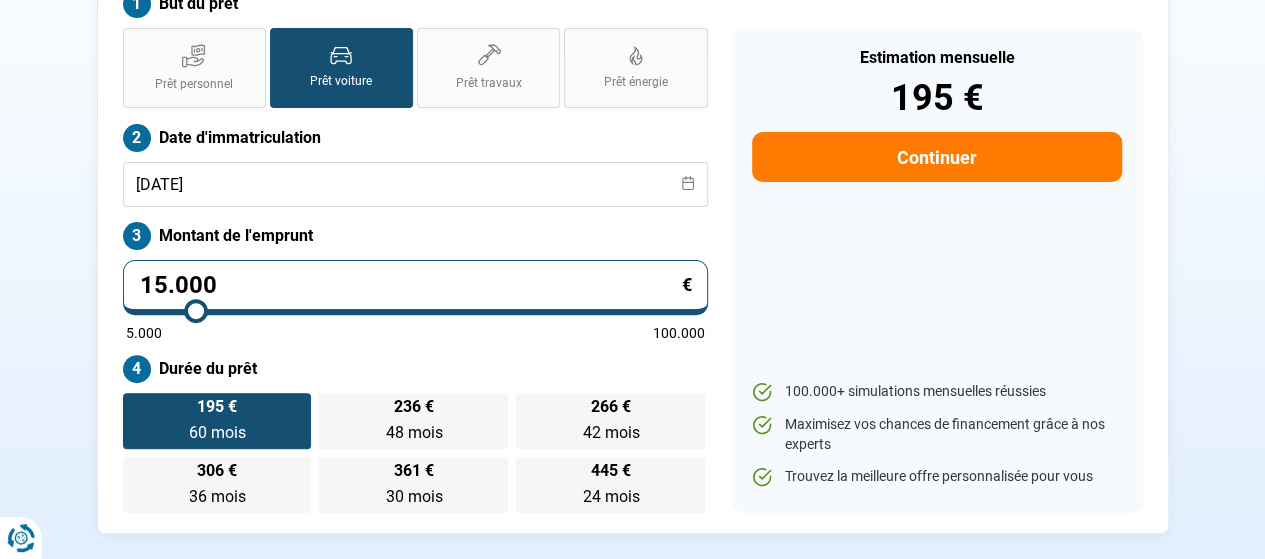 type on "15.250" 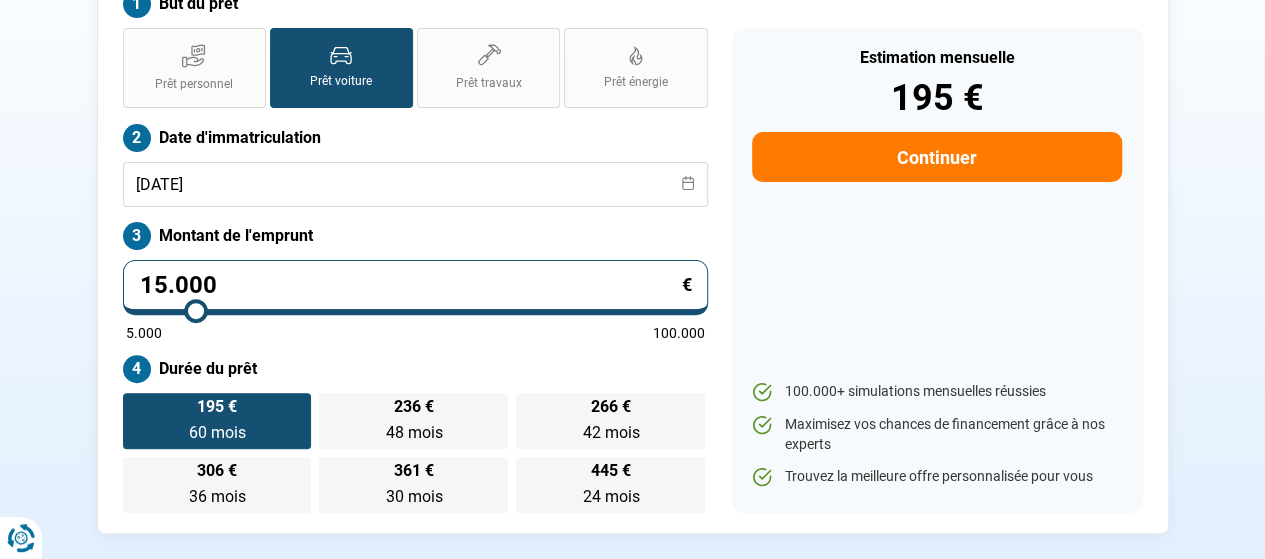 type on "15250" 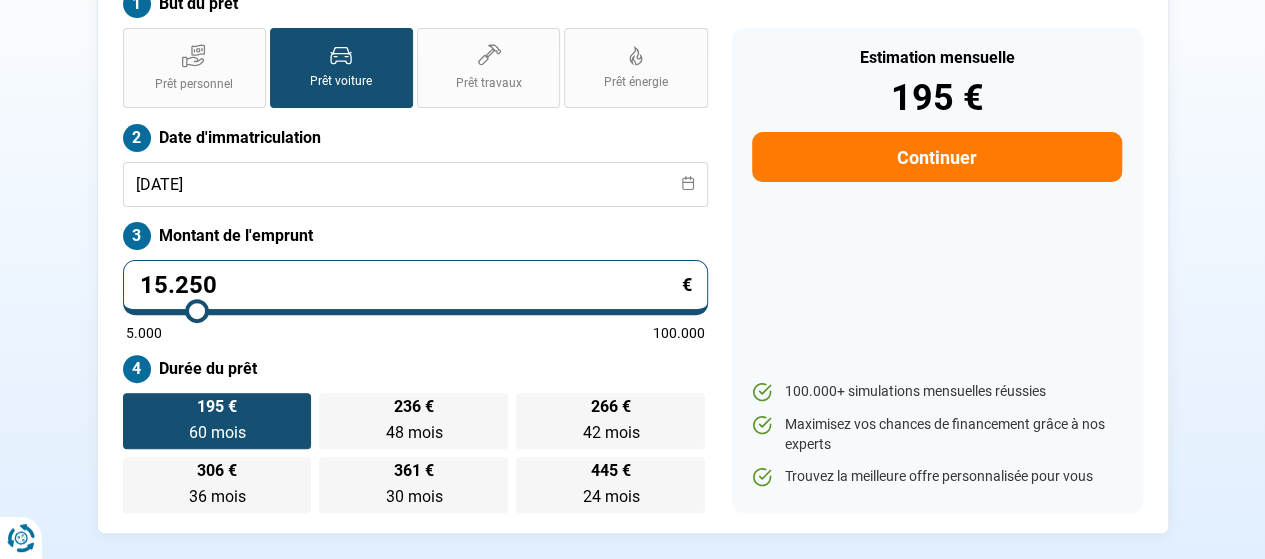 type on "15.500" 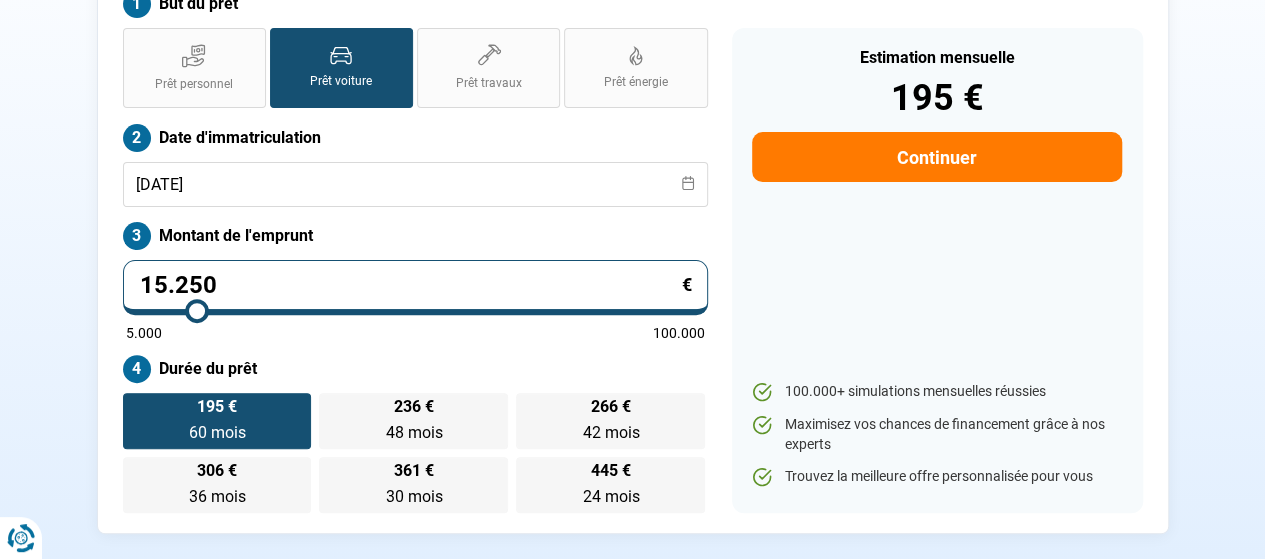 type on "15500" 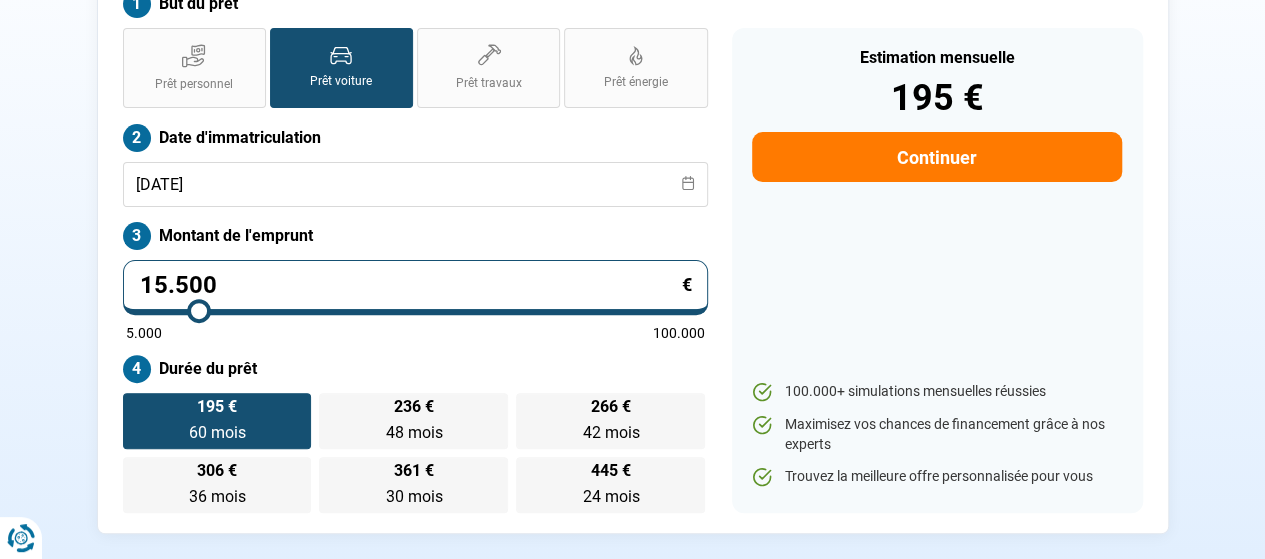type on "15.750" 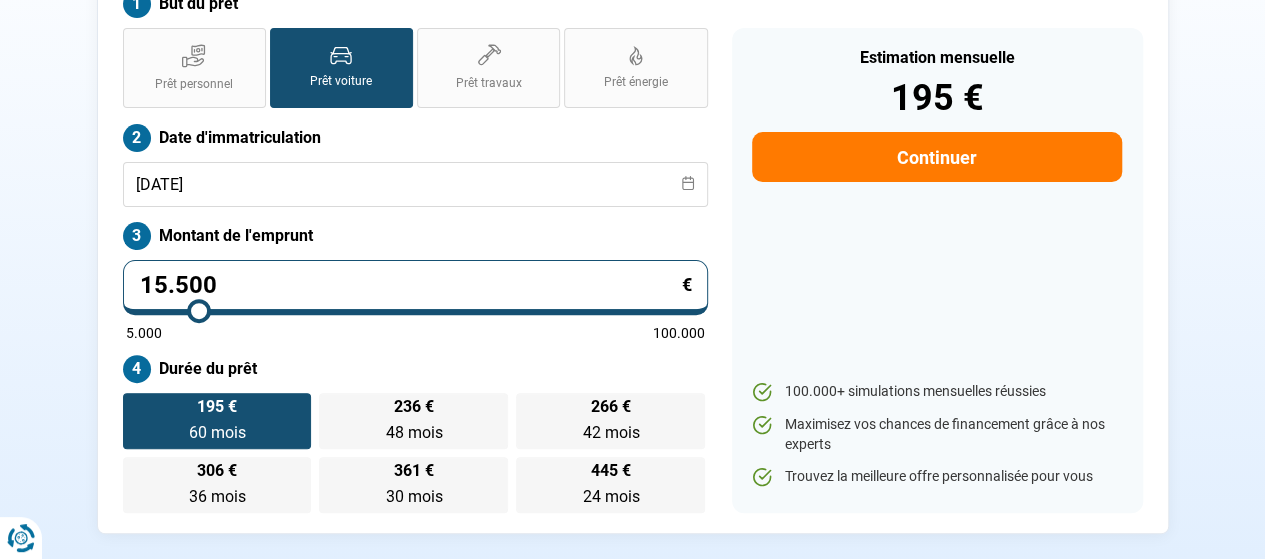type on "15750" 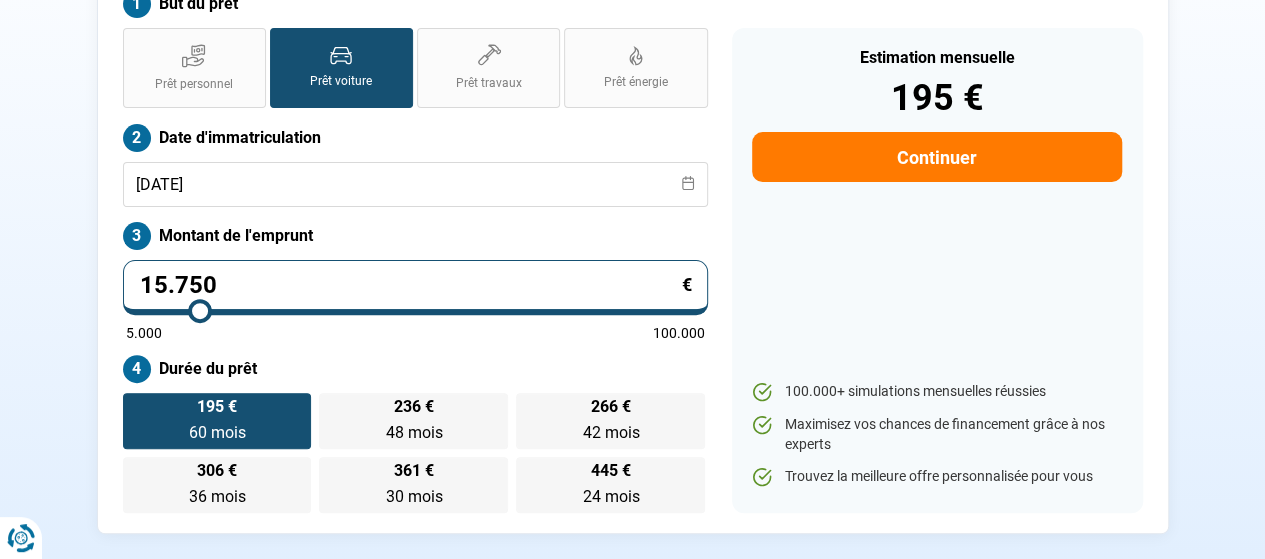 type on "16.250" 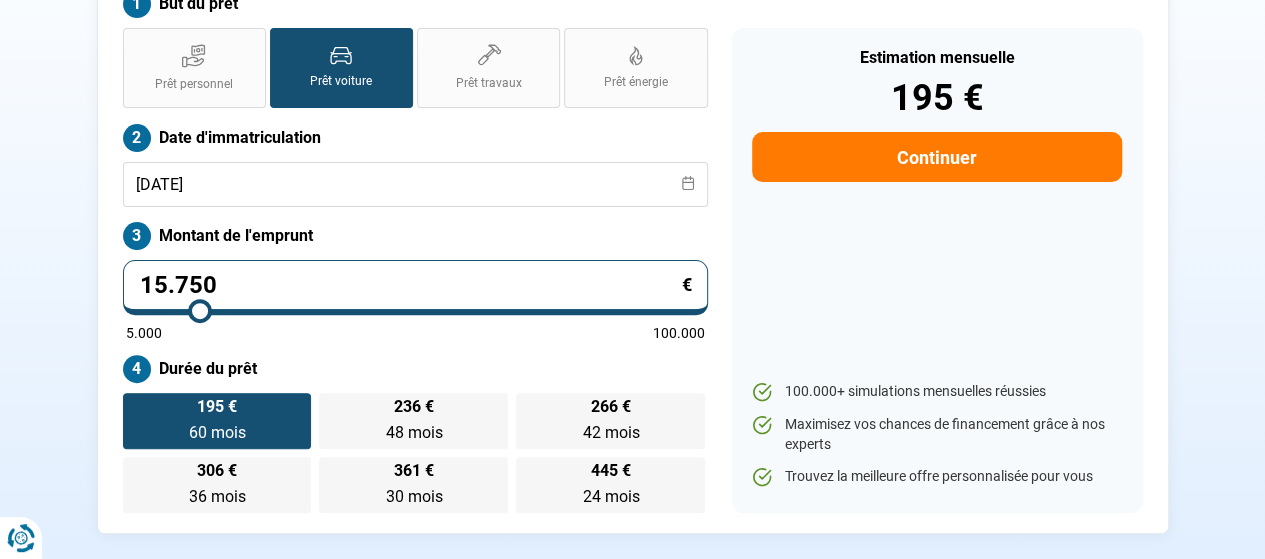 type on "16250" 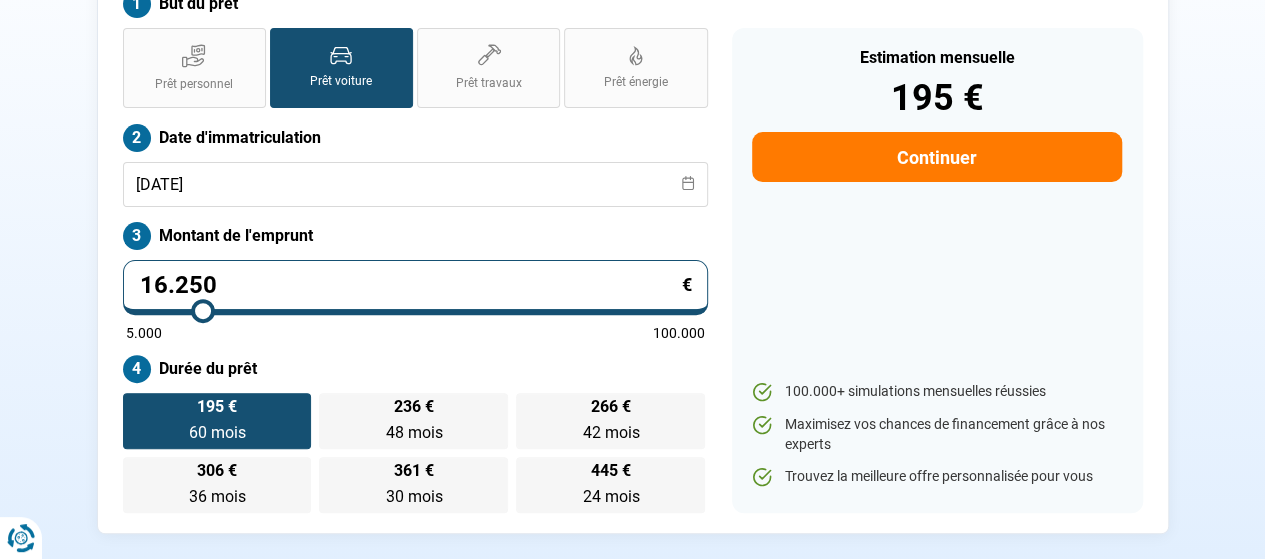 type on "16.500" 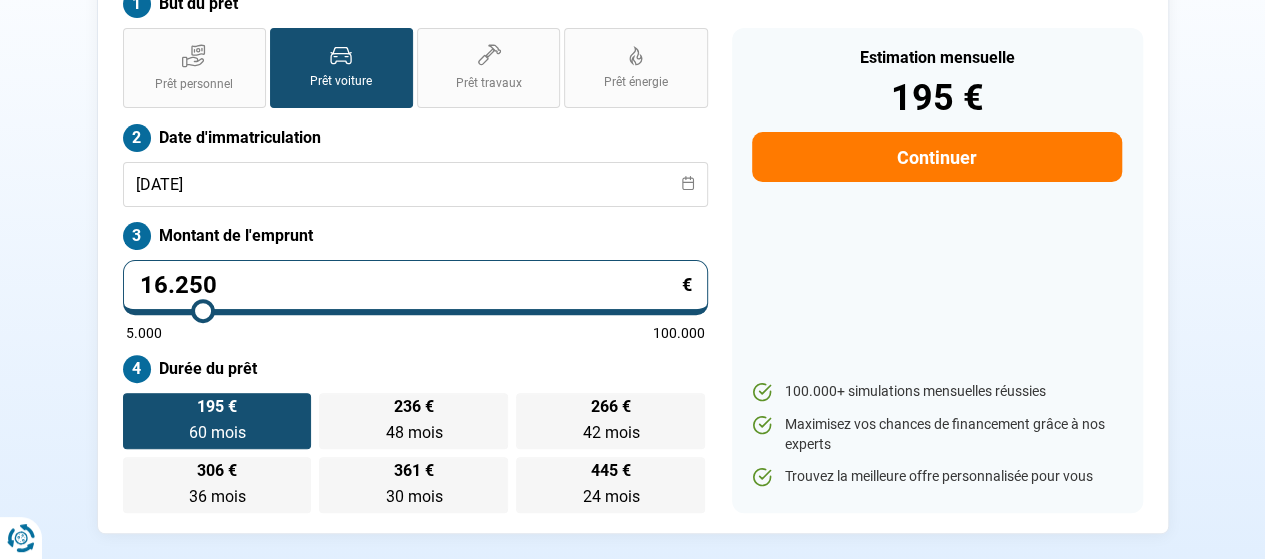 type on "16500" 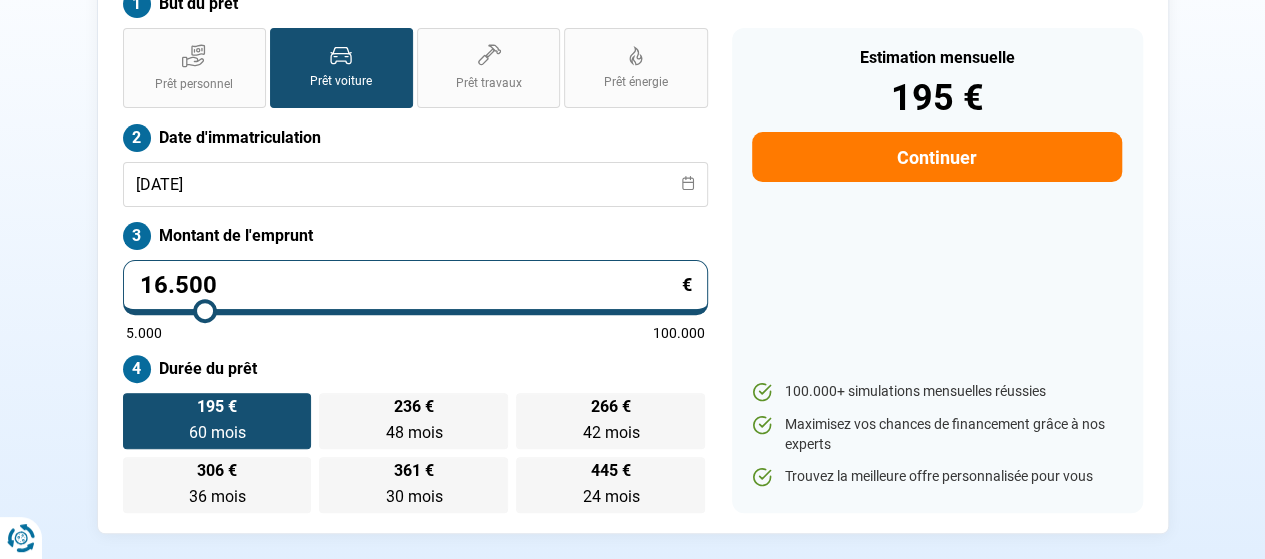 type on "16.750" 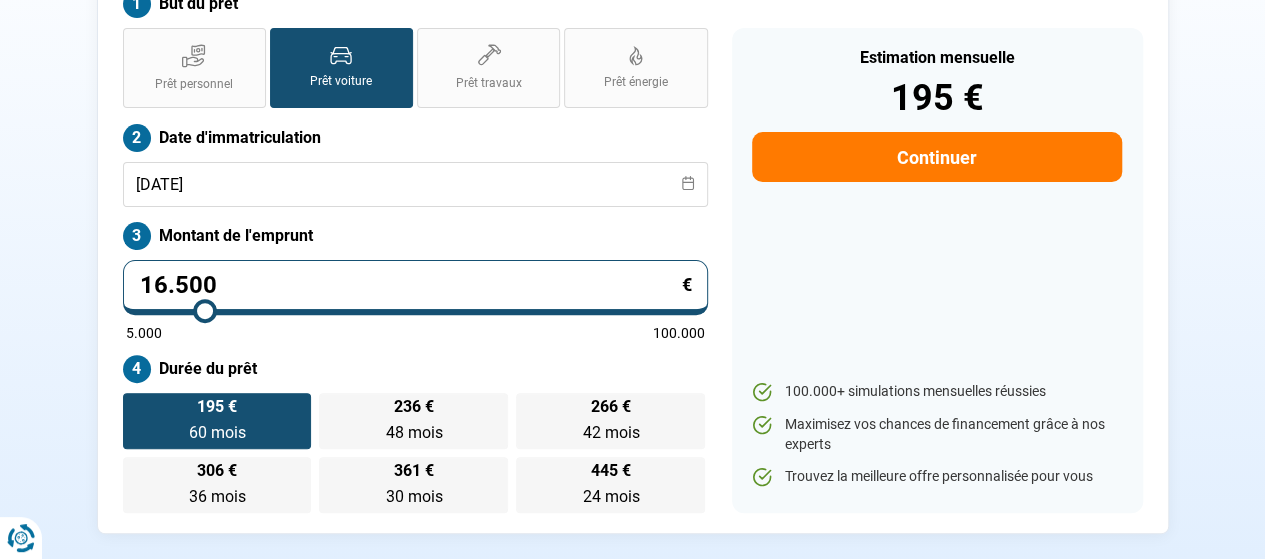 type on "16750" 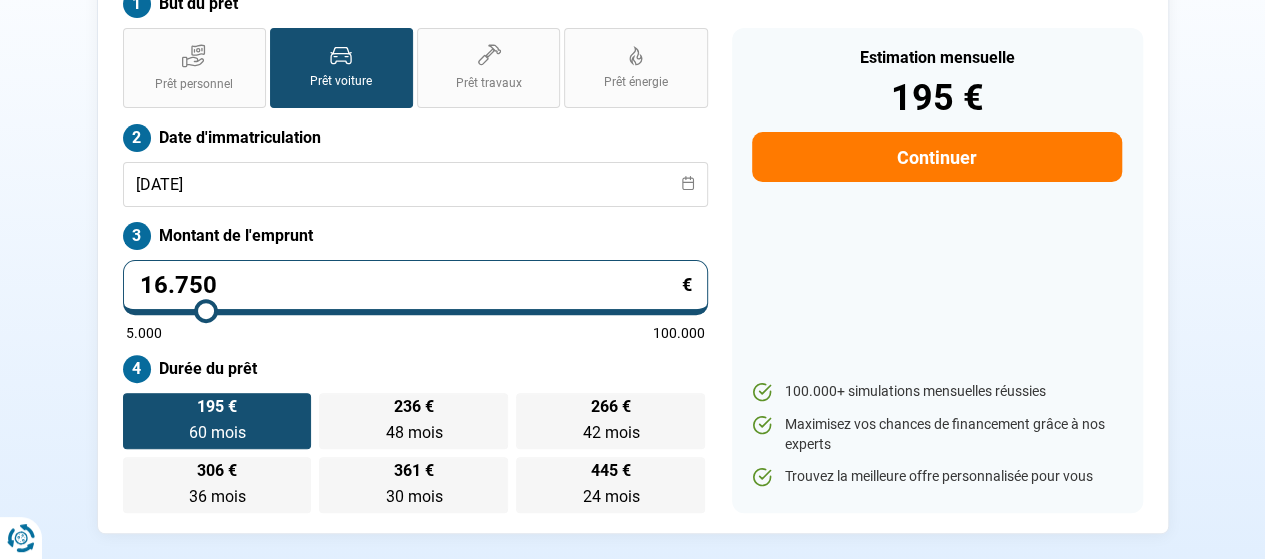 type on "17.000" 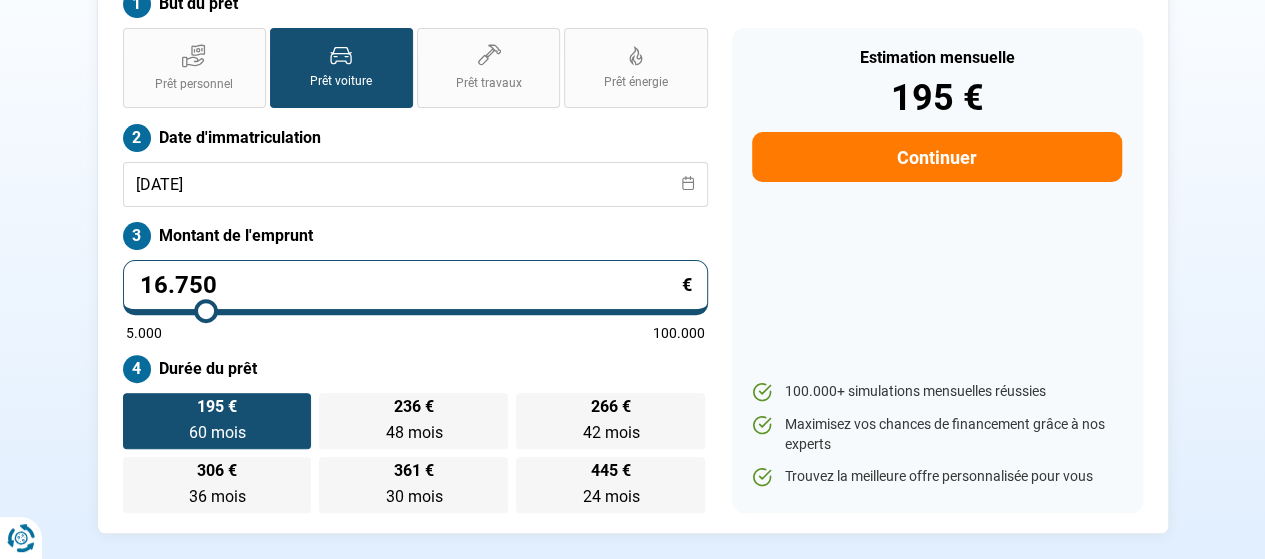type on "17000" 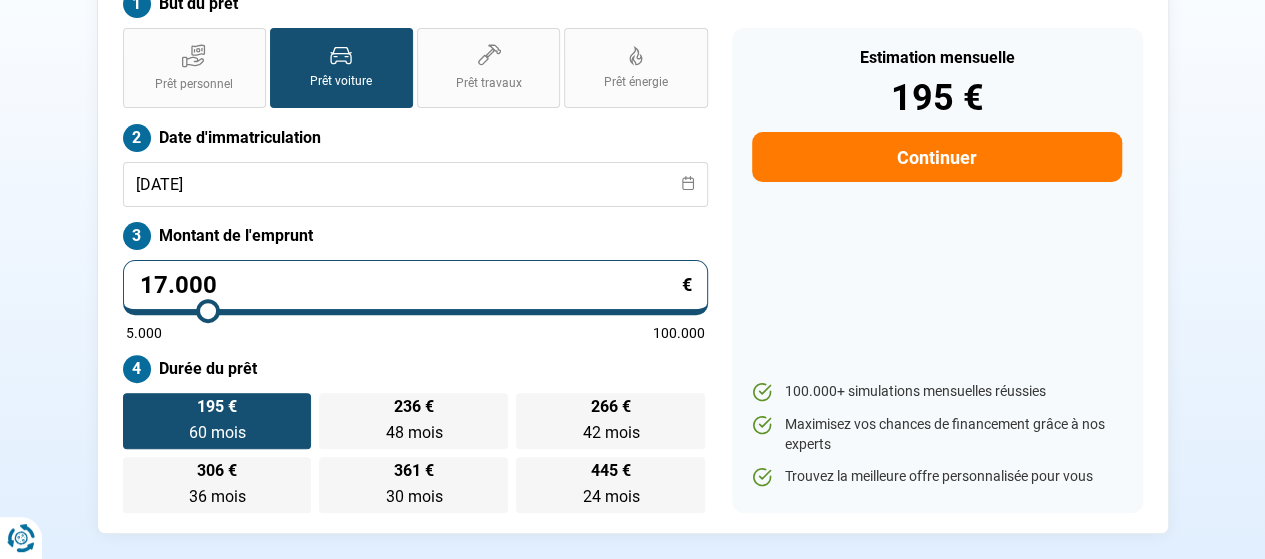 type on "17.250" 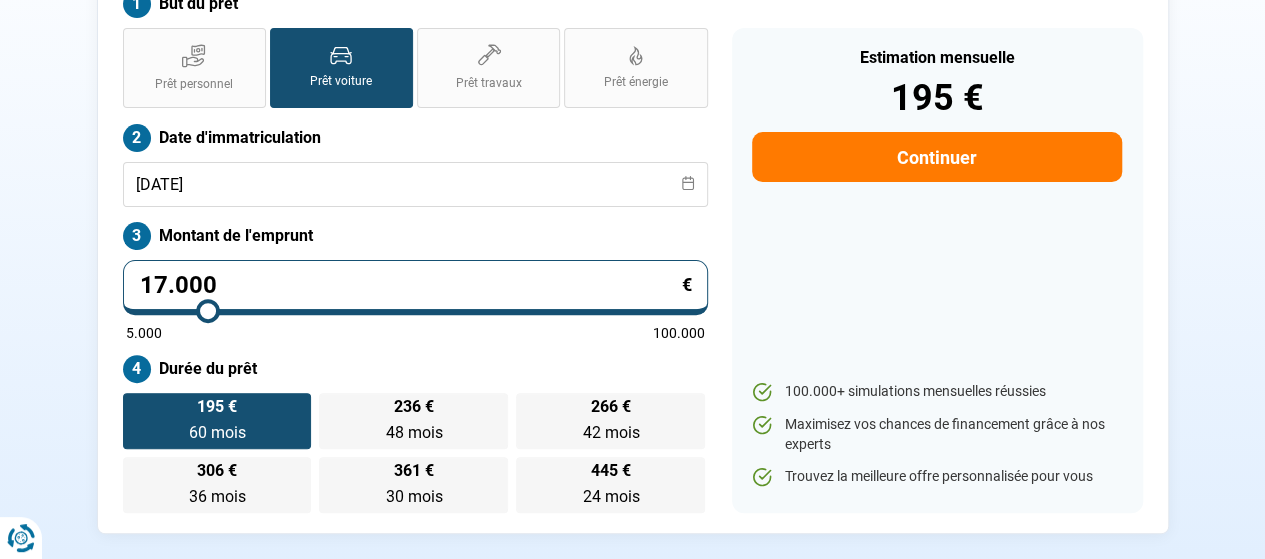 type on "17250" 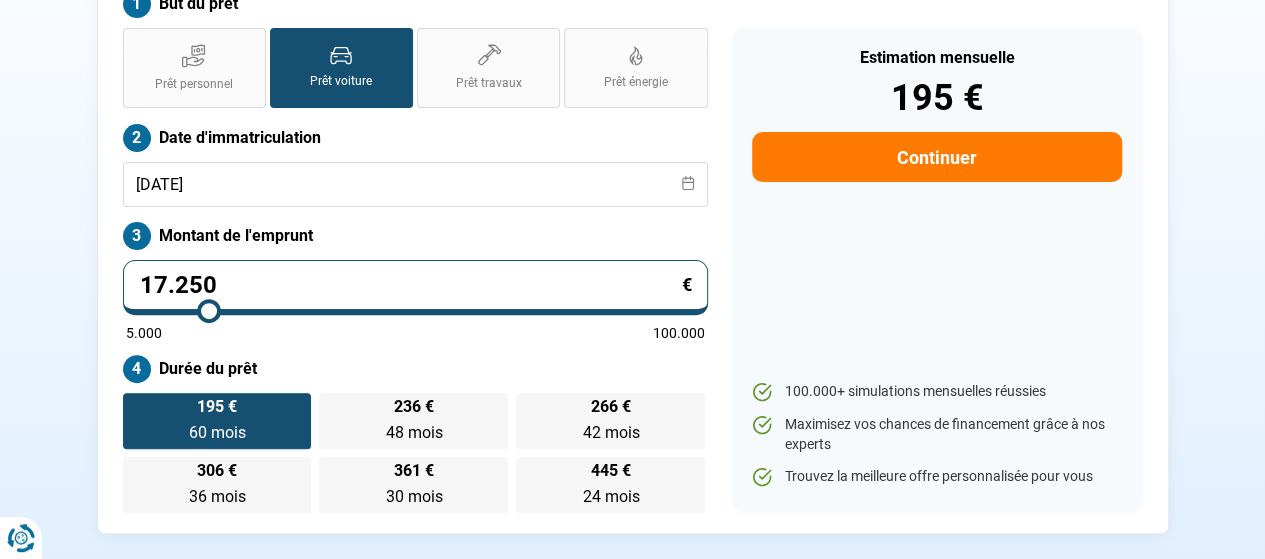 type on "17.500" 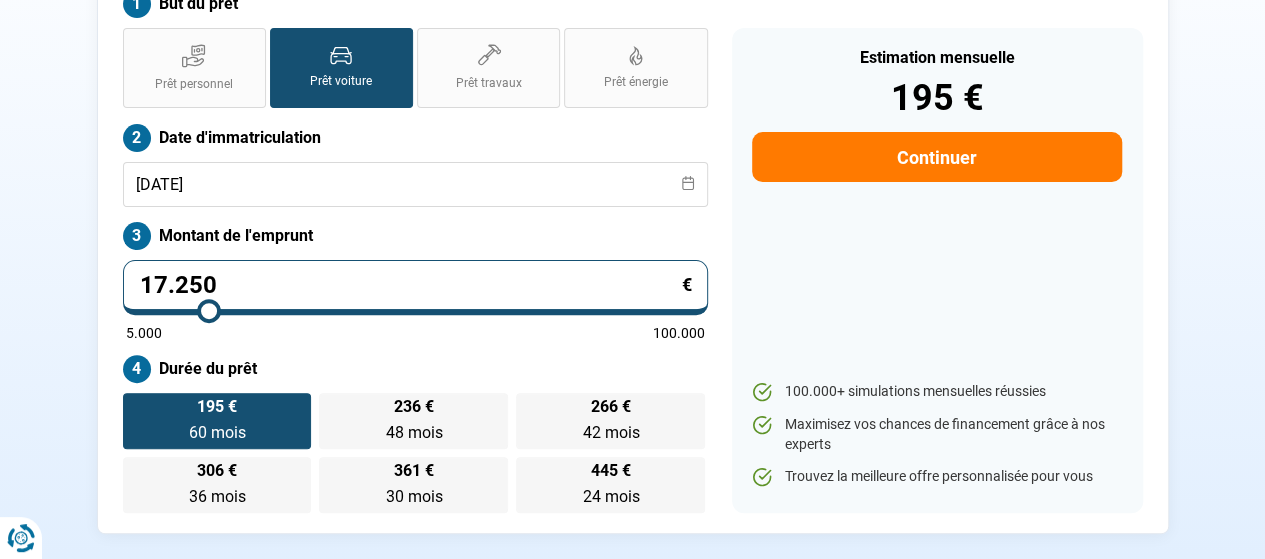 type on "17500" 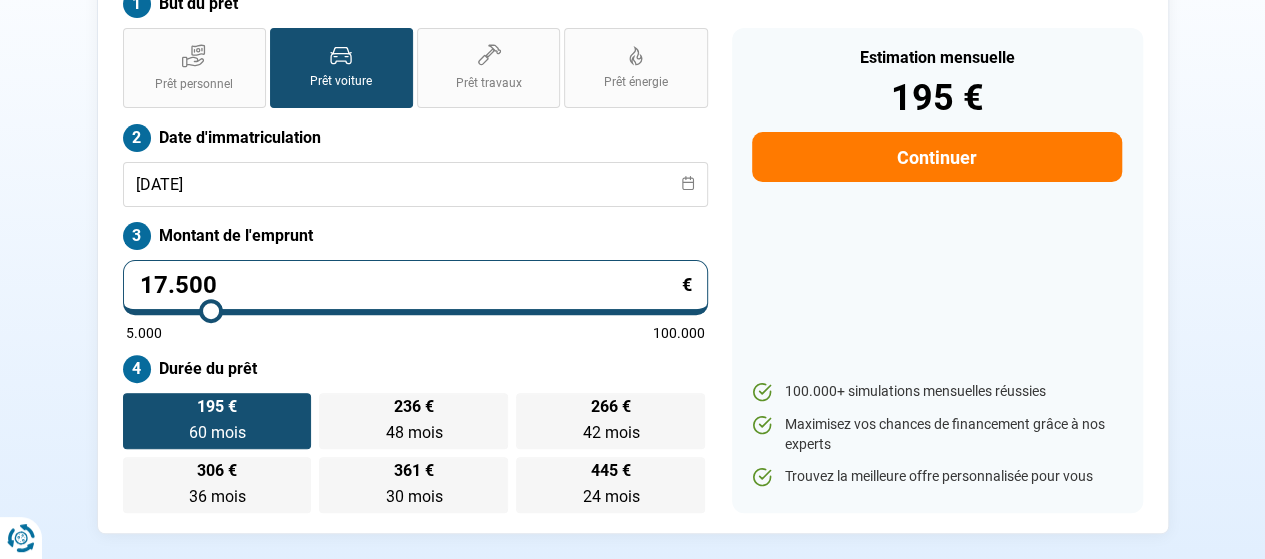 type on "18.250" 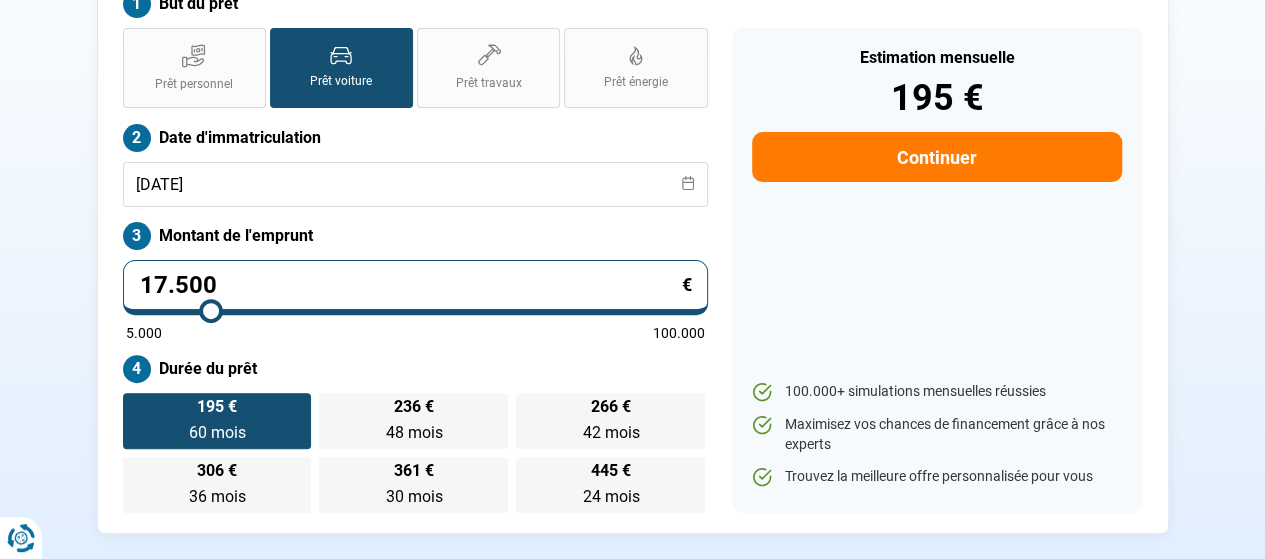 type on "18250" 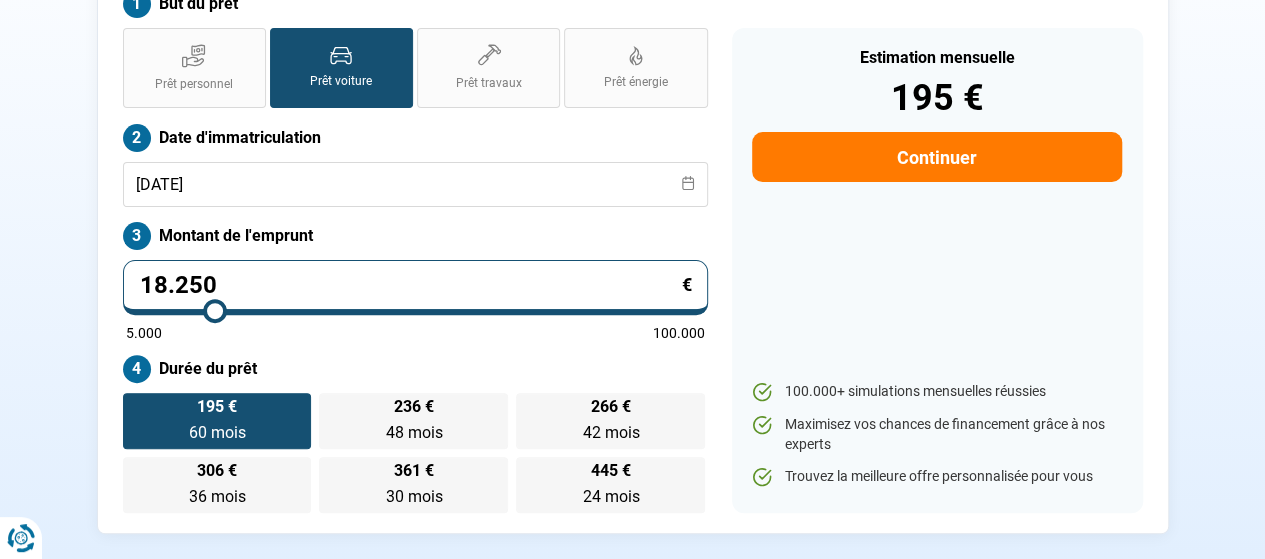 type on "18.750" 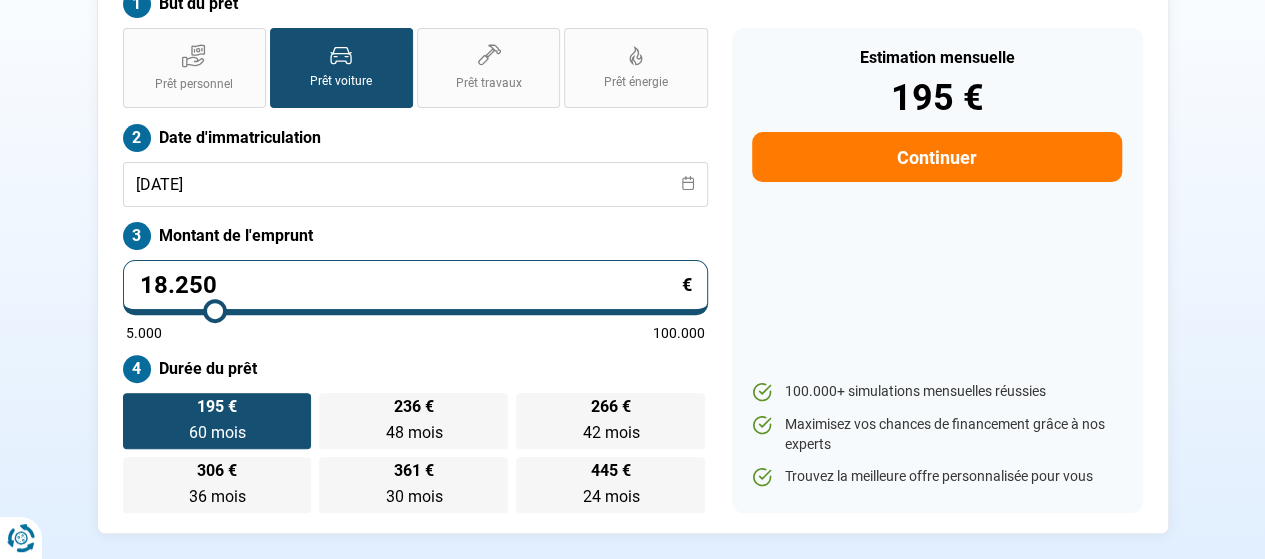 type on "18750" 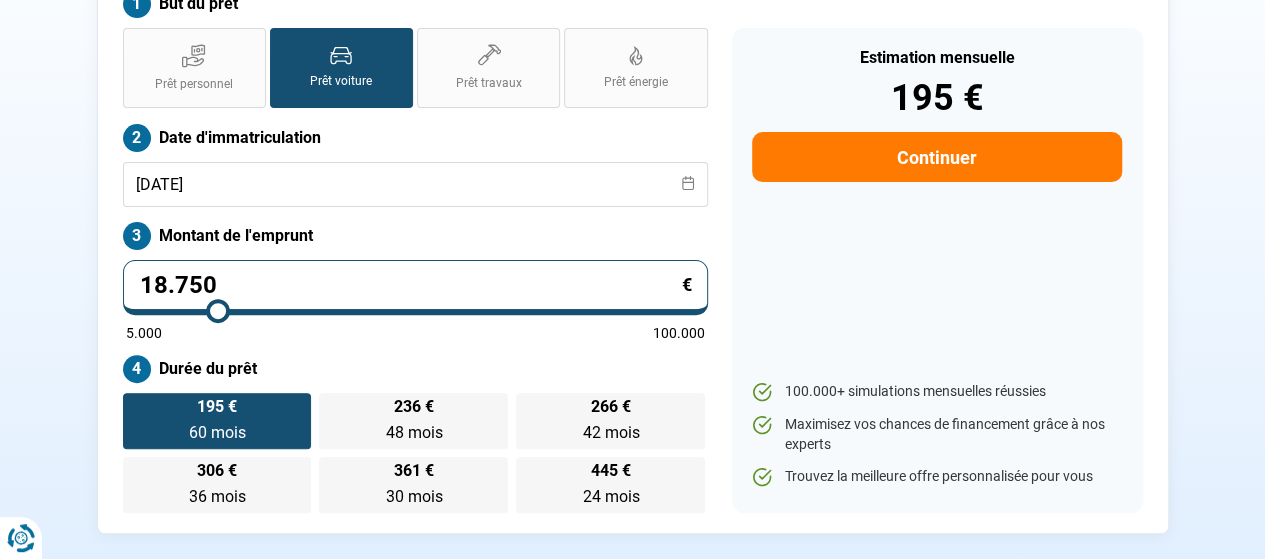 type on "19.000" 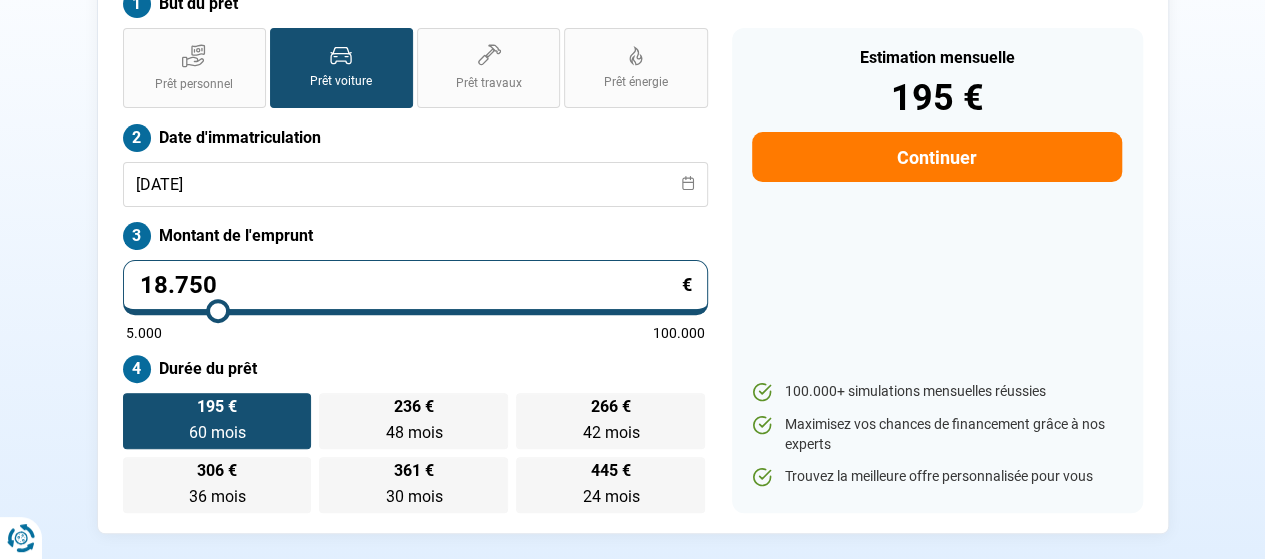 type on "19000" 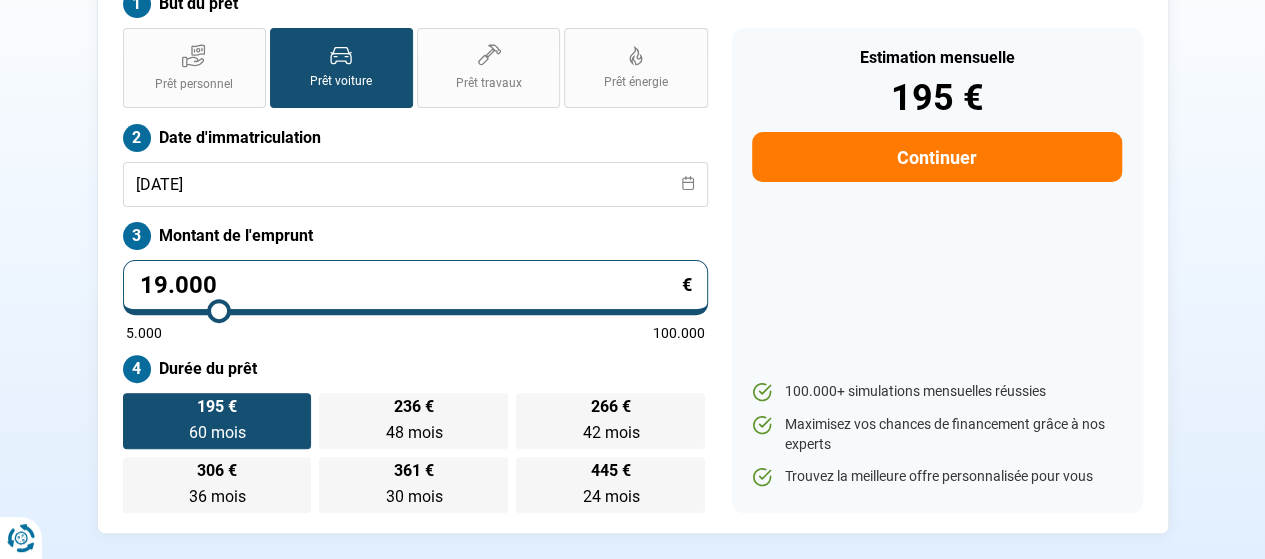 type on "19.250" 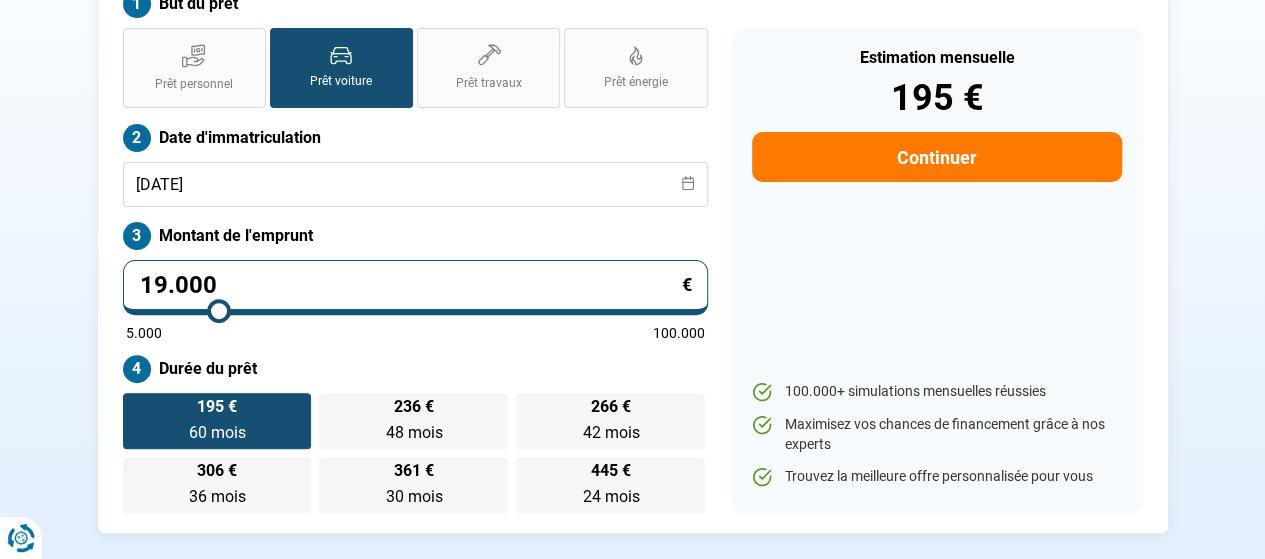 type on "19250" 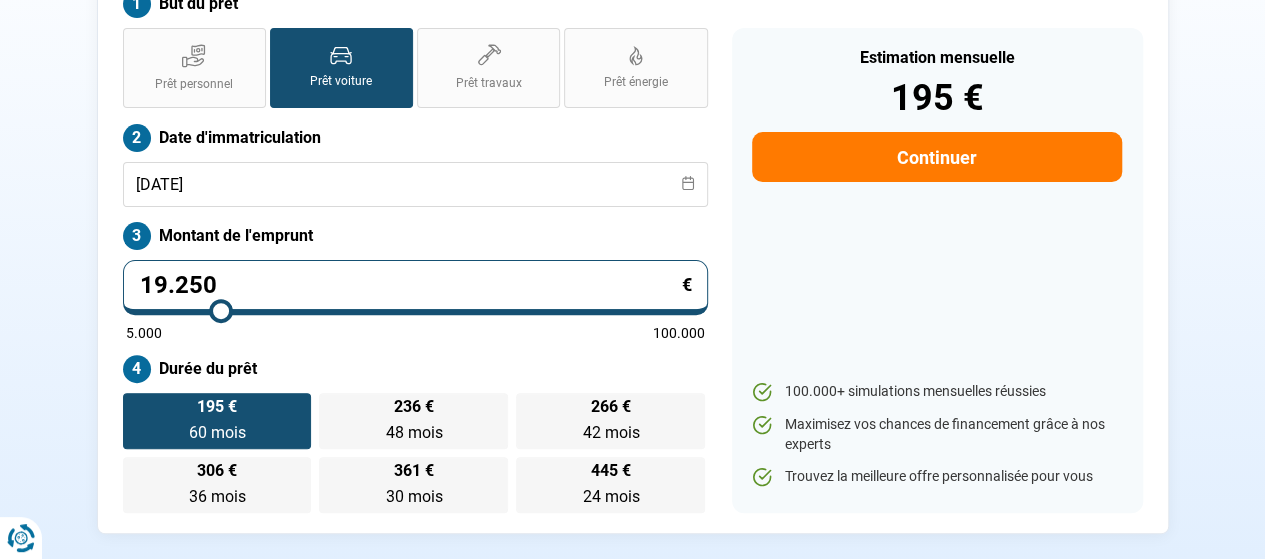 type on "19.750" 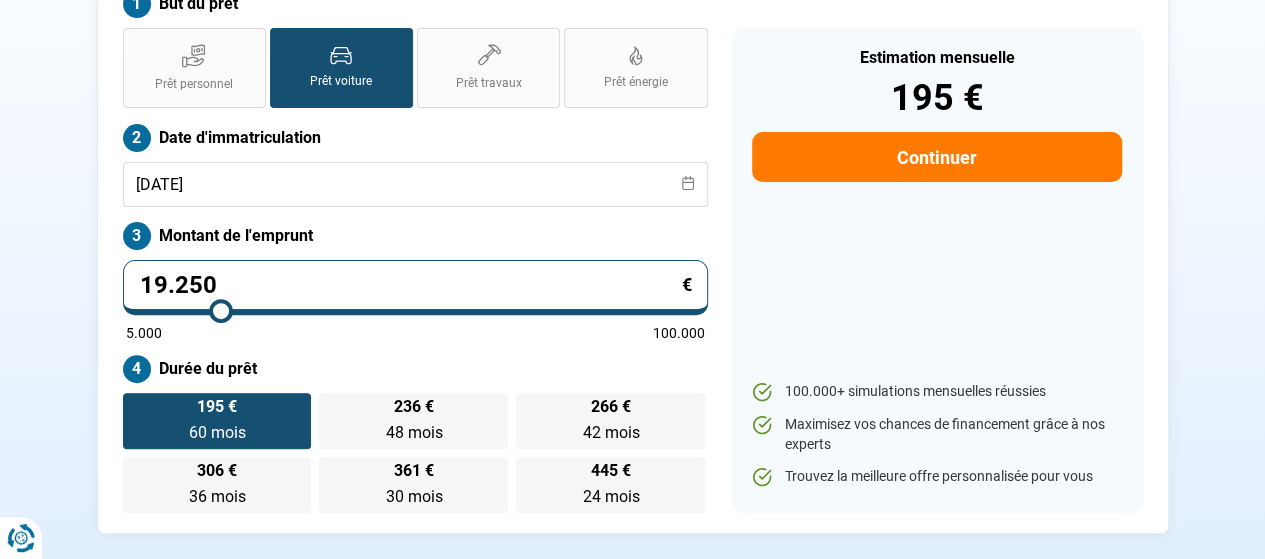 type on "19750" 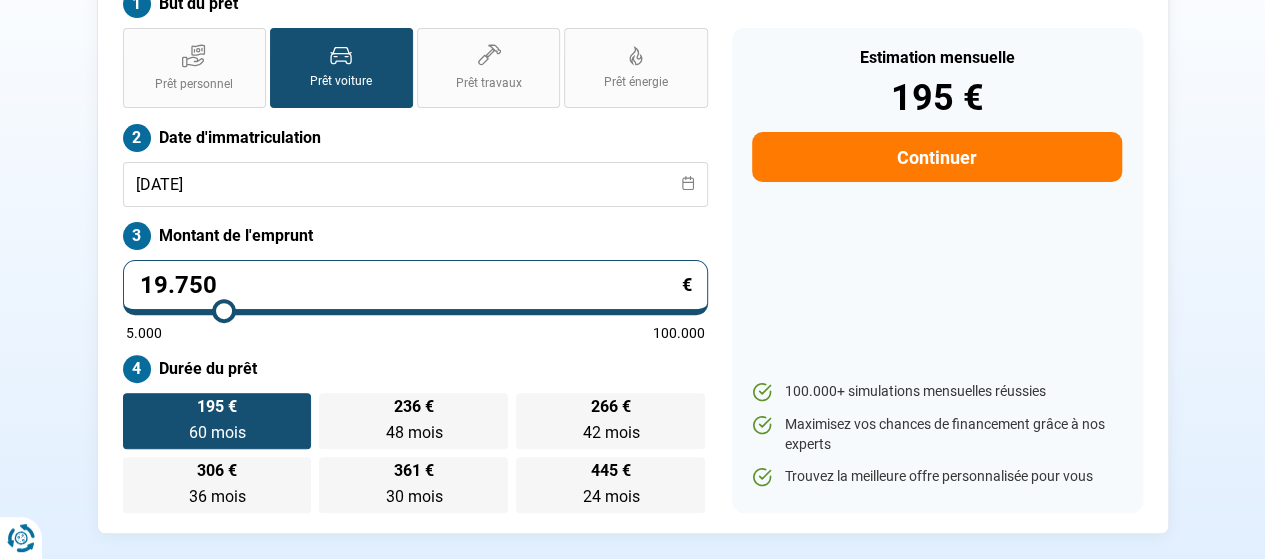 type on "20.000" 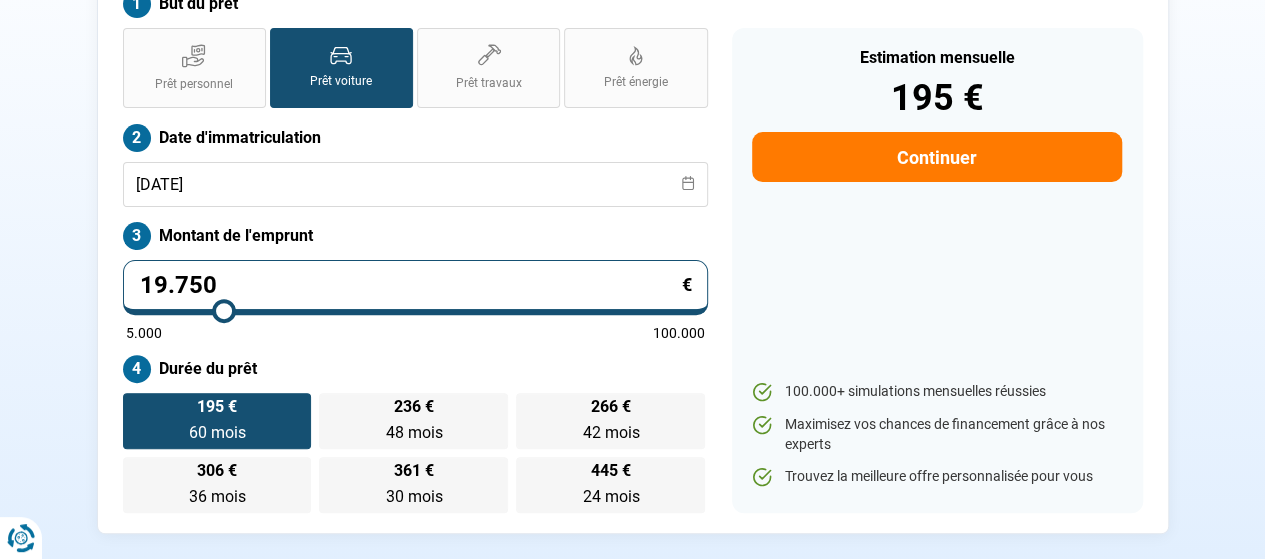 type on "20000" 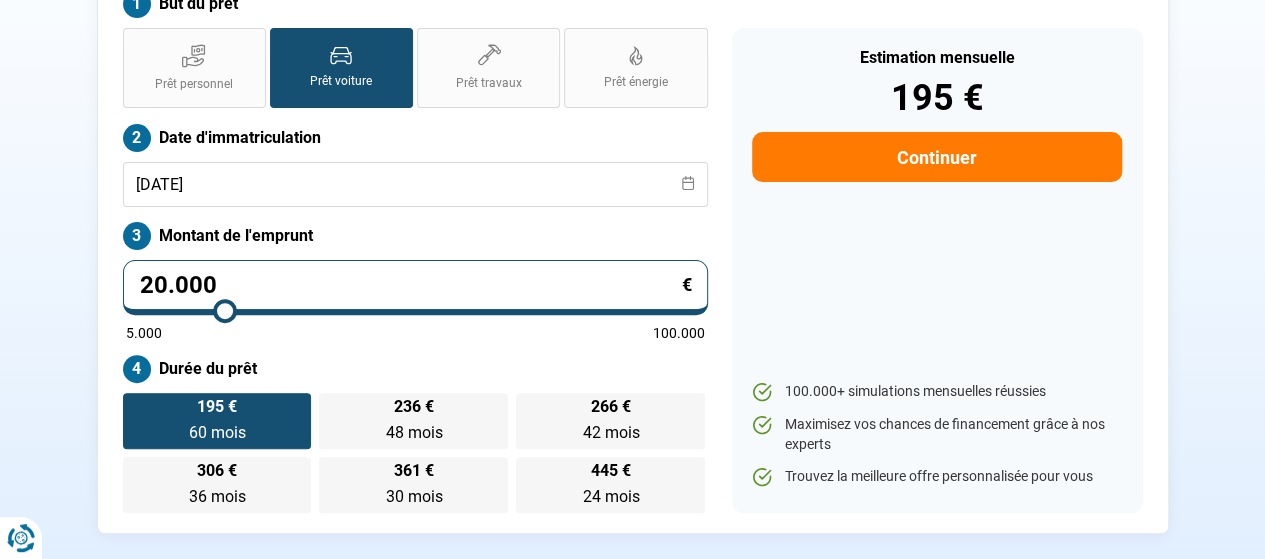 type on "20.500" 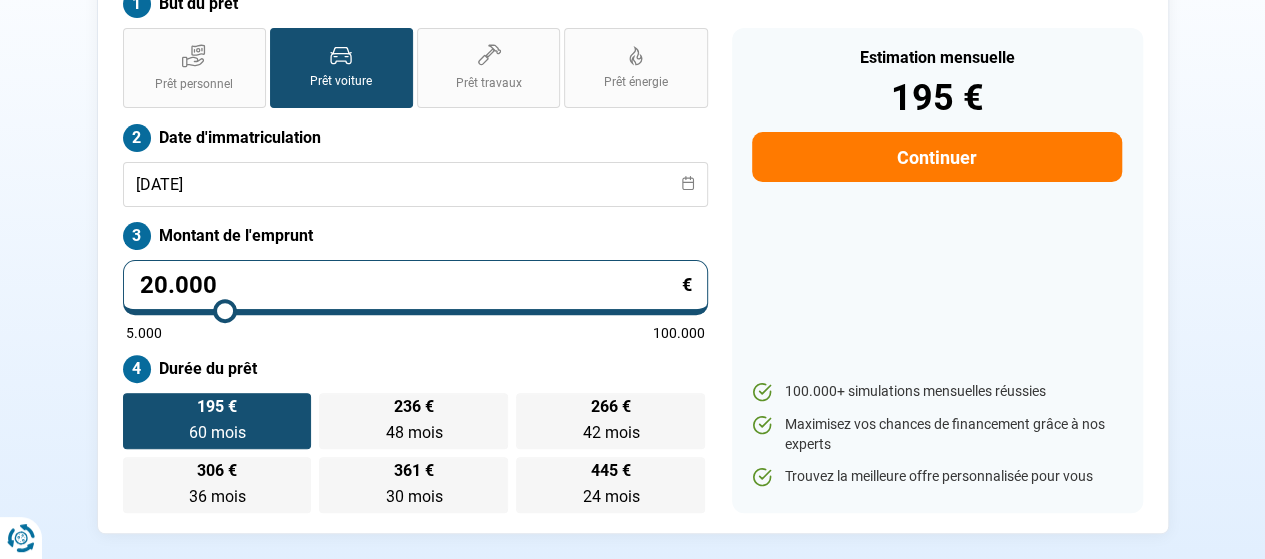 type on "20500" 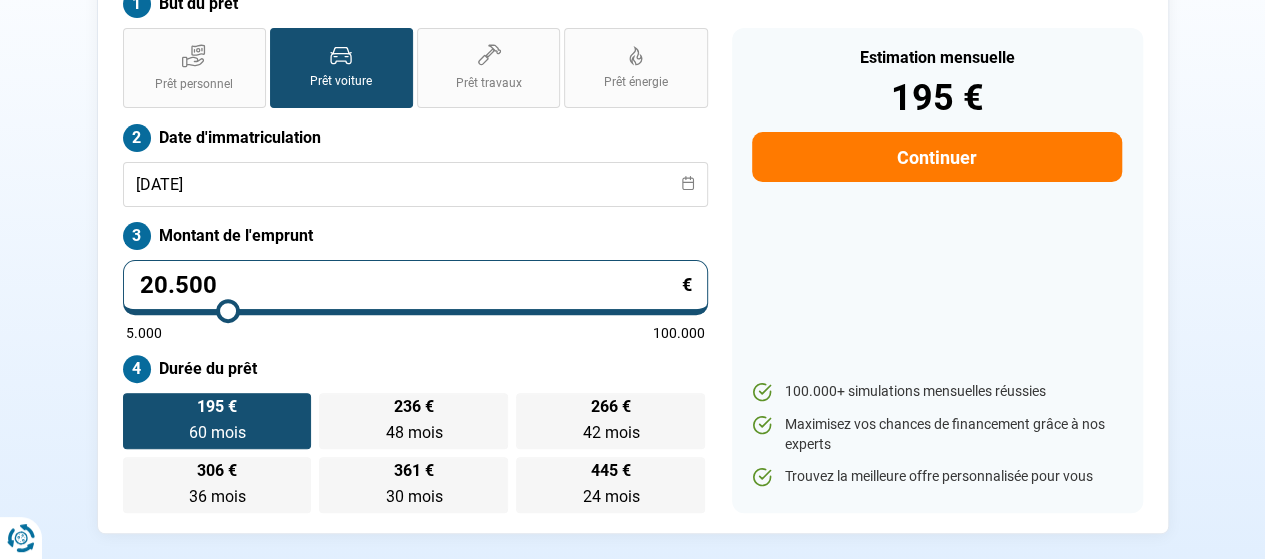 type on "21.000" 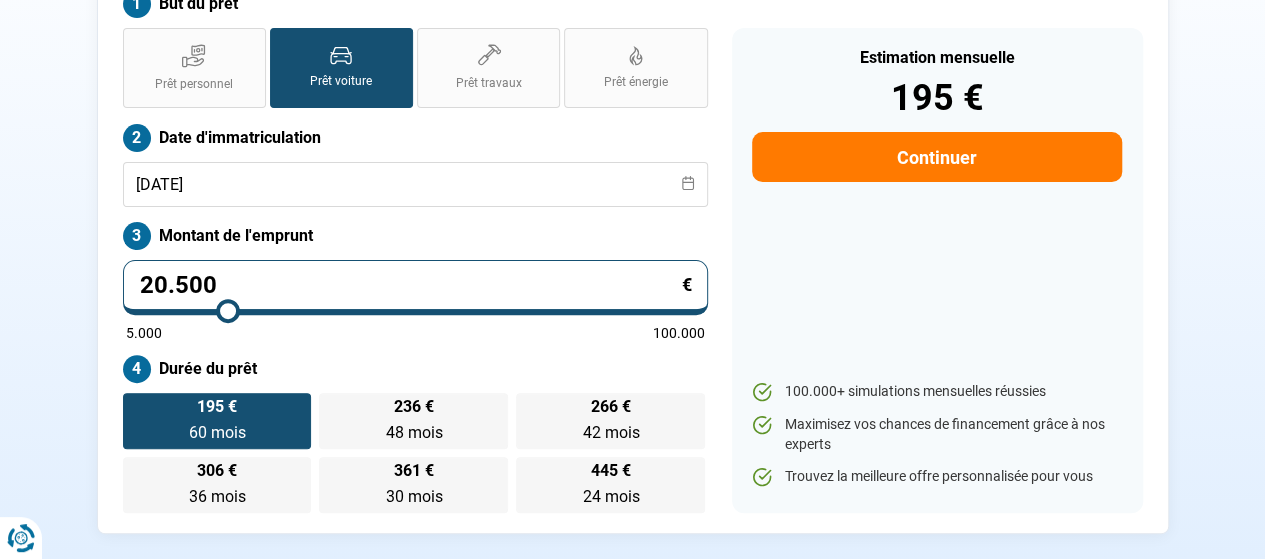type on "21000" 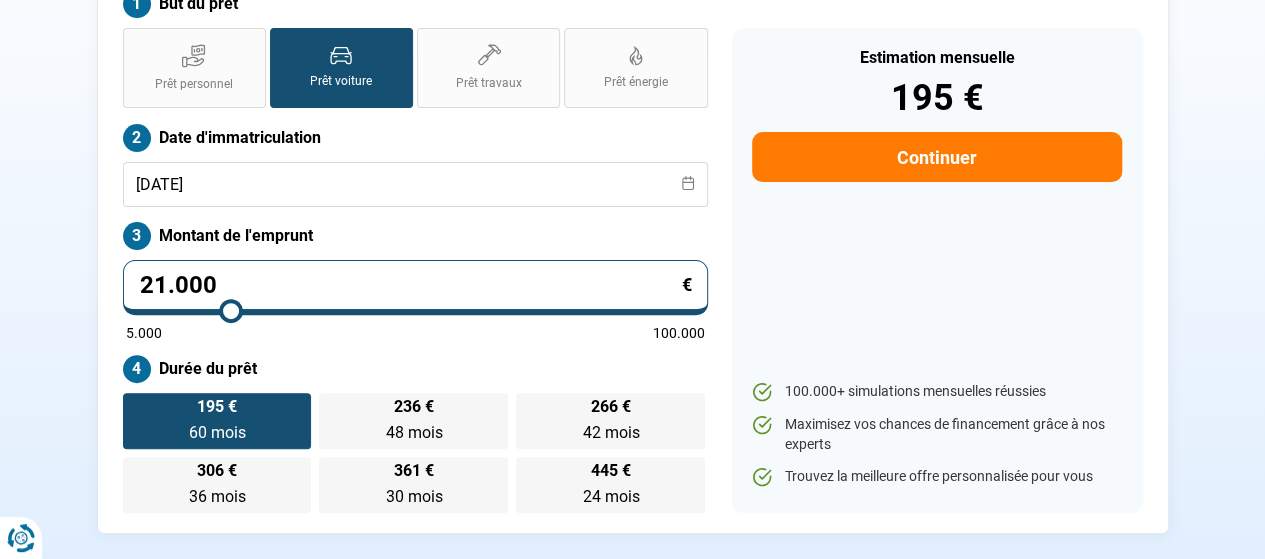 type on "21.250" 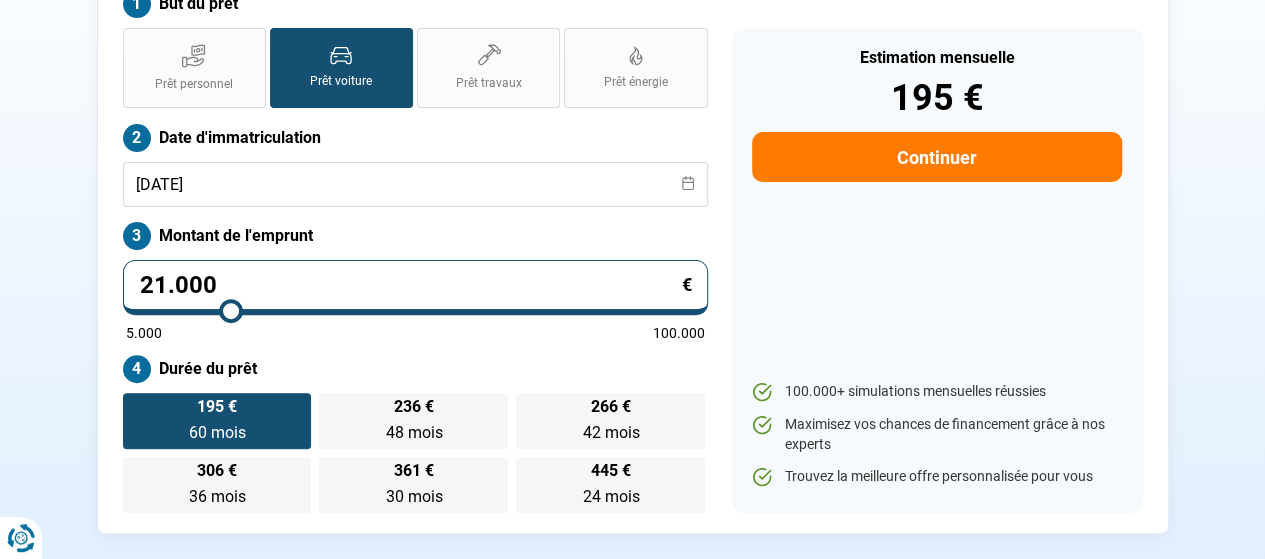 type on "21250" 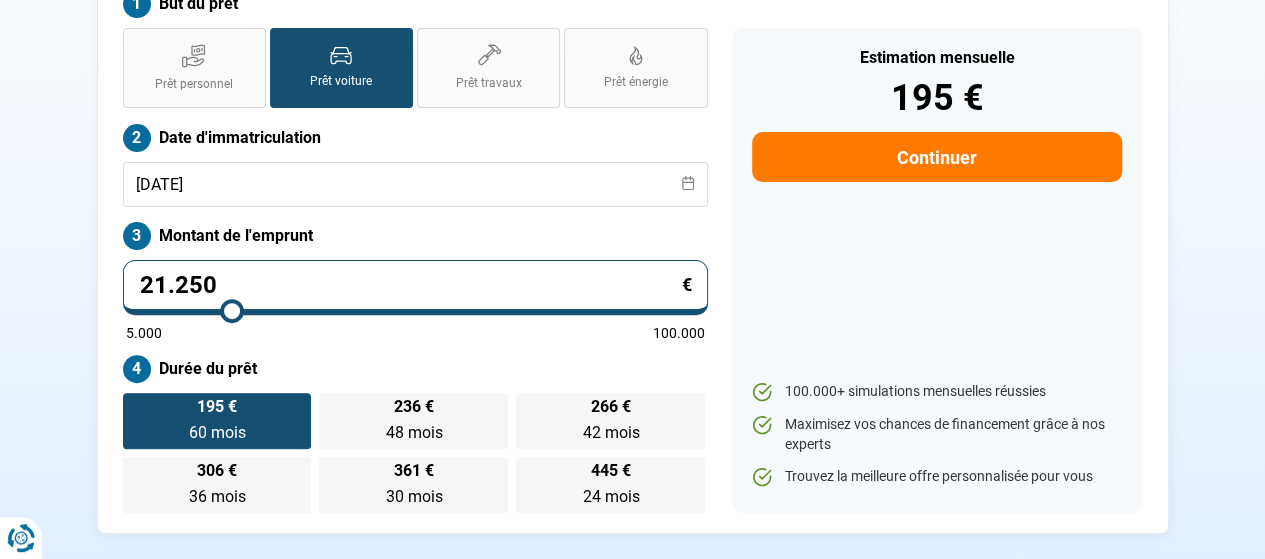type on "21.500" 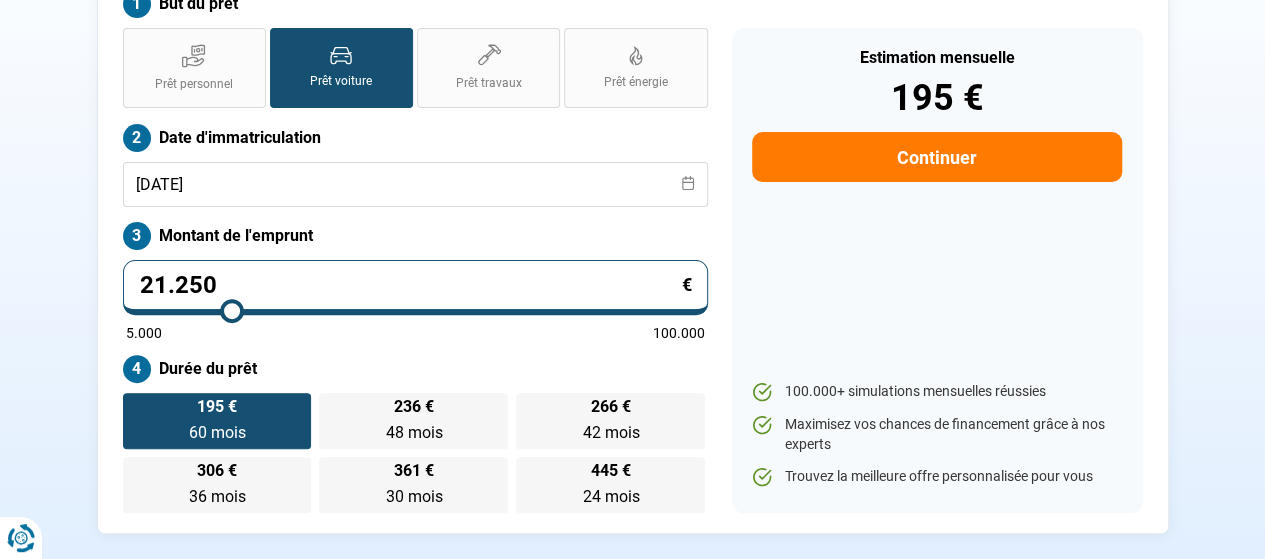 type on "21500" 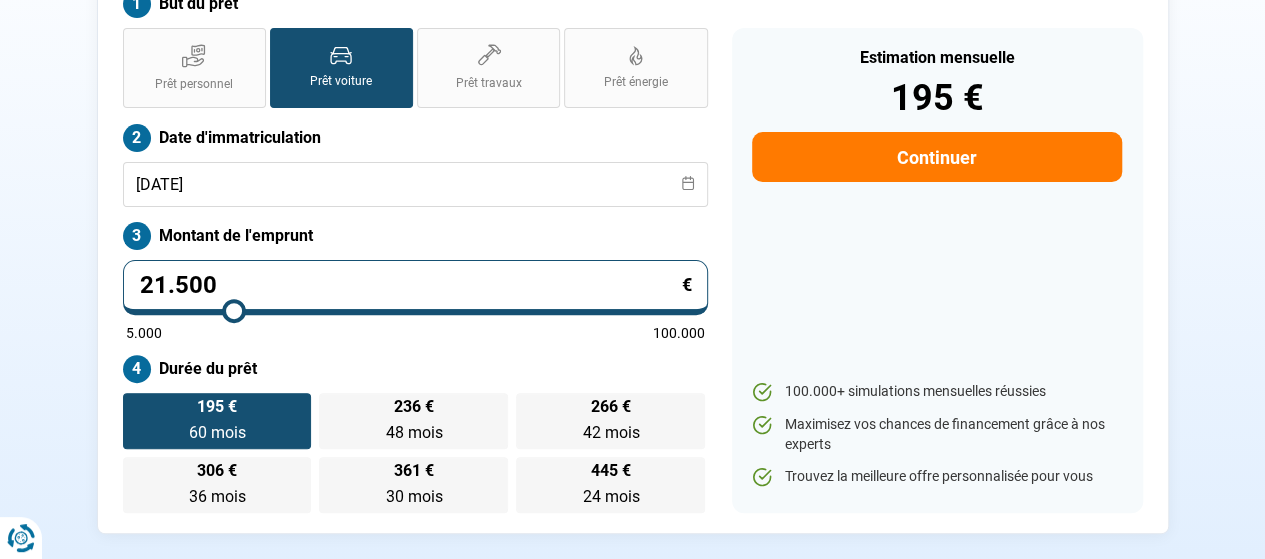 type on "21.750" 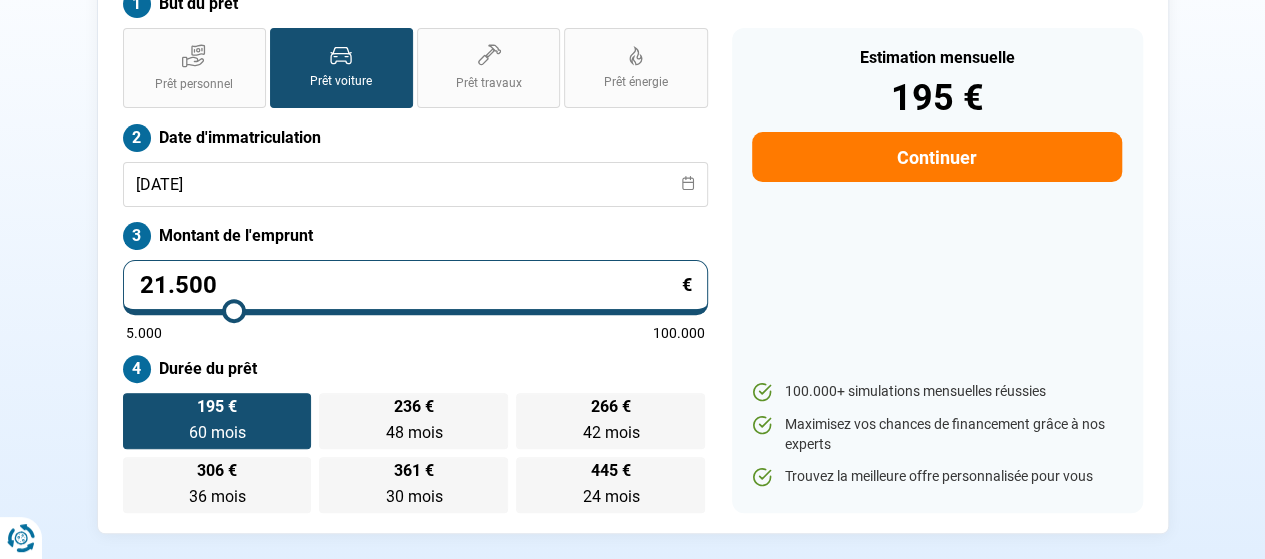 type on "21750" 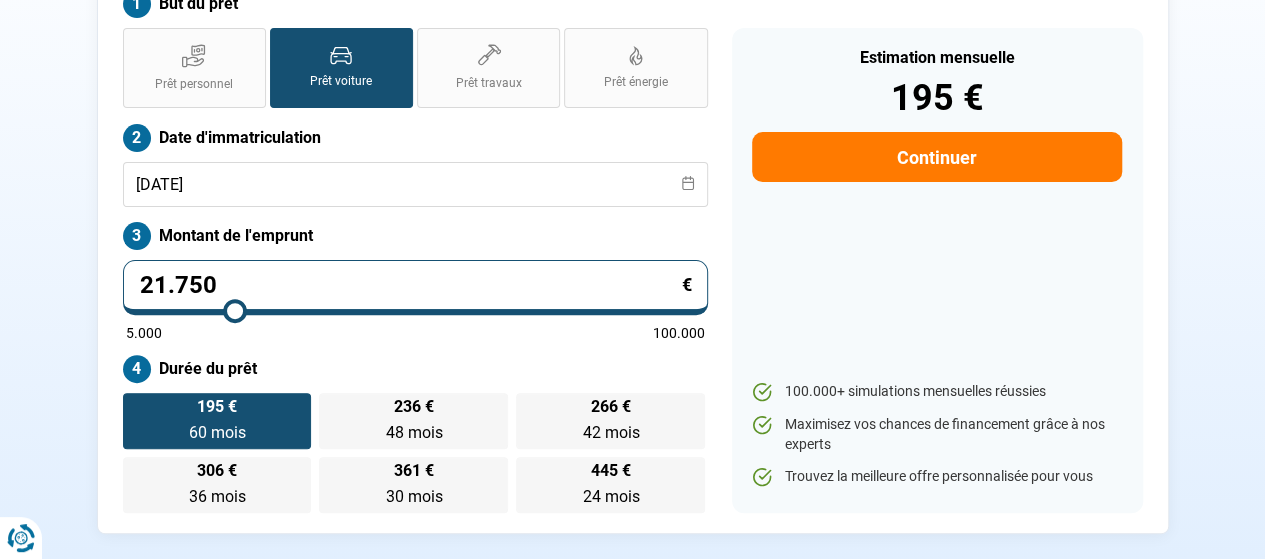 type on "22.250" 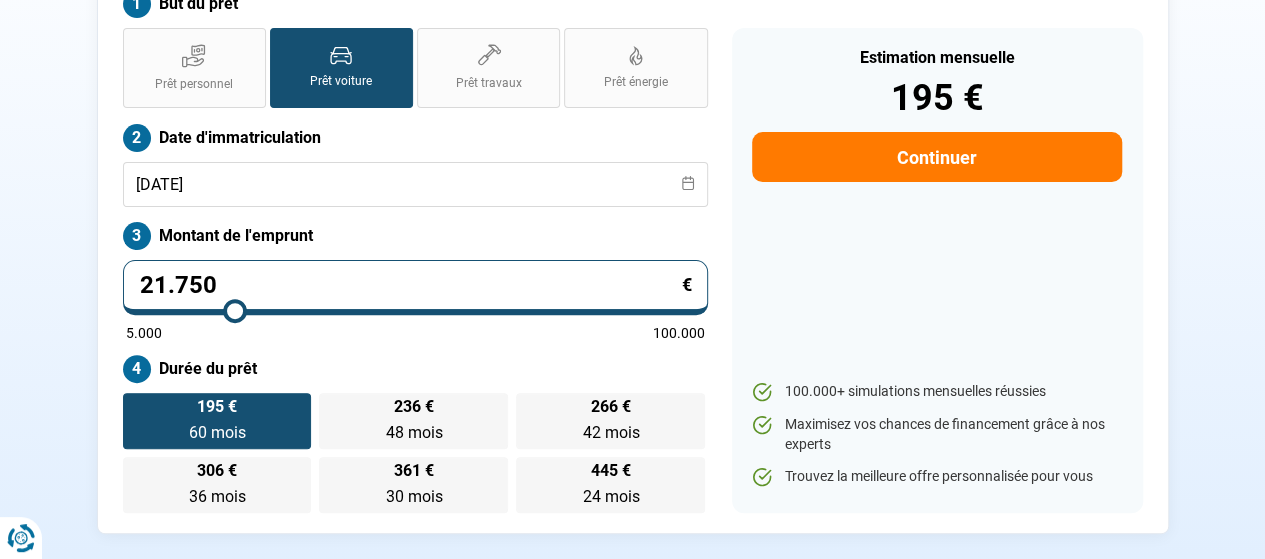 type on "22250" 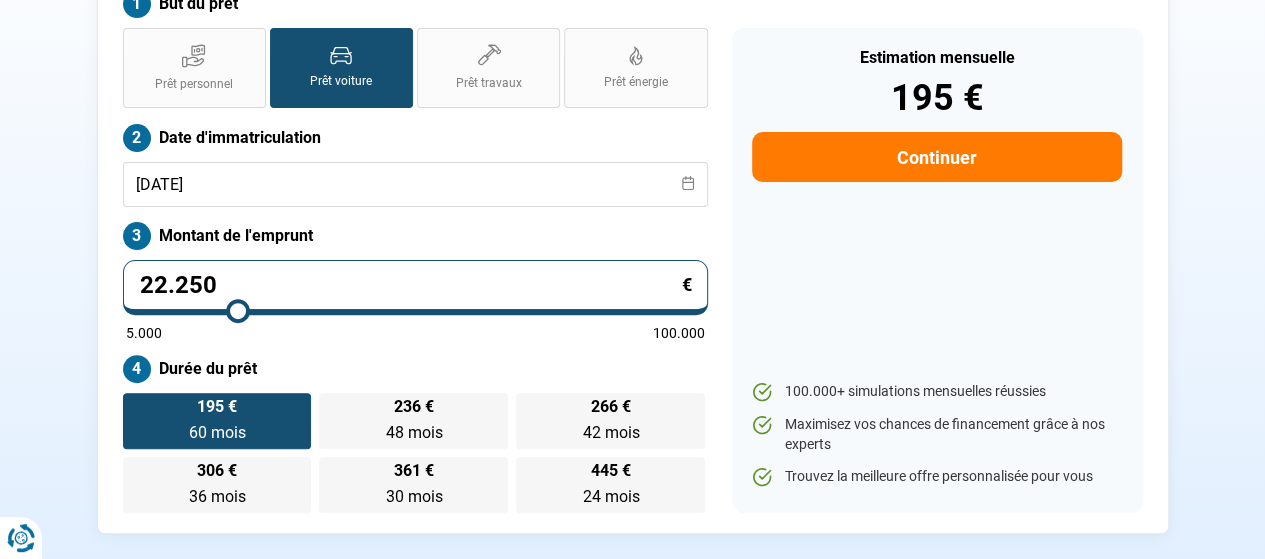 type on "22.750" 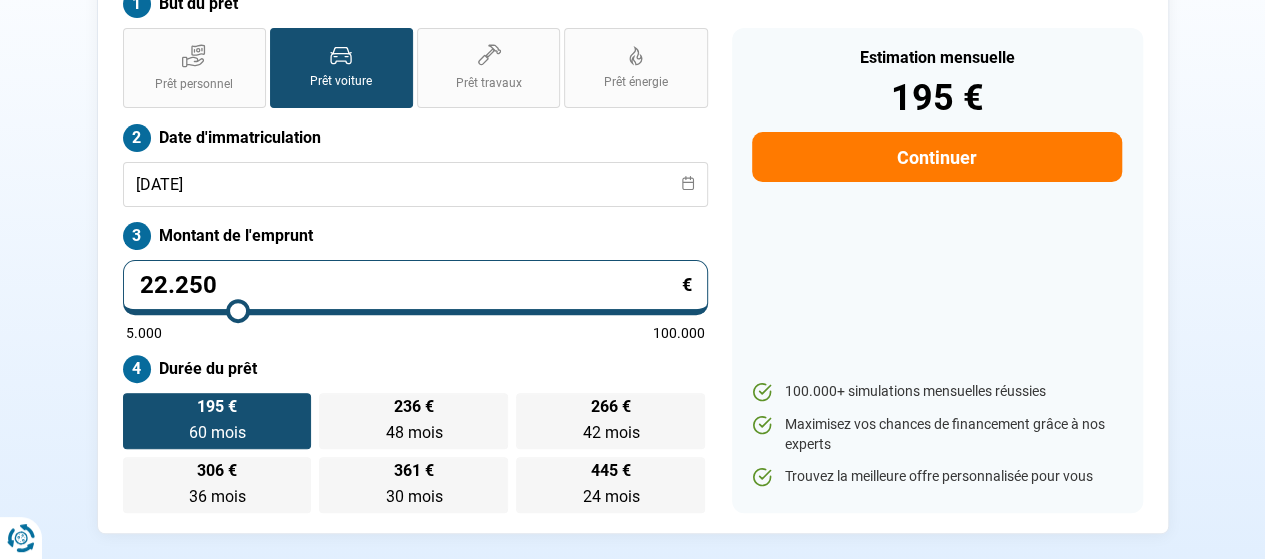 type on "22750" 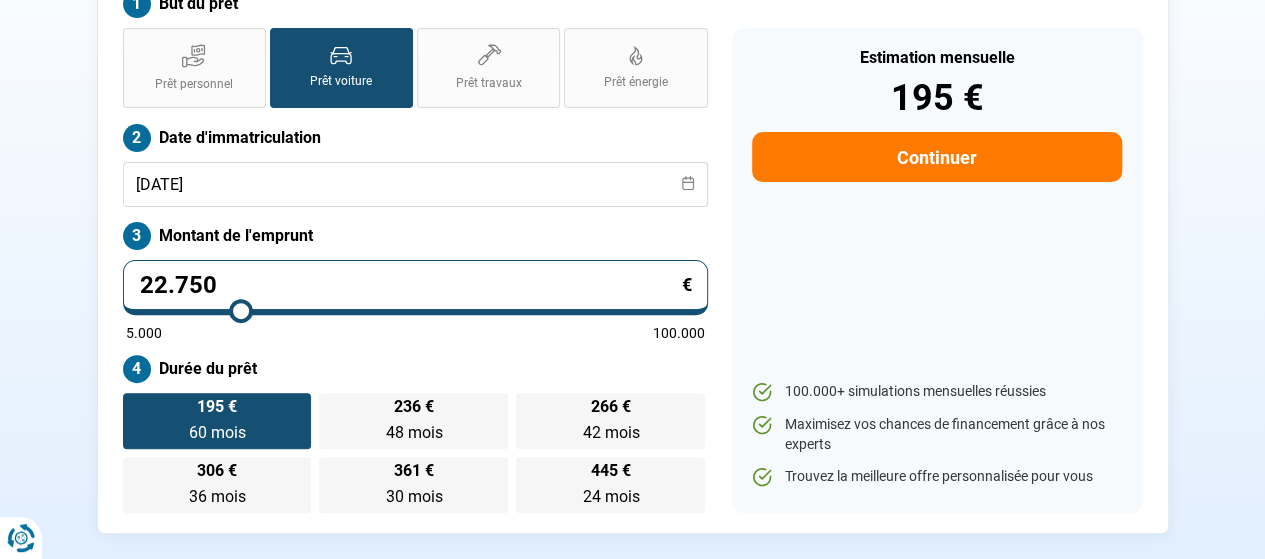 type on "23.000" 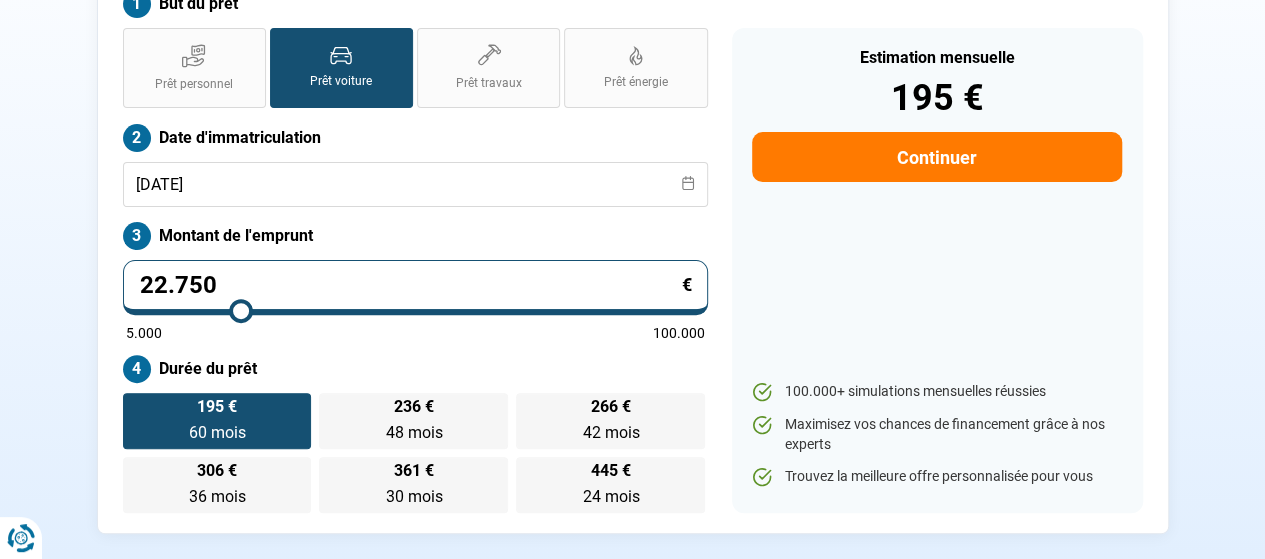 type on "23000" 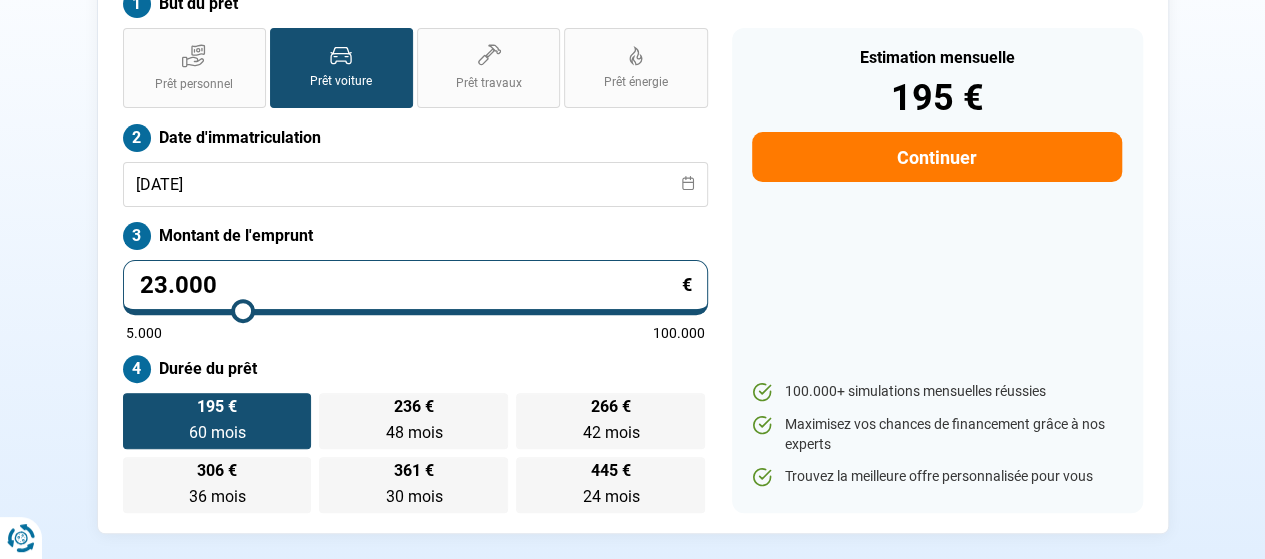 type on "23.250" 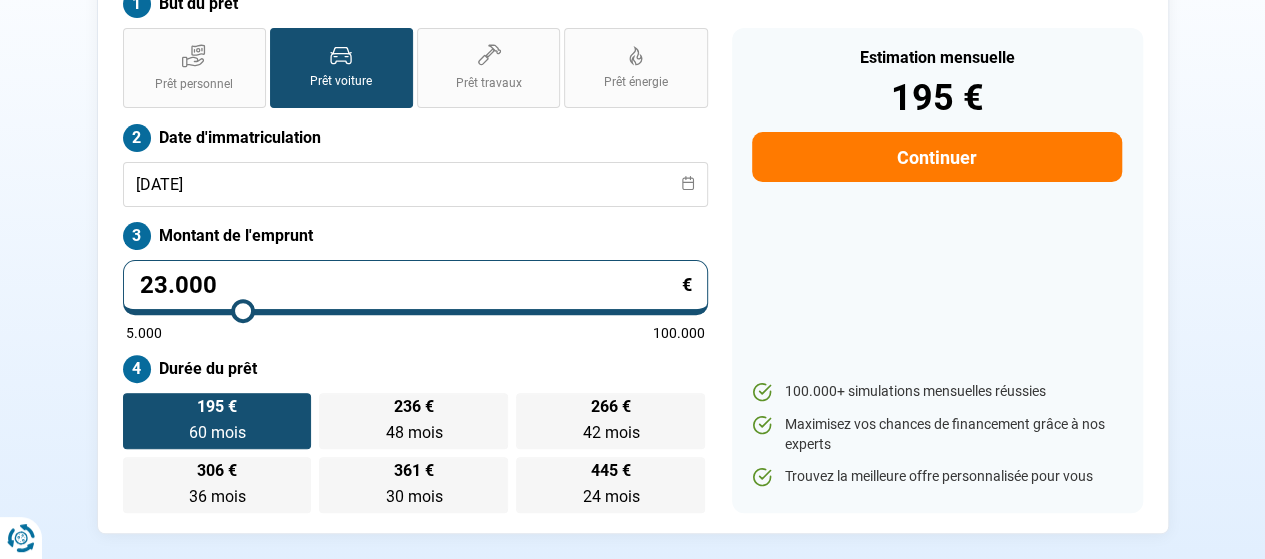 type on "23250" 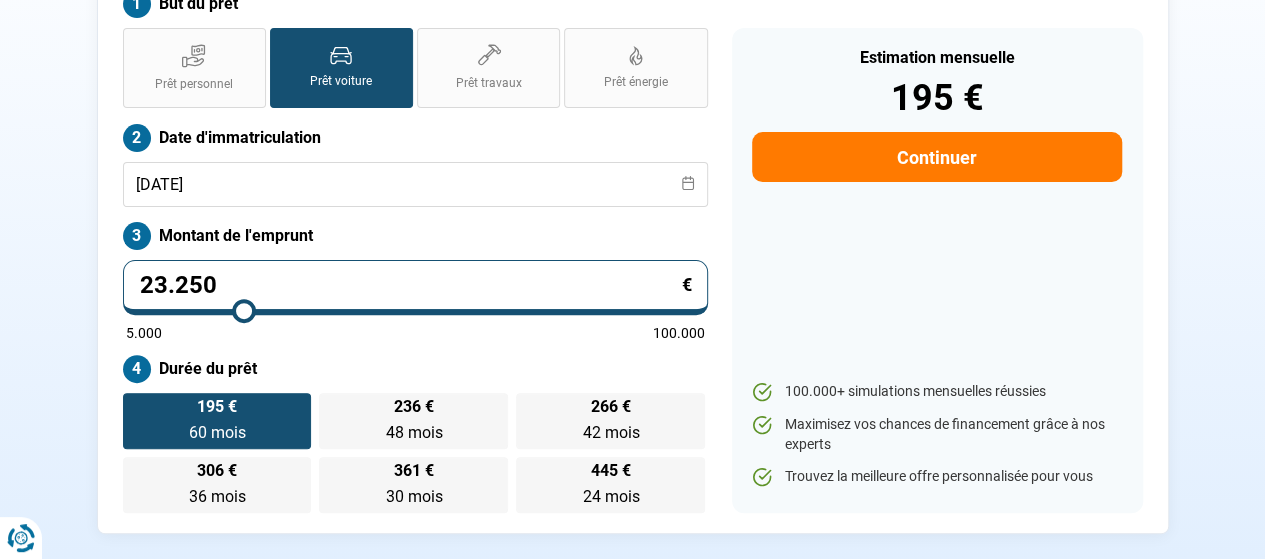 type on "24.250" 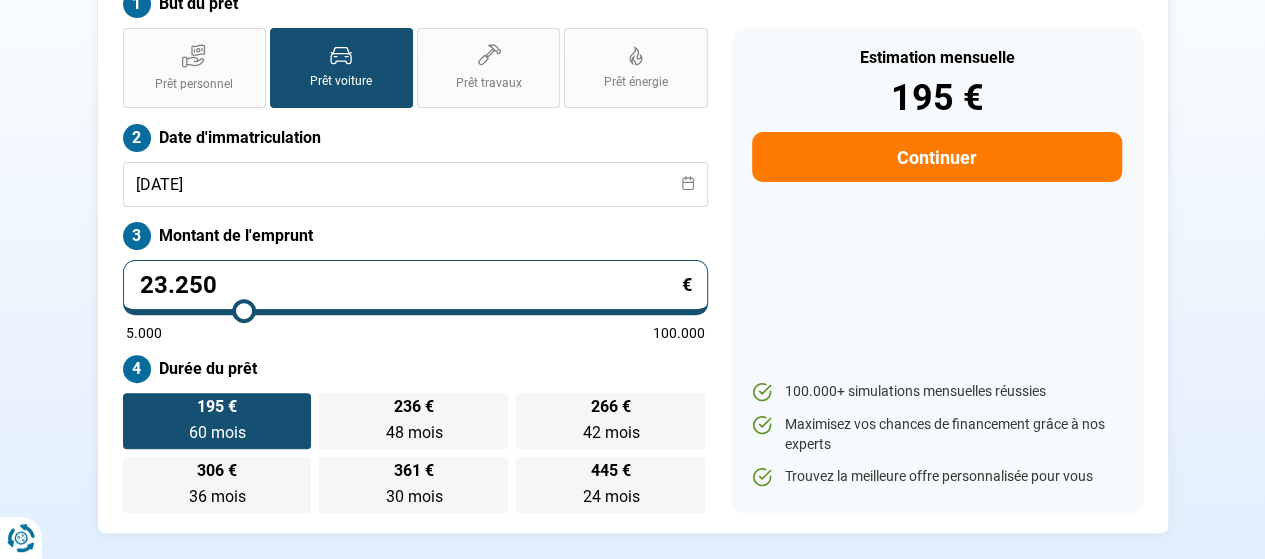 type on "24250" 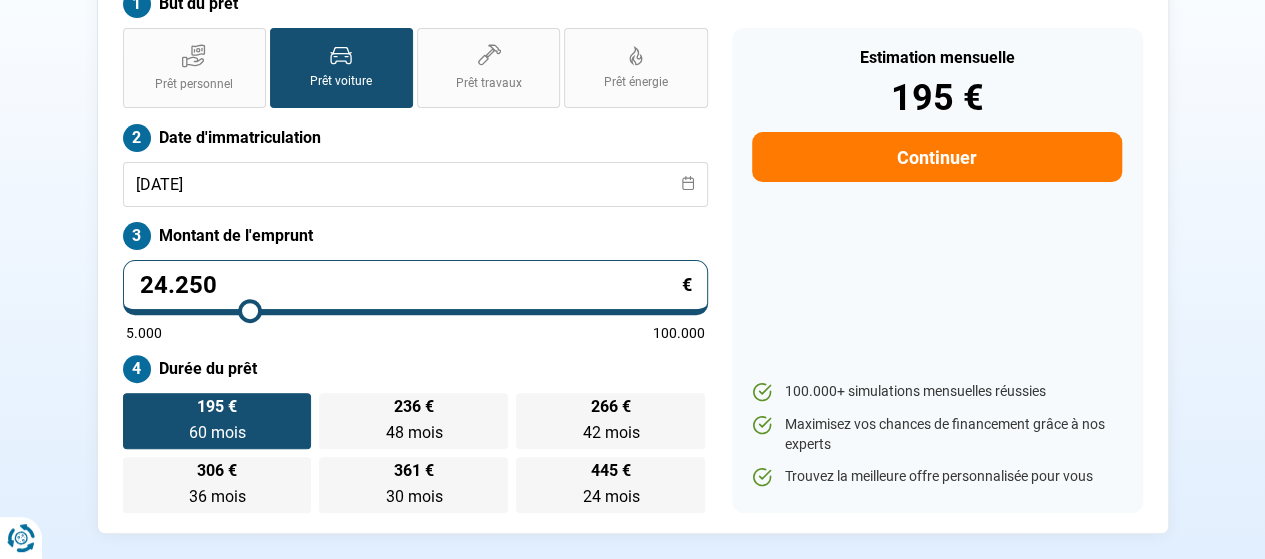 type on "25.250" 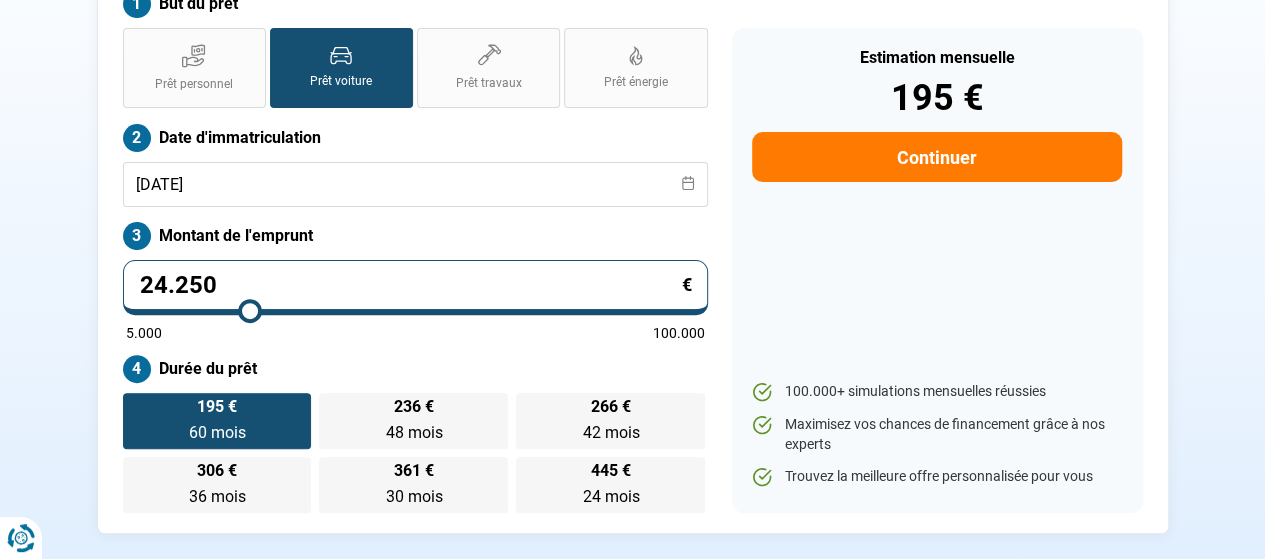 type on "25250" 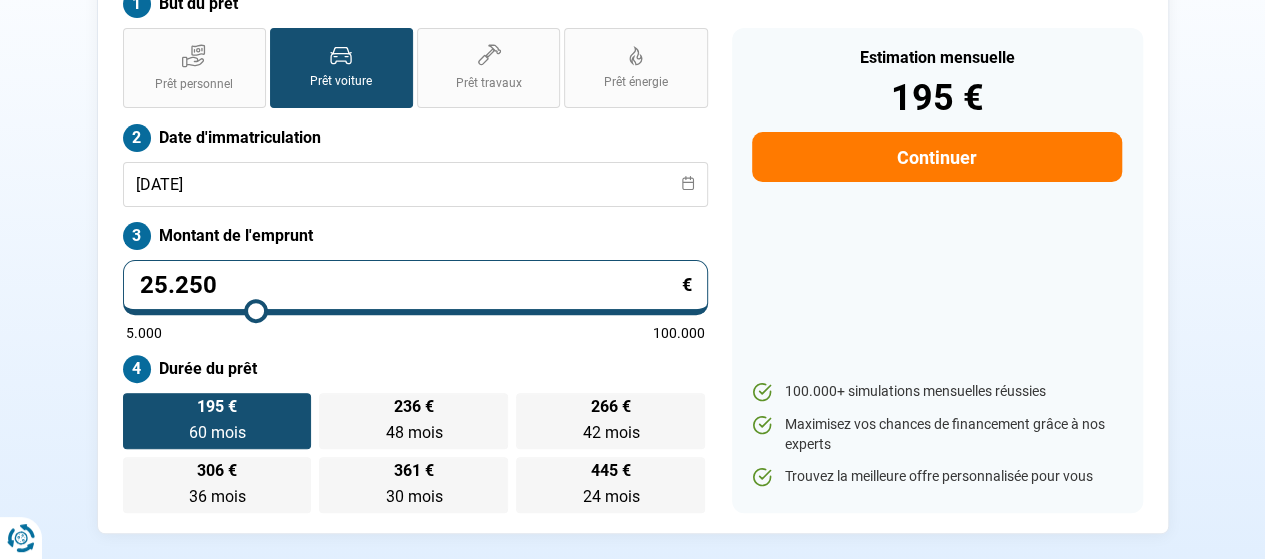 type on "27.000" 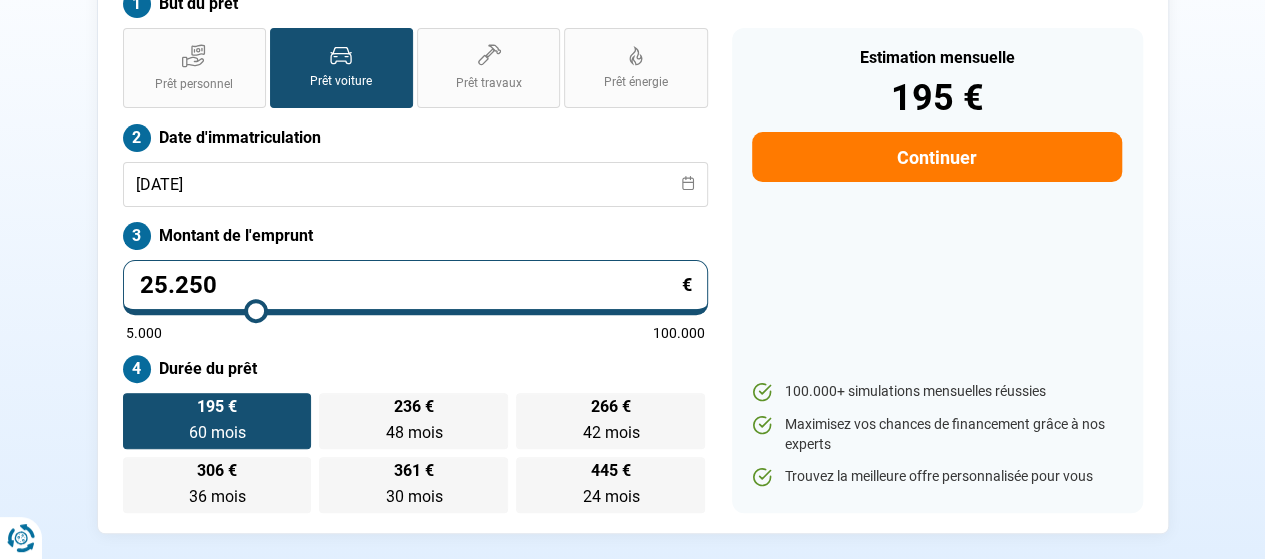 type on "27000" 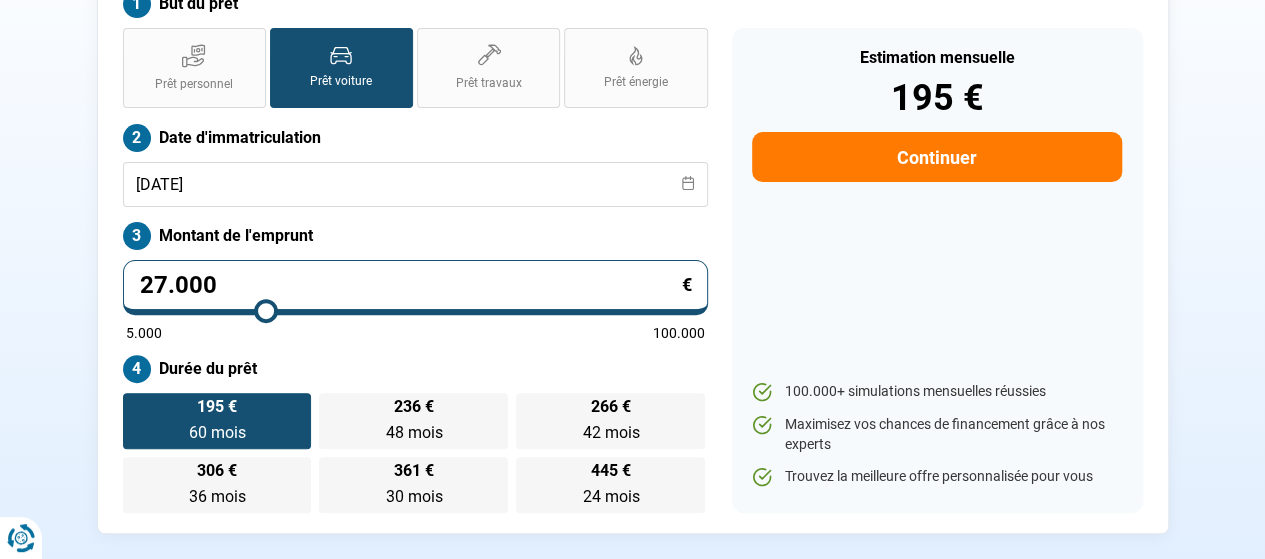 type on "29.000" 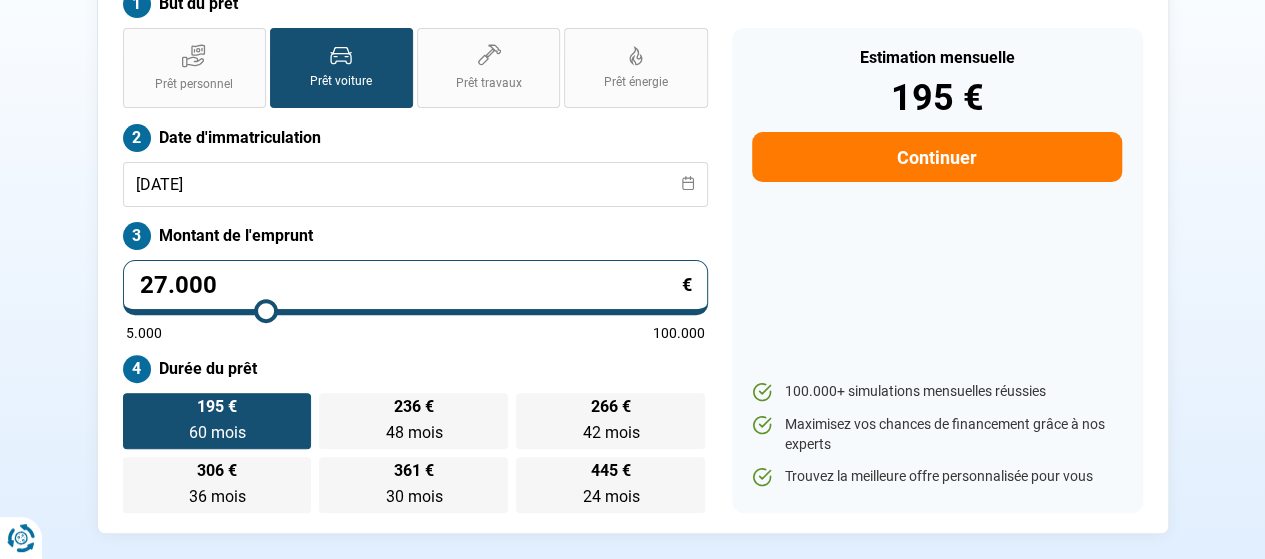 type on "29000" 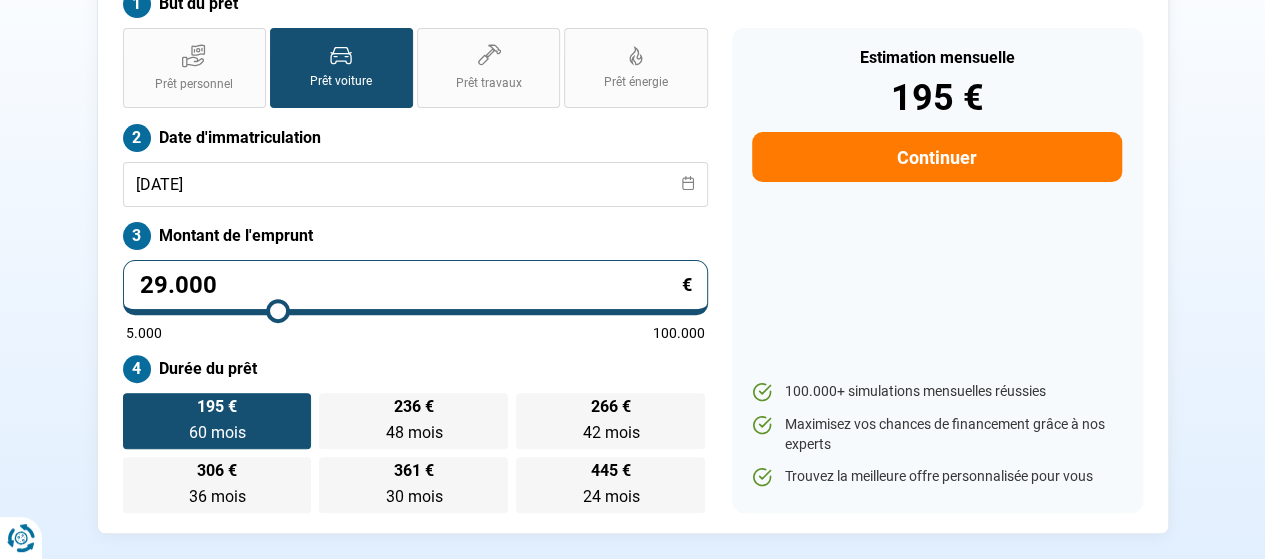 type on "31.250" 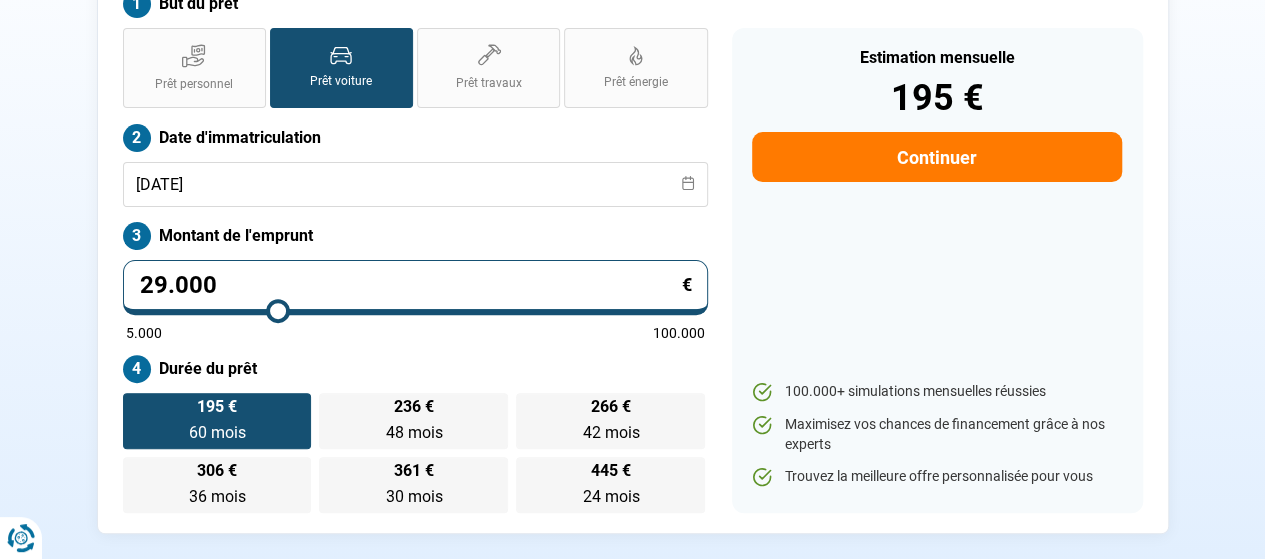 type on "31250" 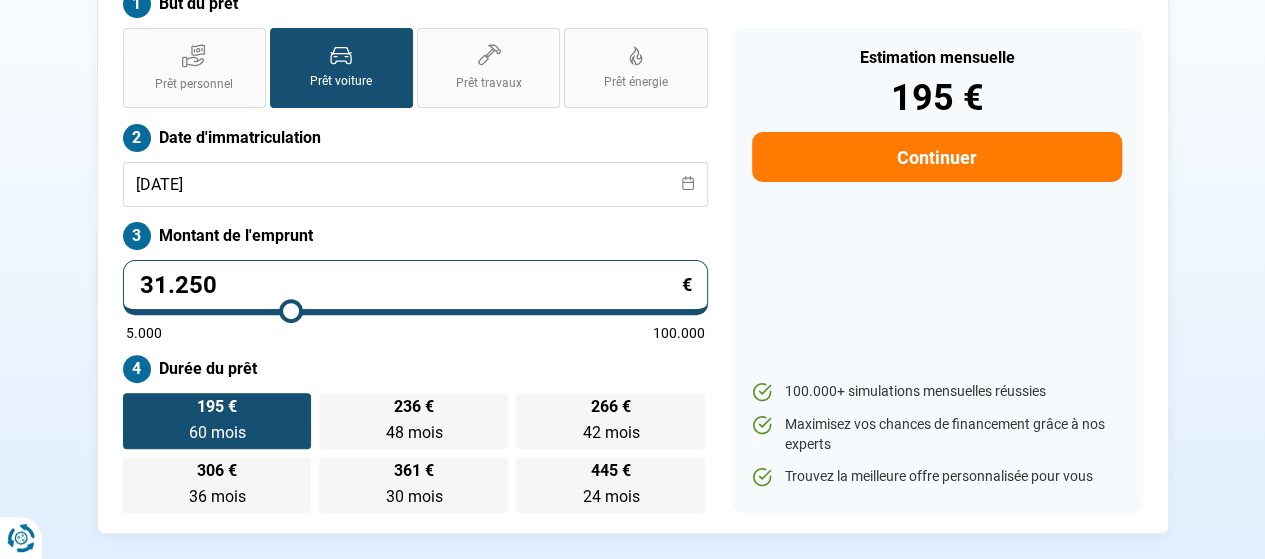 type on "33.000" 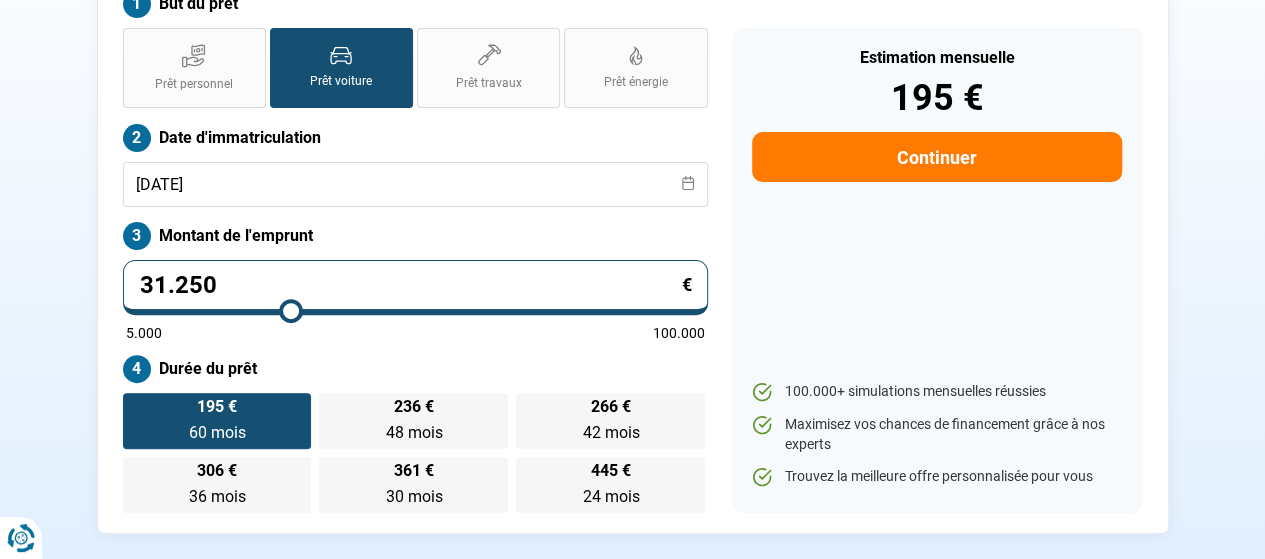 type on "33000" 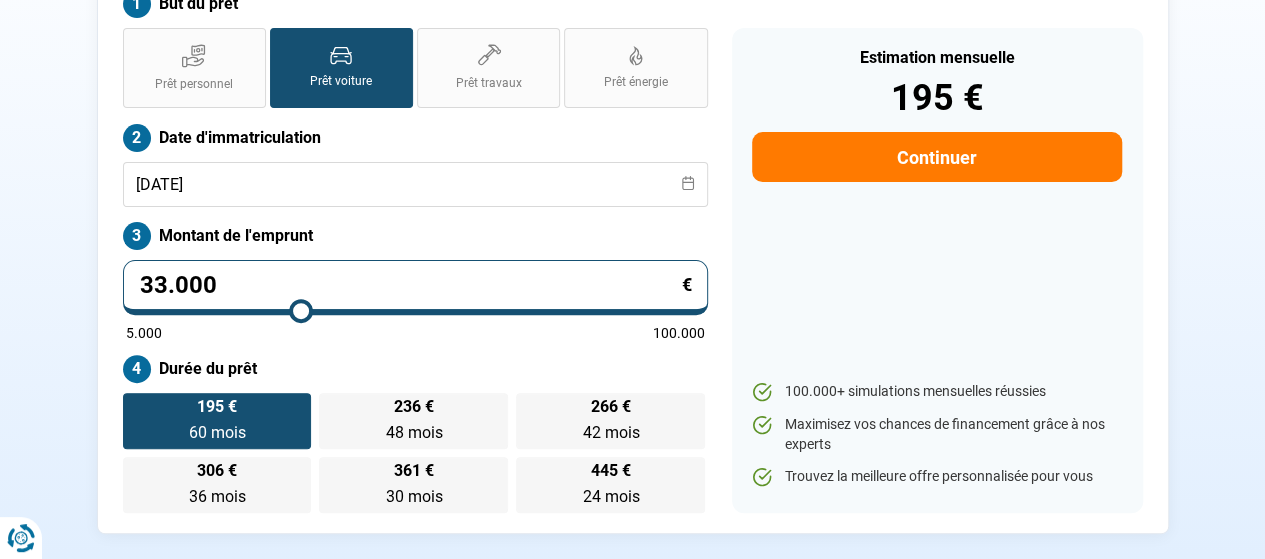 type on "33.750" 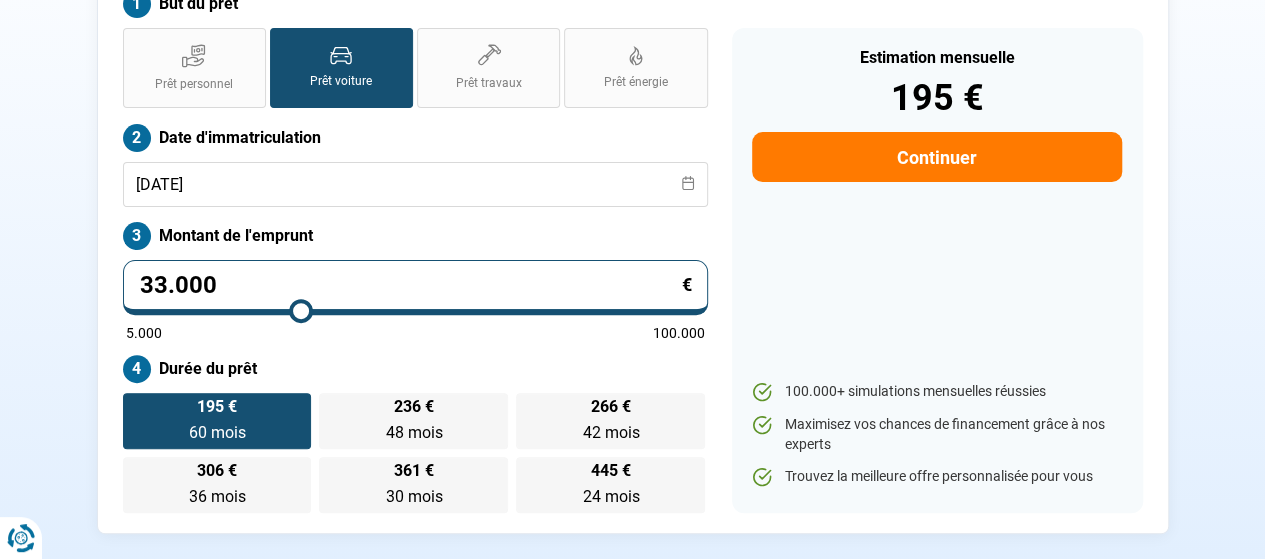 type on "33750" 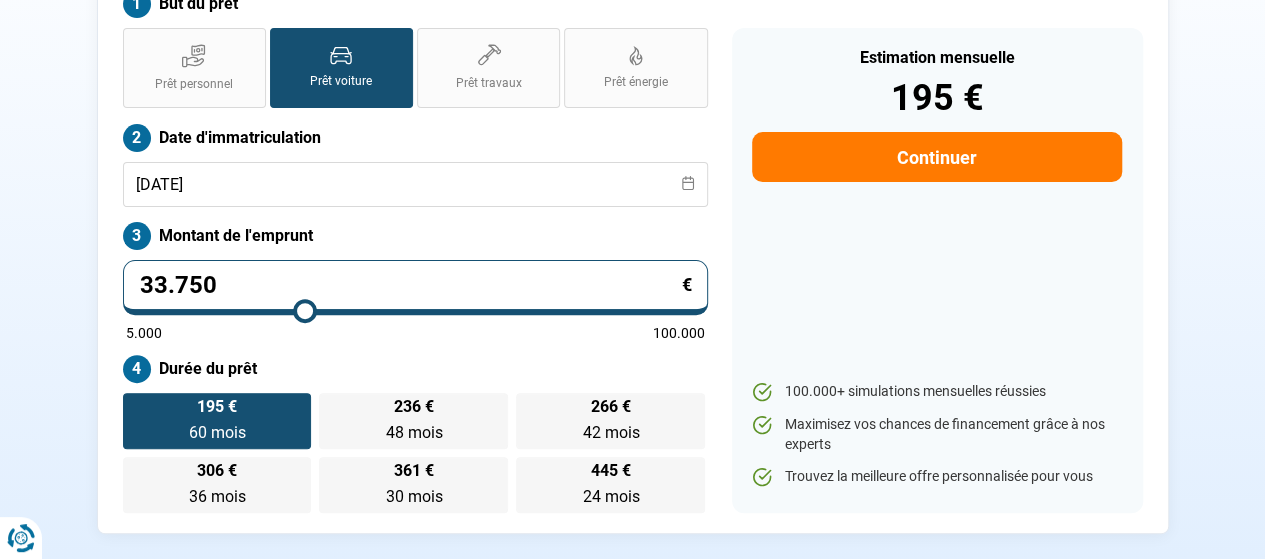 type on "34.250" 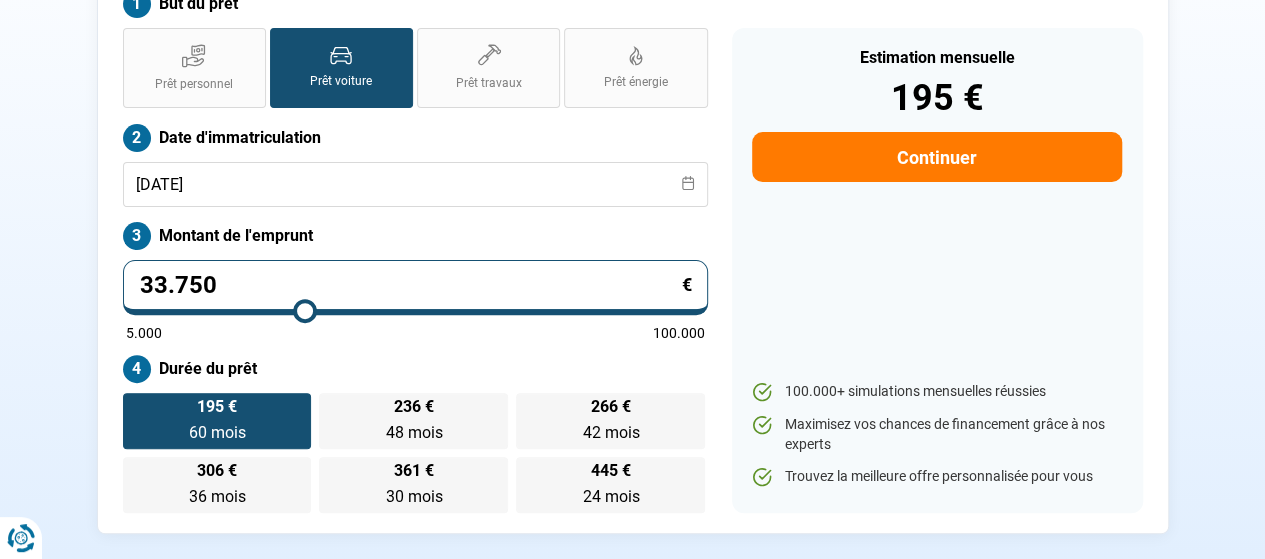 type on "34250" 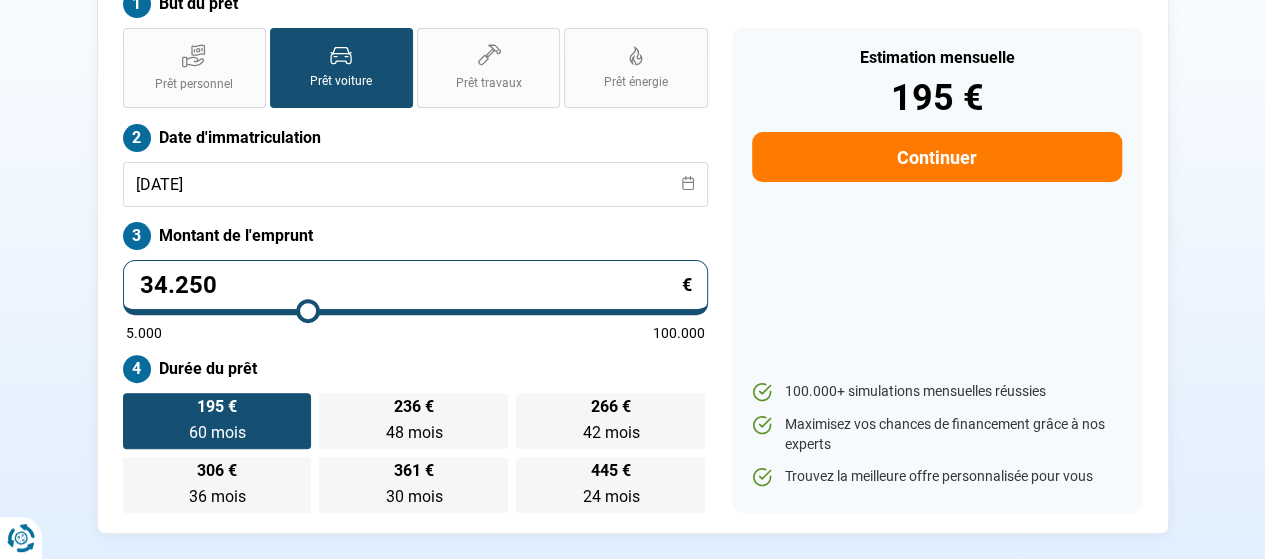 type on "34.750" 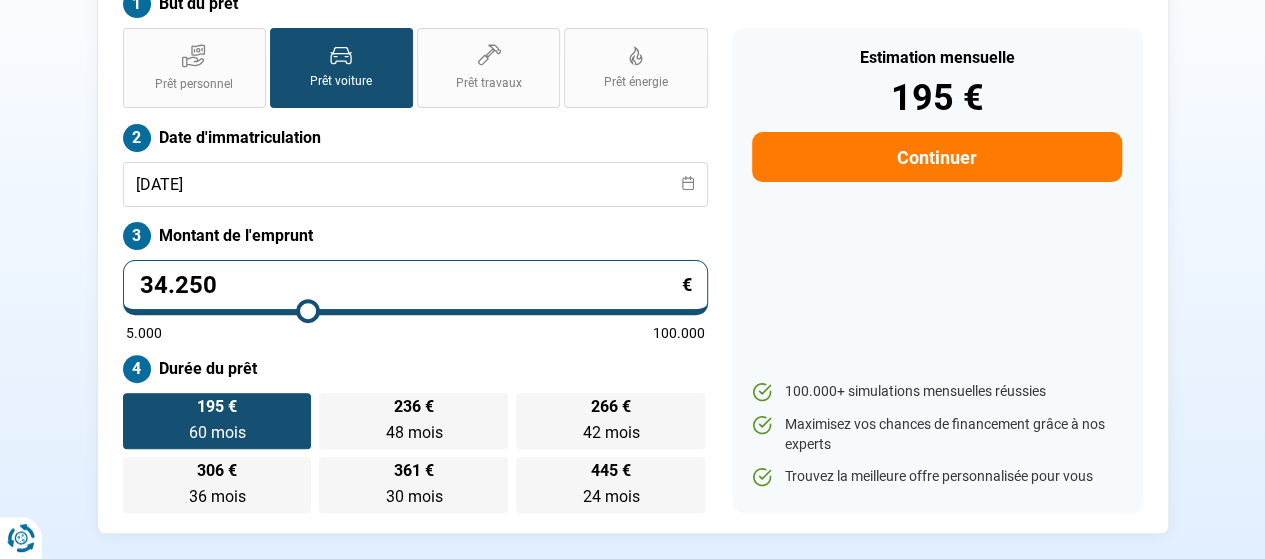 type on "34750" 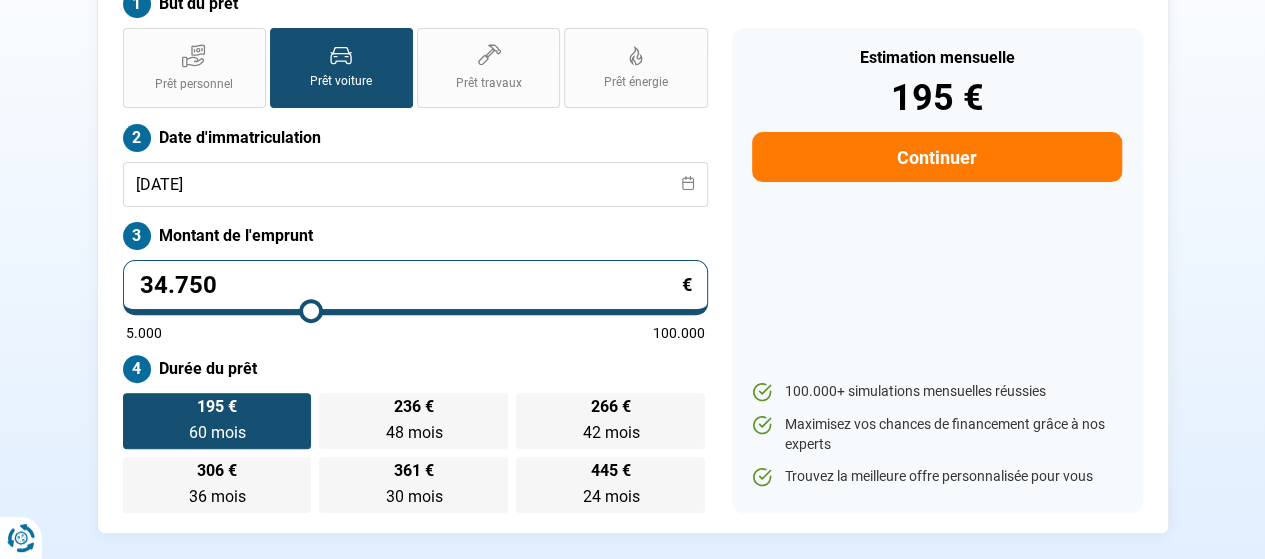 type on "35.750" 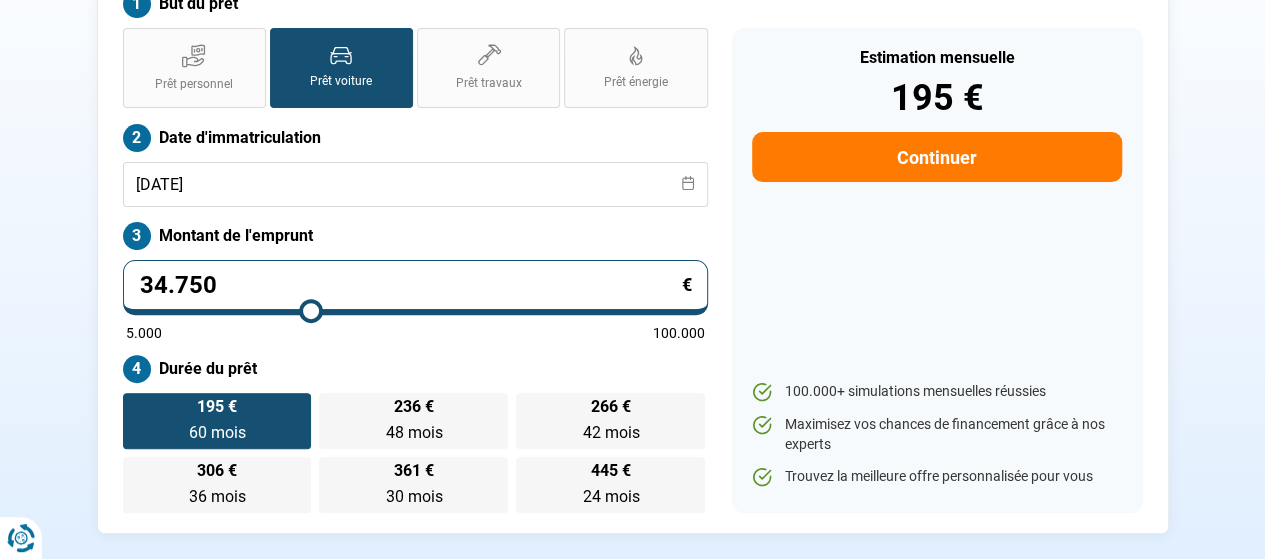 type on "35750" 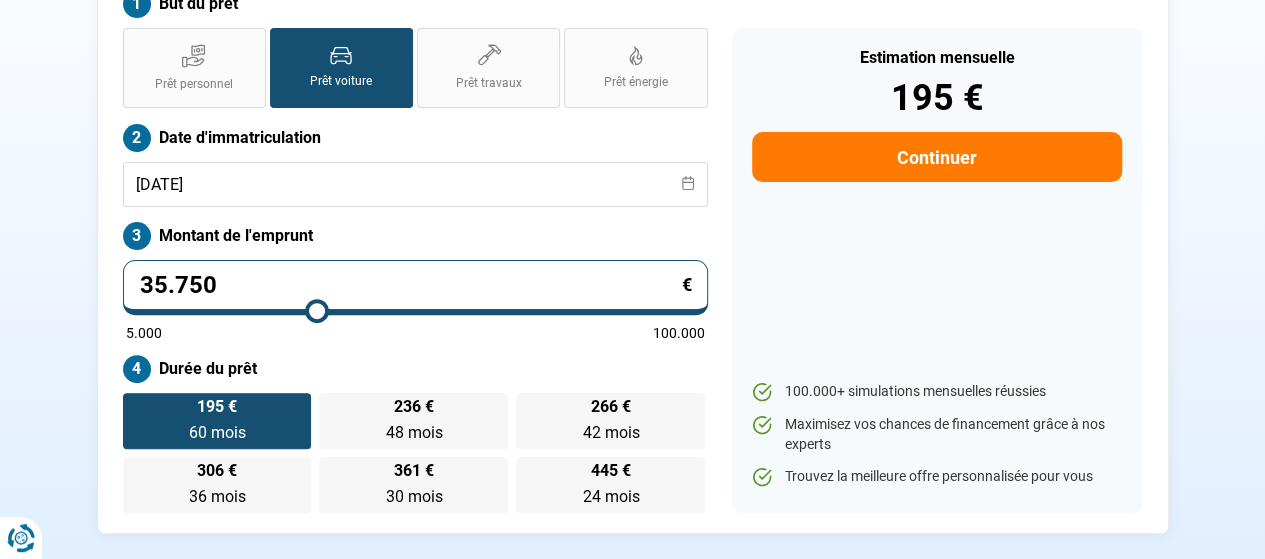 type on "36.500" 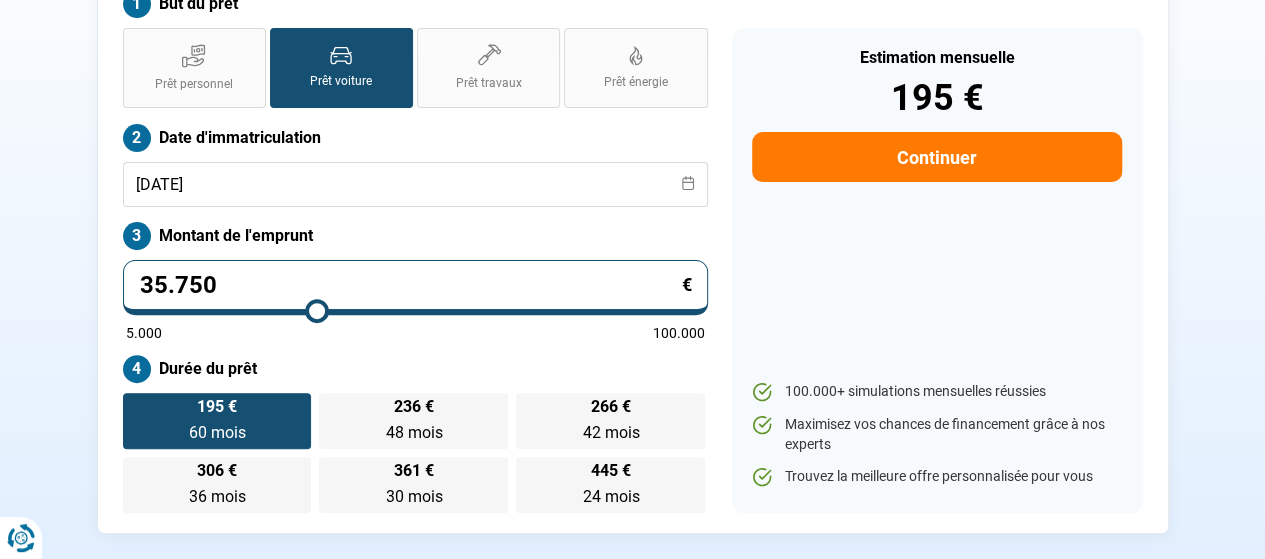 type on "36500" 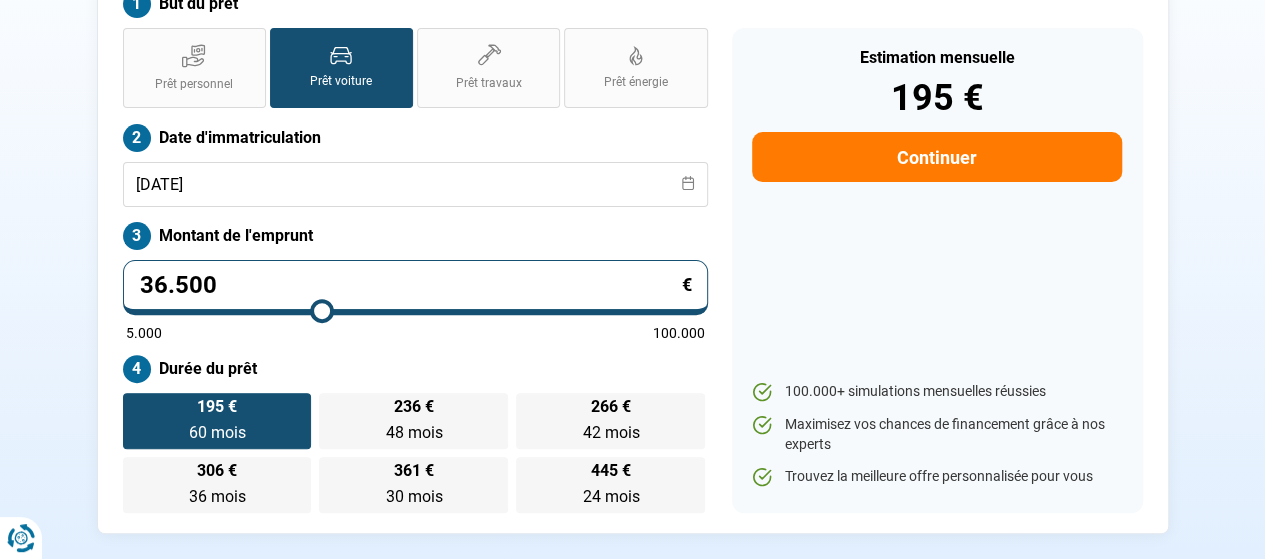 type on "37.000" 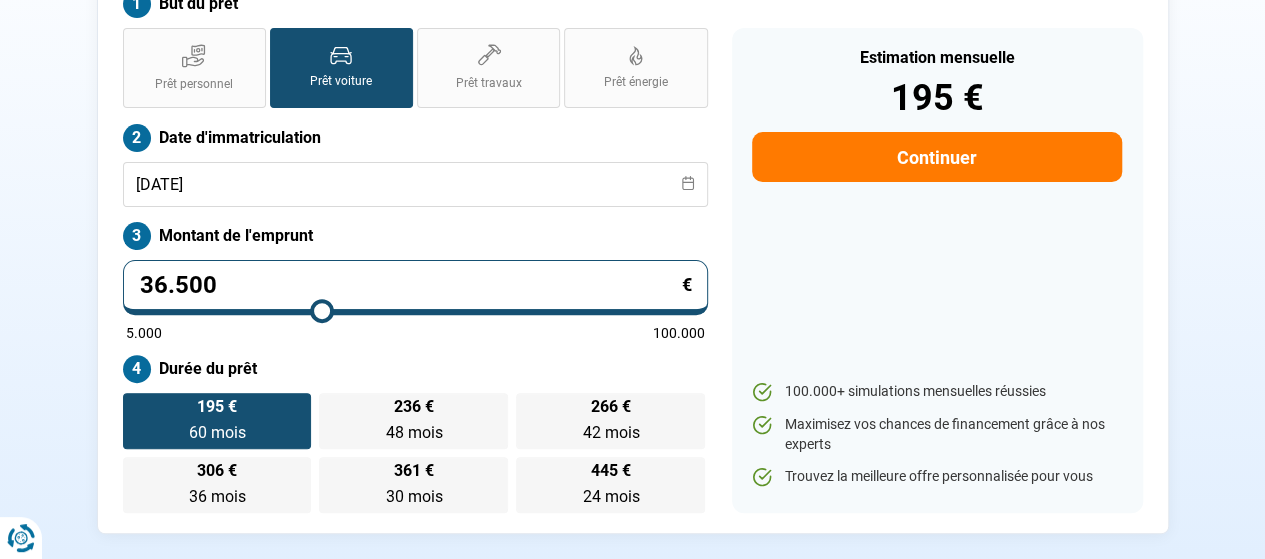 type on "37000" 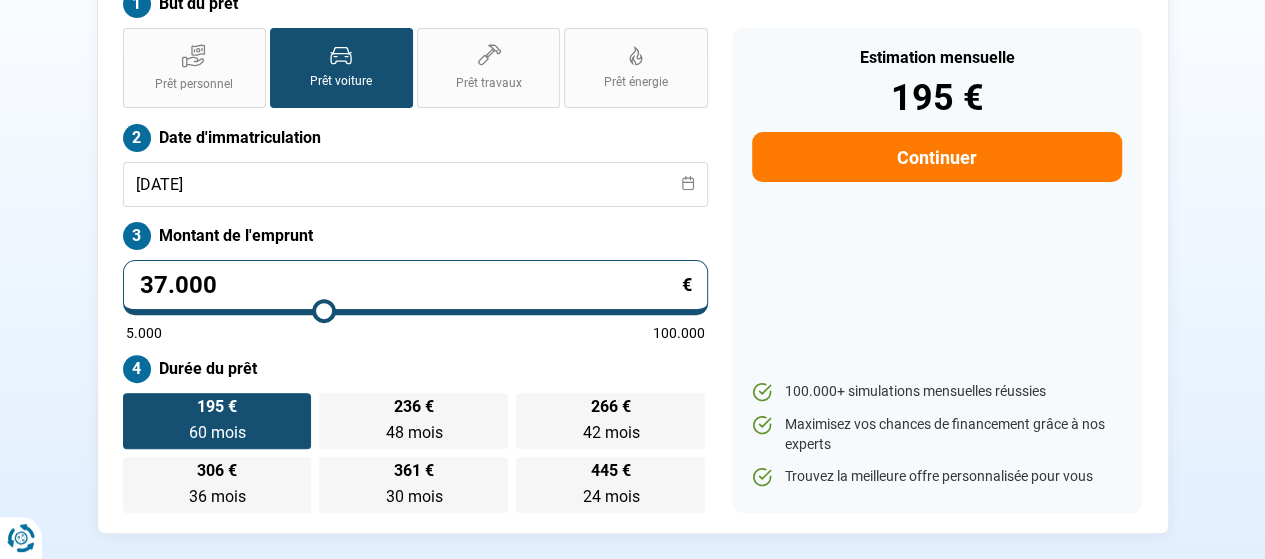 type on "37.500" 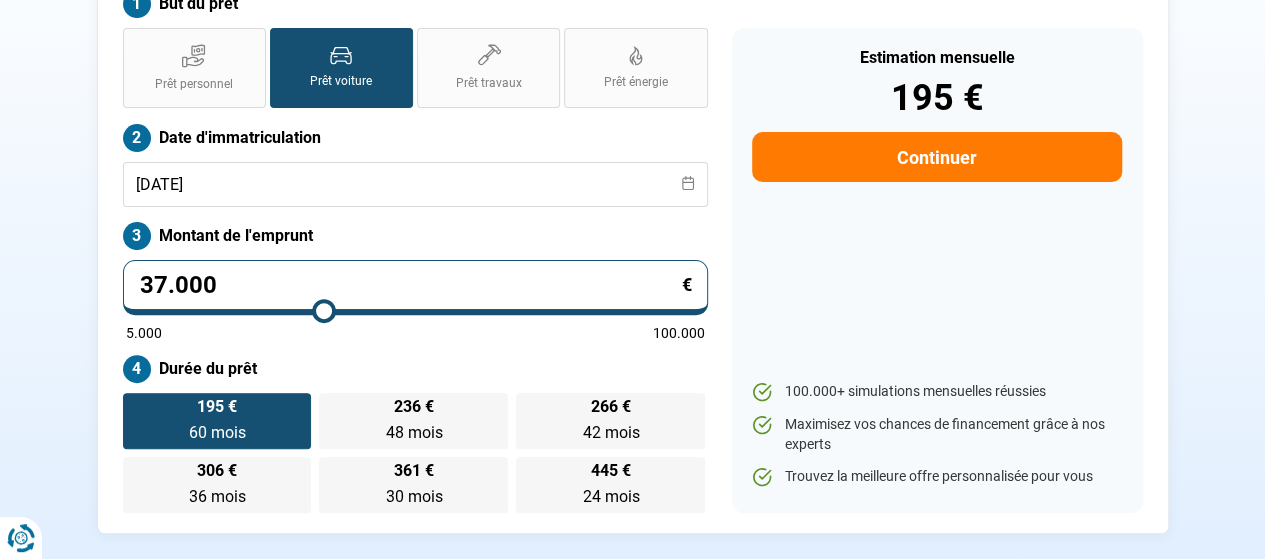type on "37500" 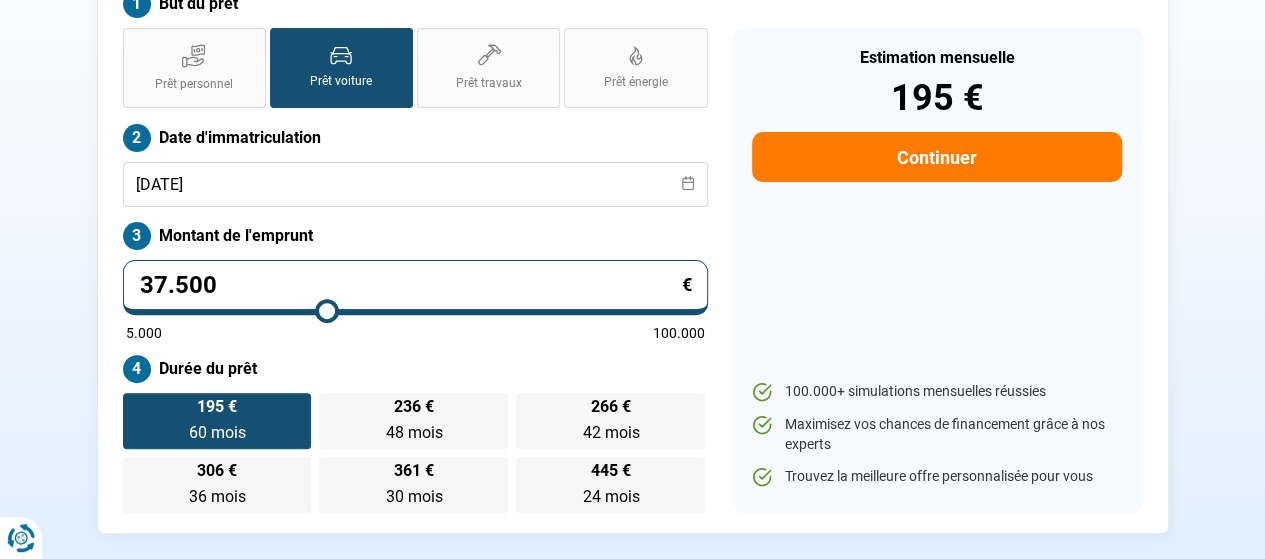 type on "37.750" 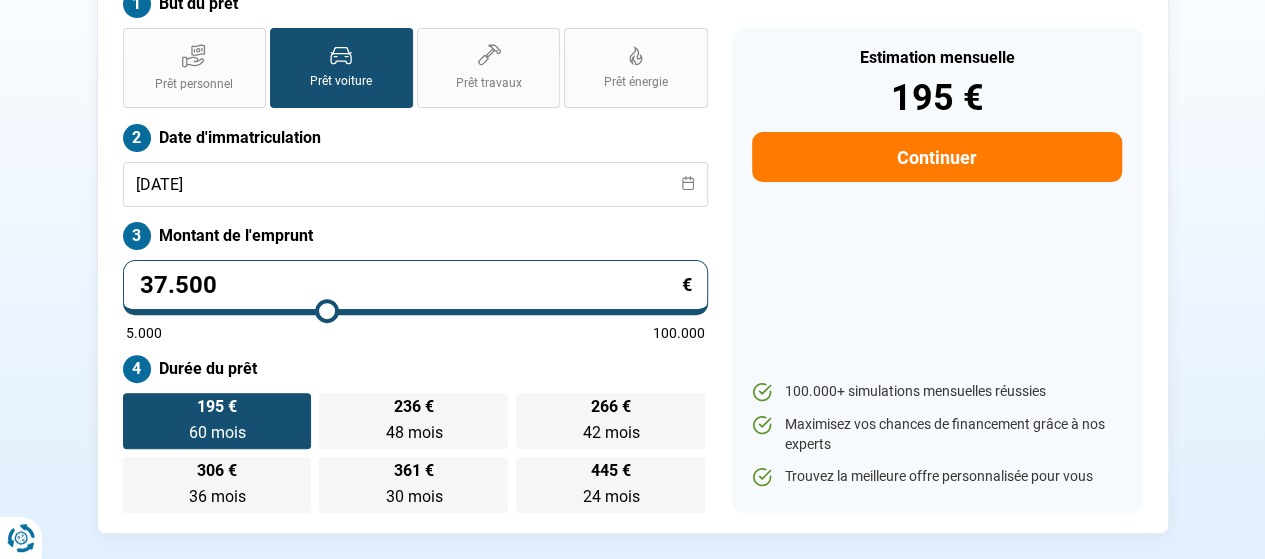 type on "37750" 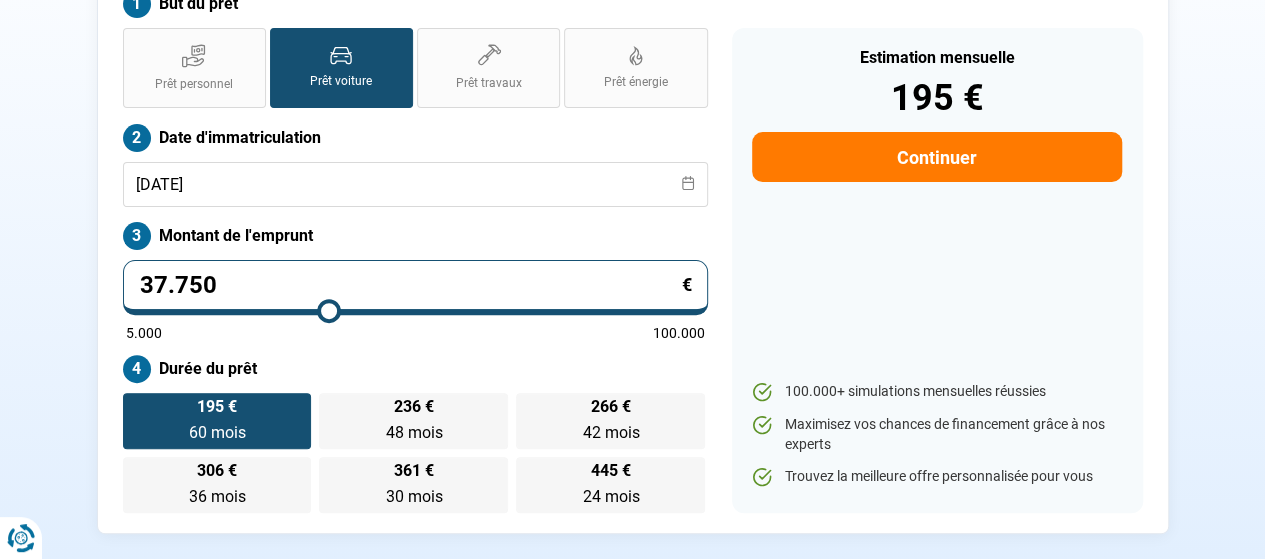 type on "38.000" 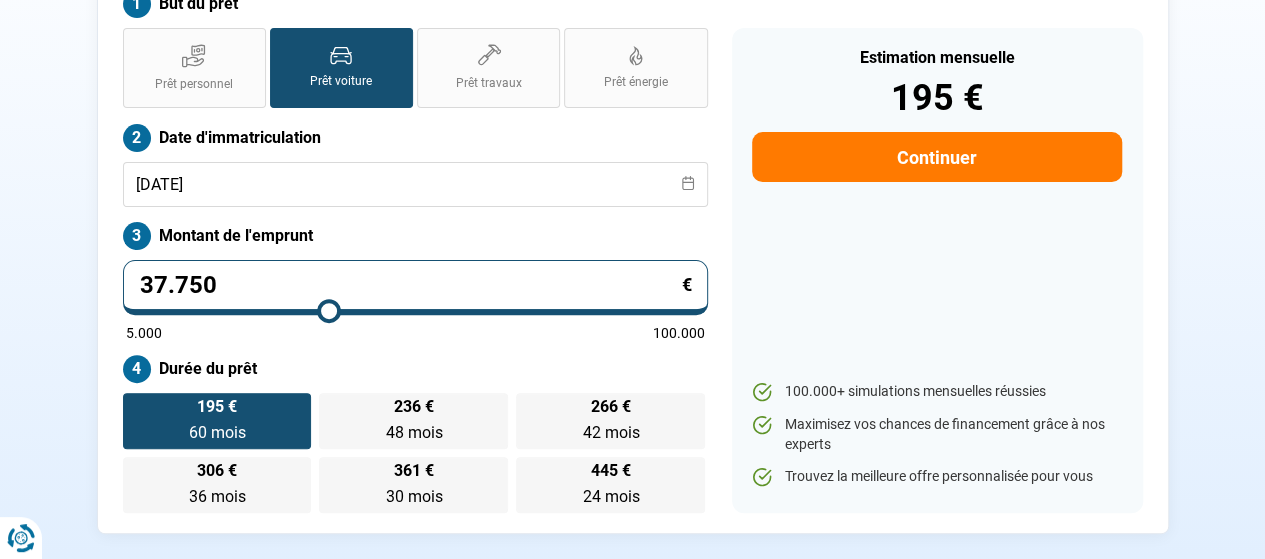 type on "38000" 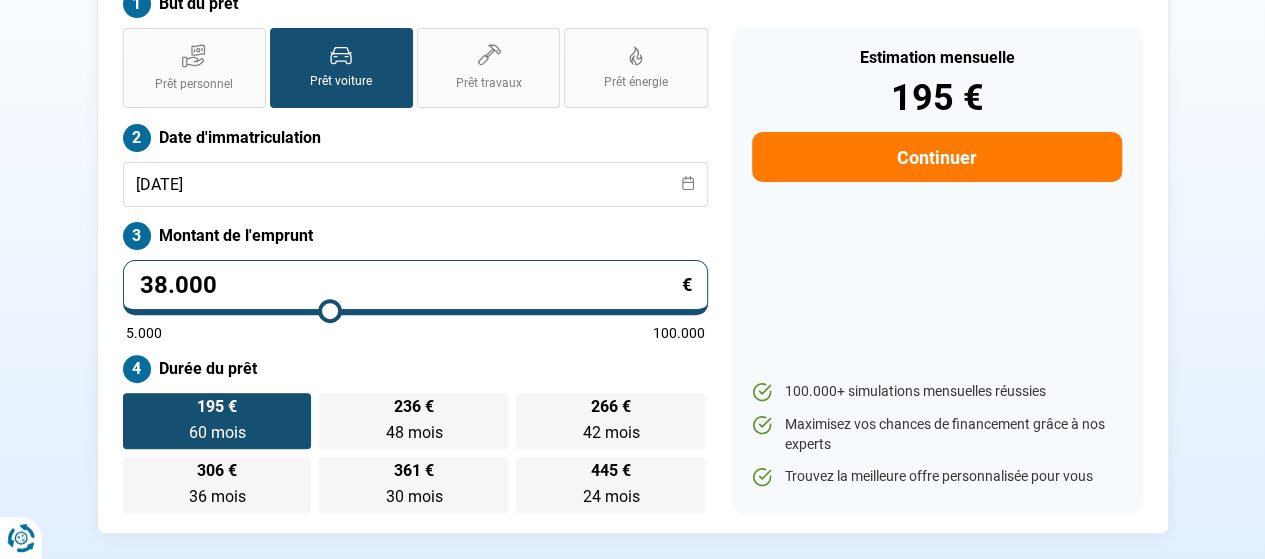 type on "38.250" 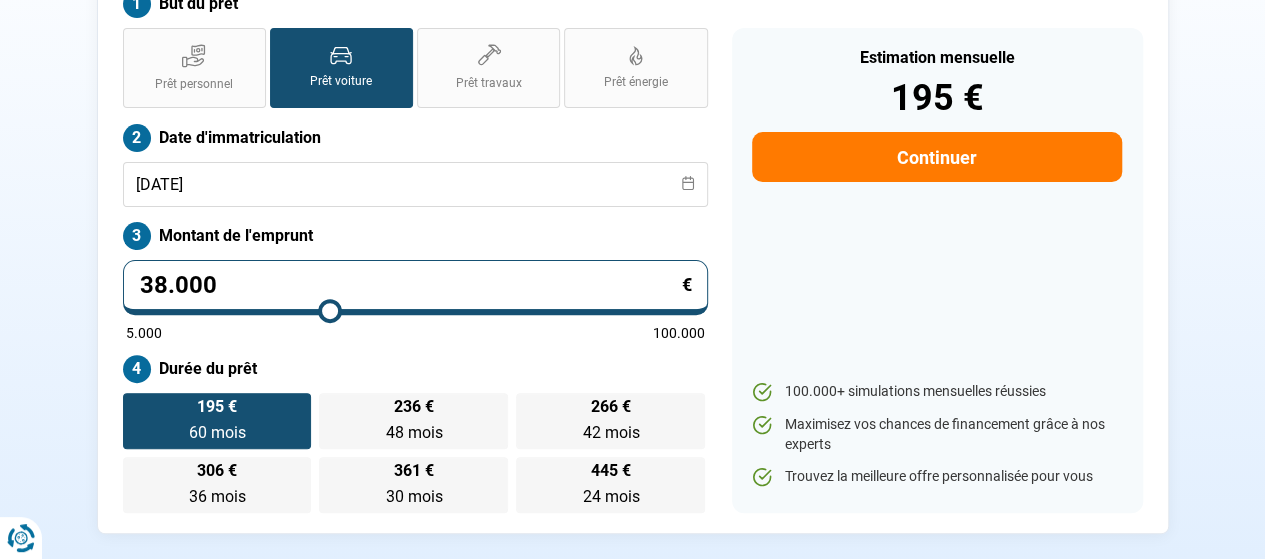 type on "38250" 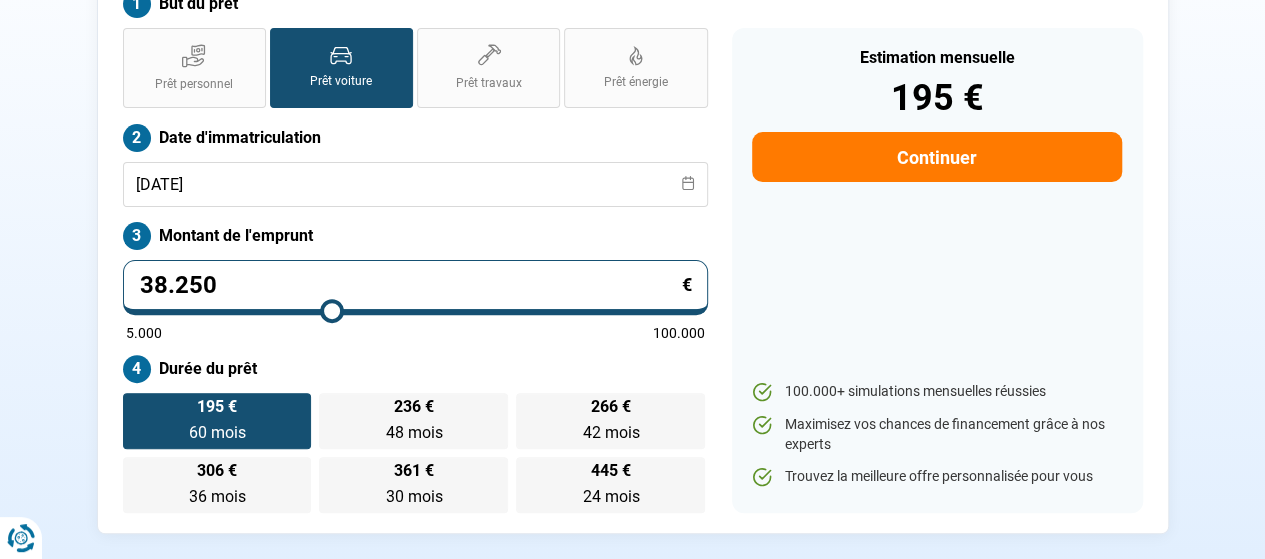 type on "38.500" 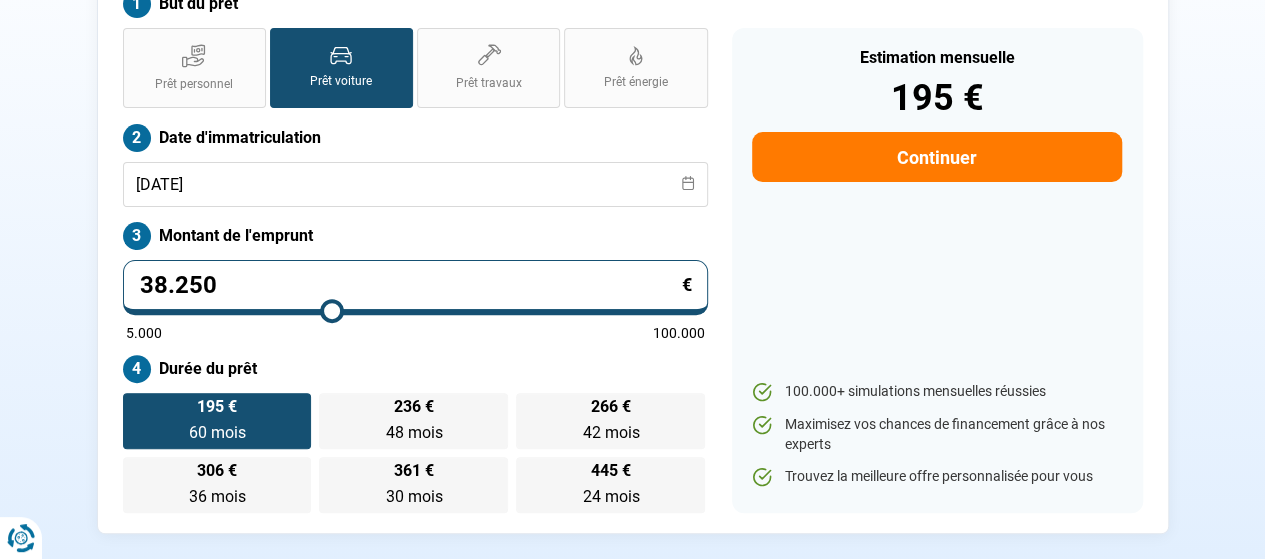 type on "38500" 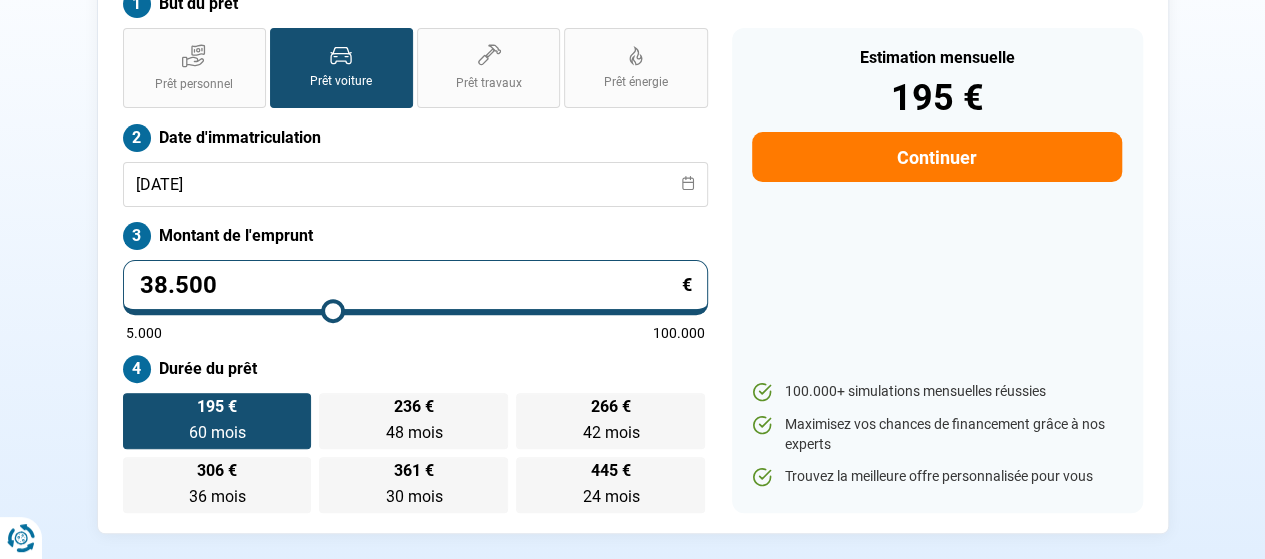 type on "39.000" 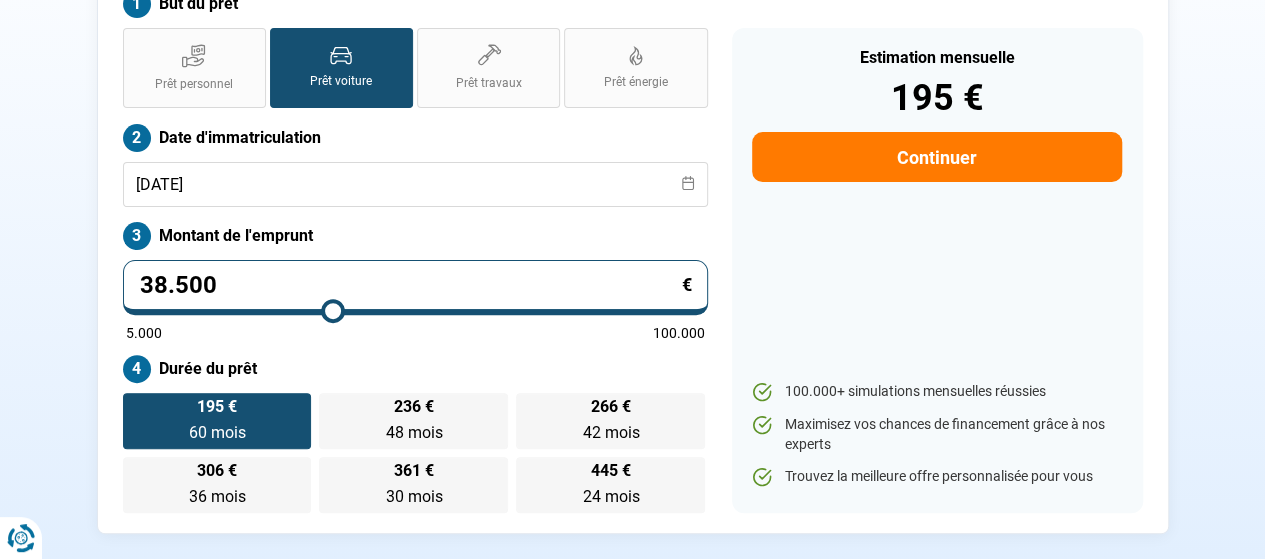 type on "39000" 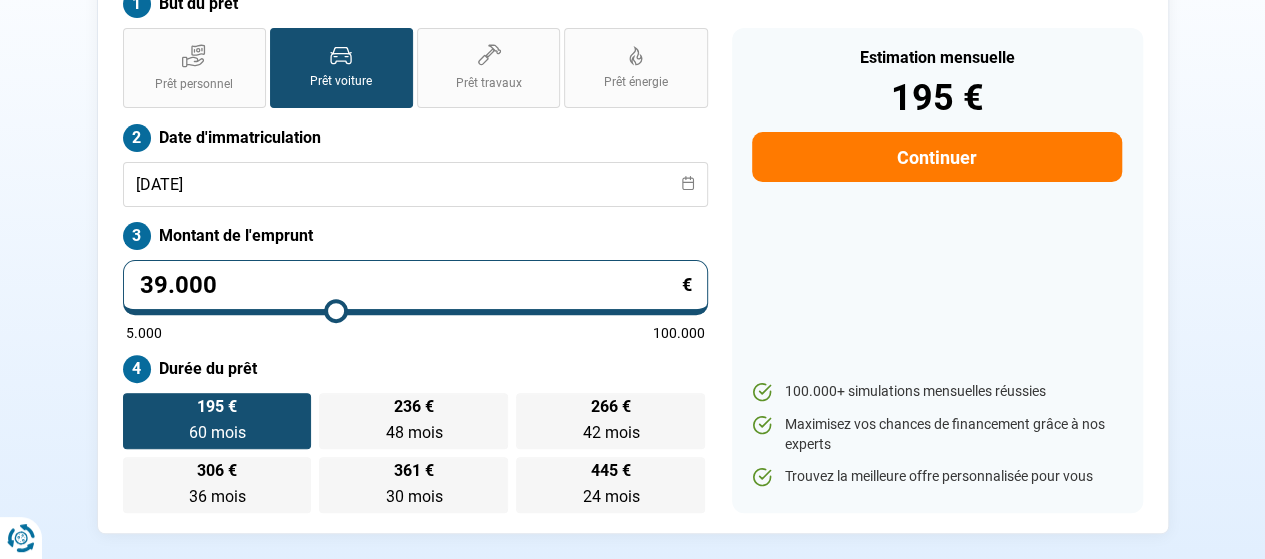type on "39.250" 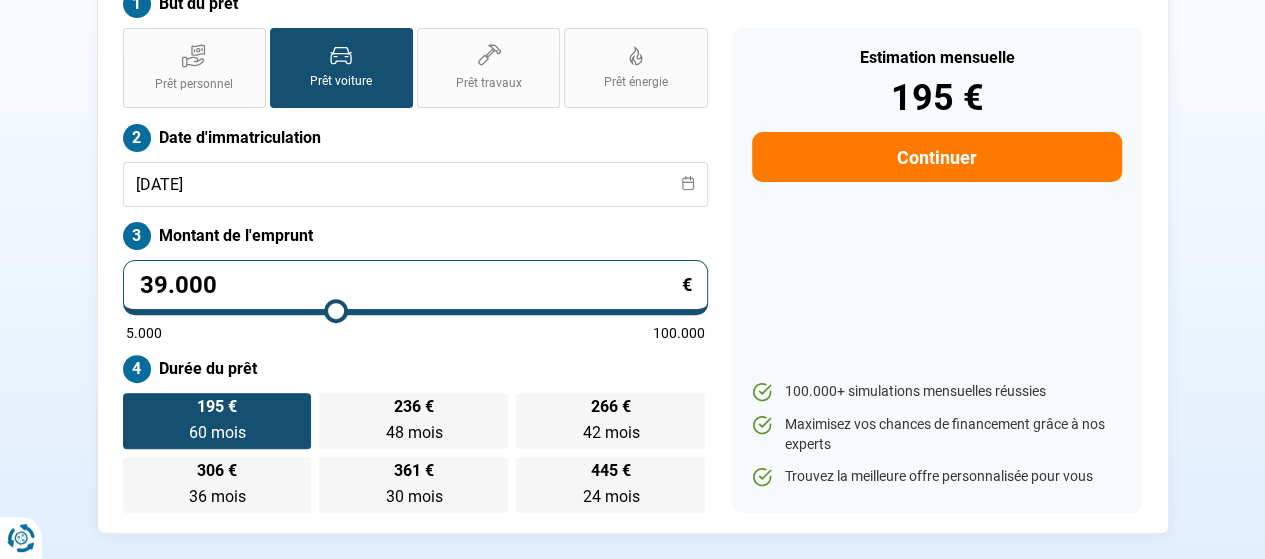 type on "39250" 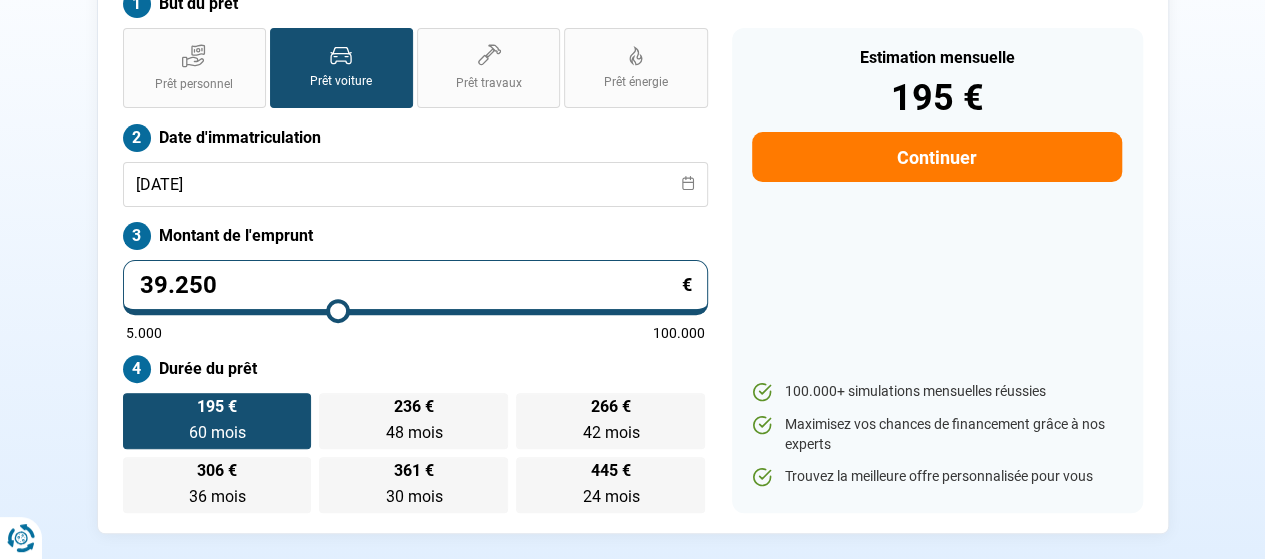 type on "39.750" 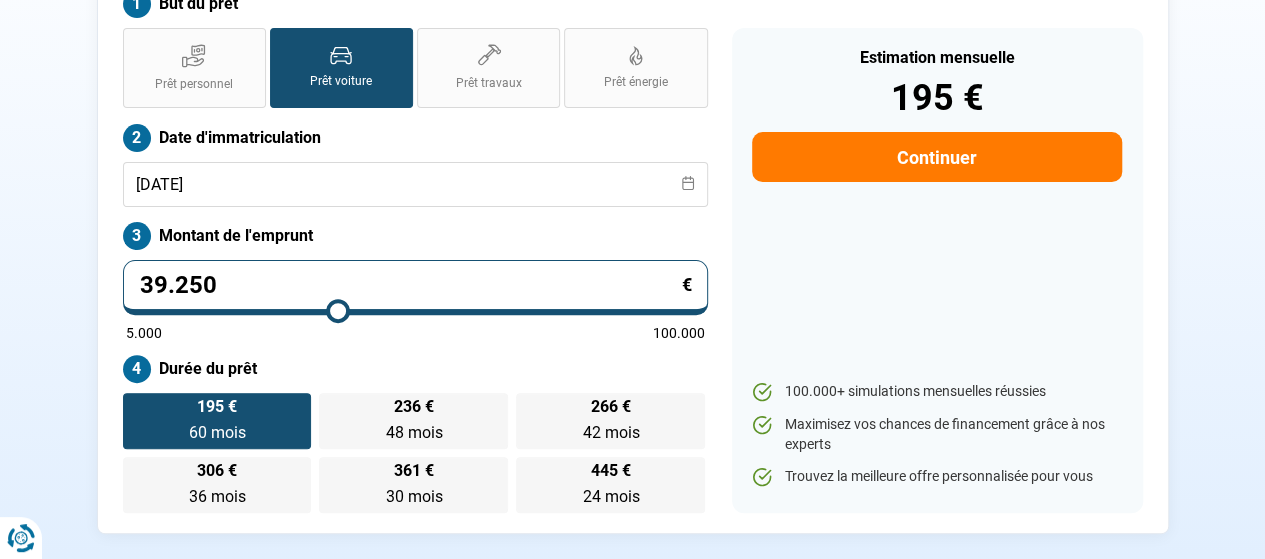 type on "39750" 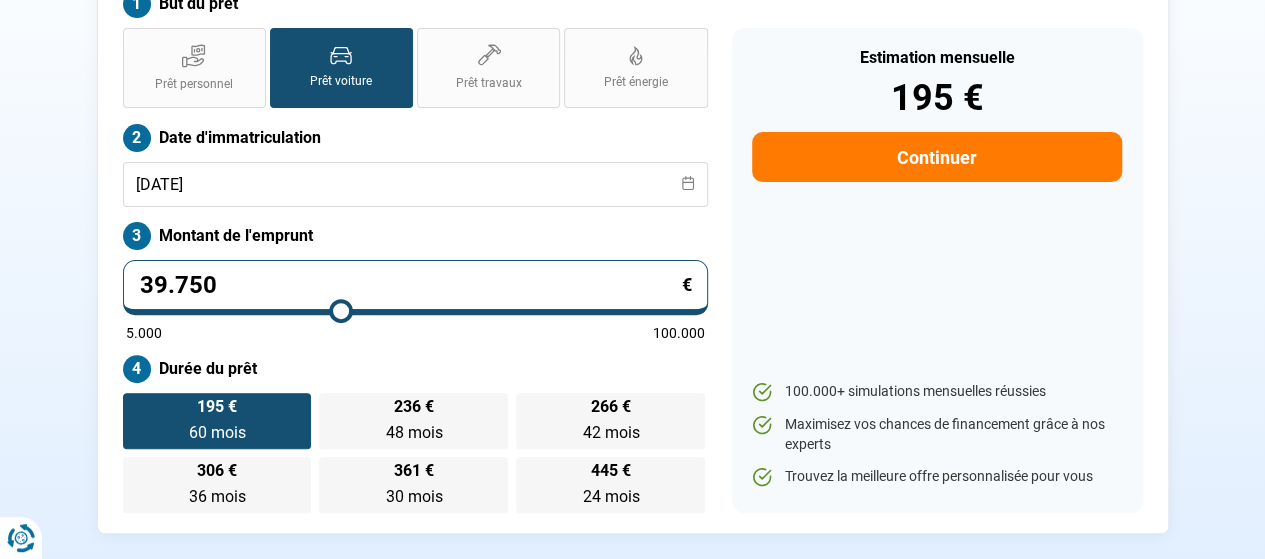 type on "40.500" 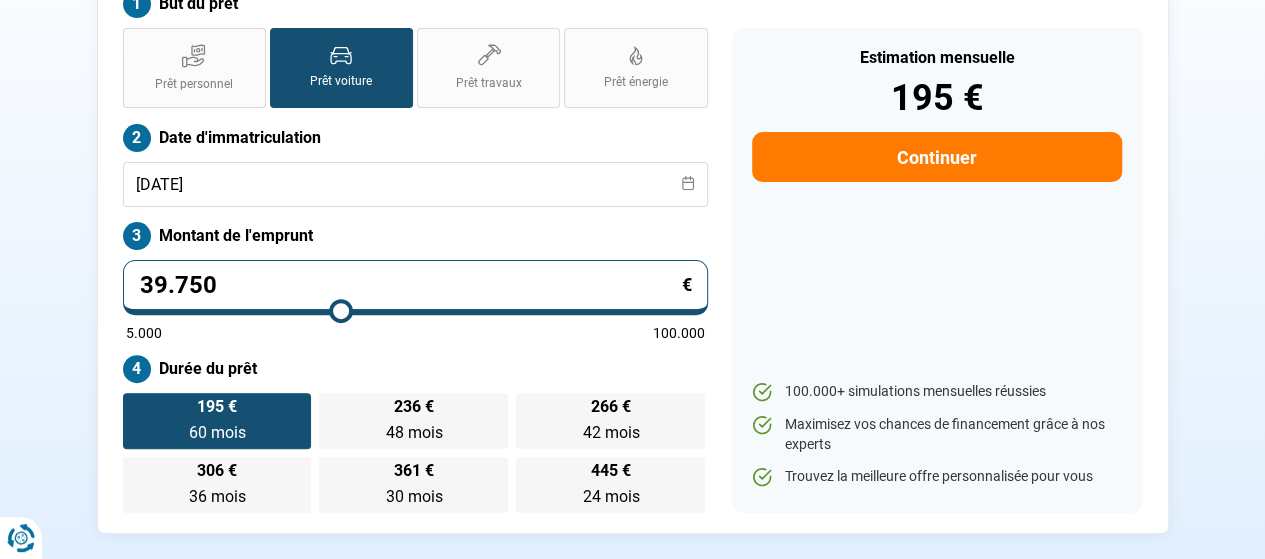 type on "40500" 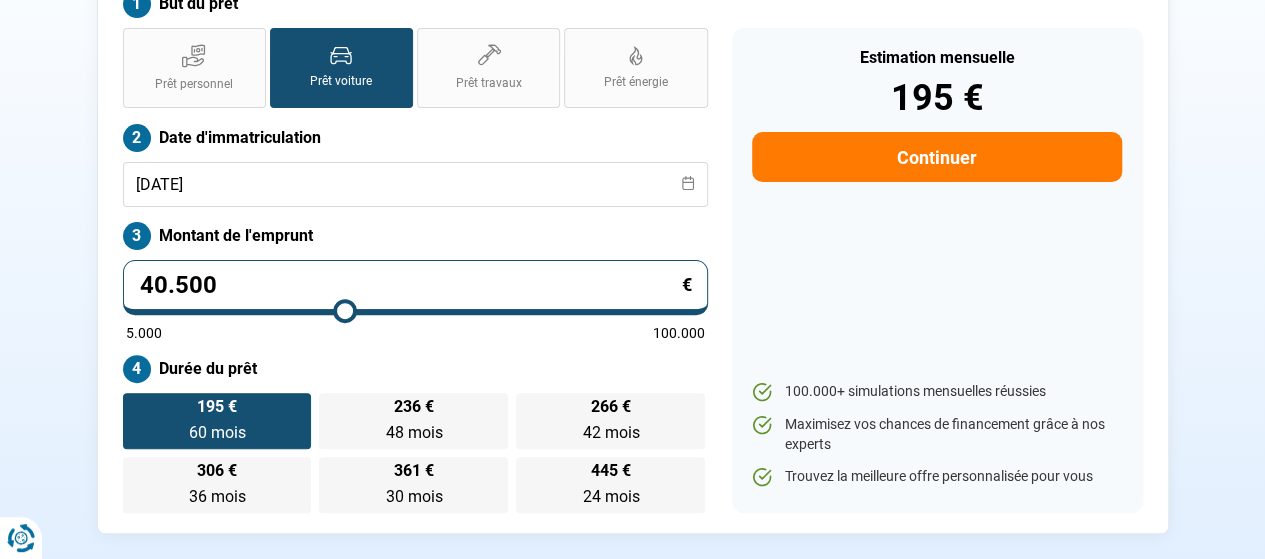 type on "40.750" 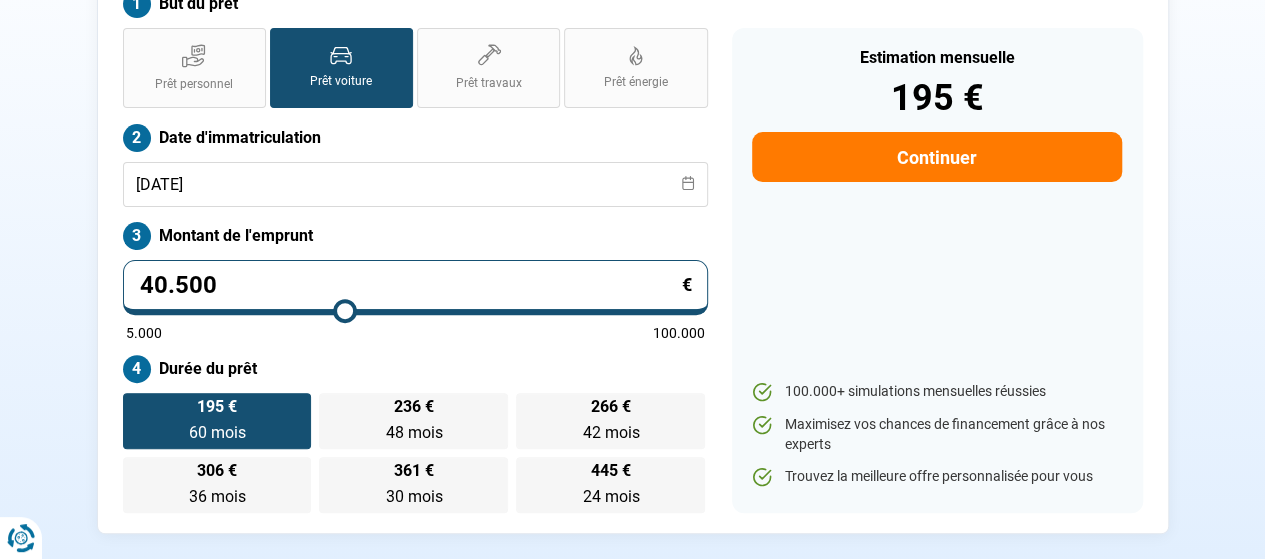 type on "40750" 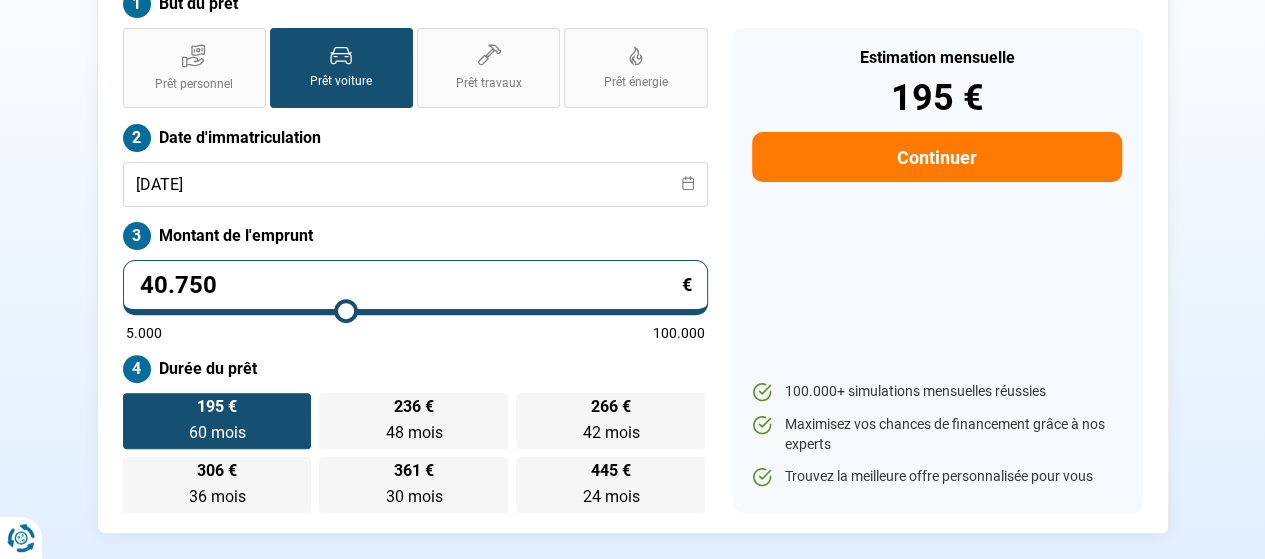 type on "41.250" 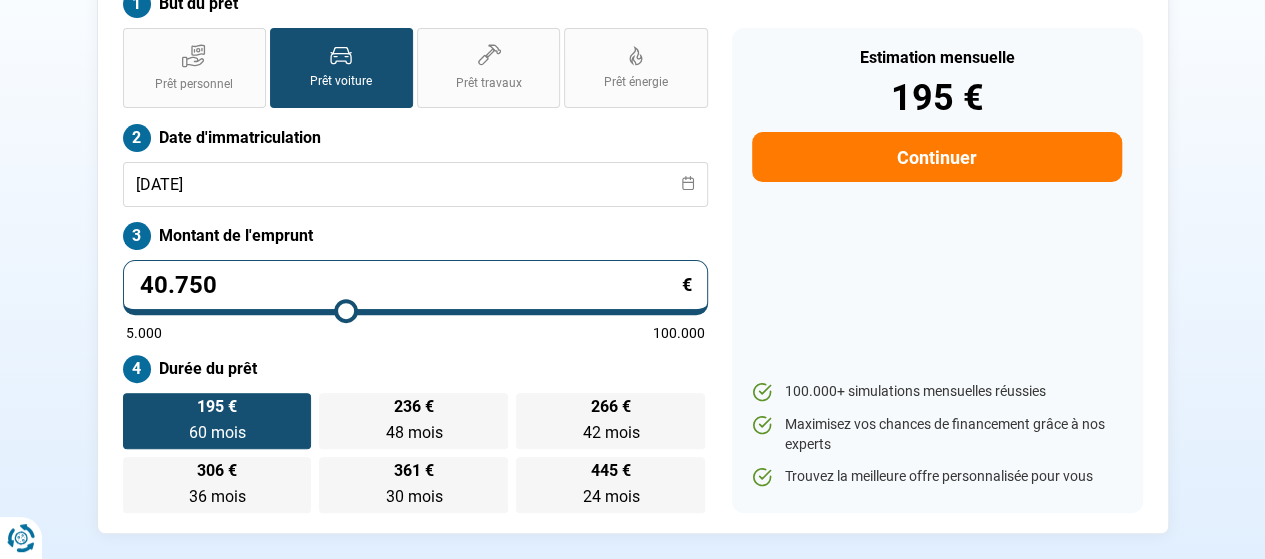 type on "41250" 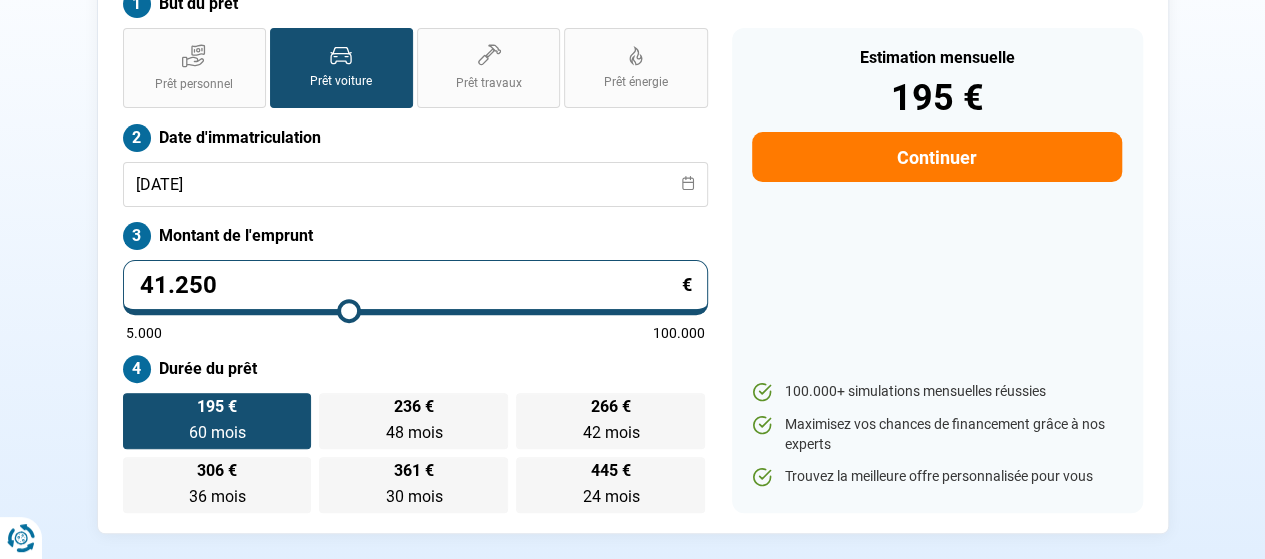 type on "41.000" 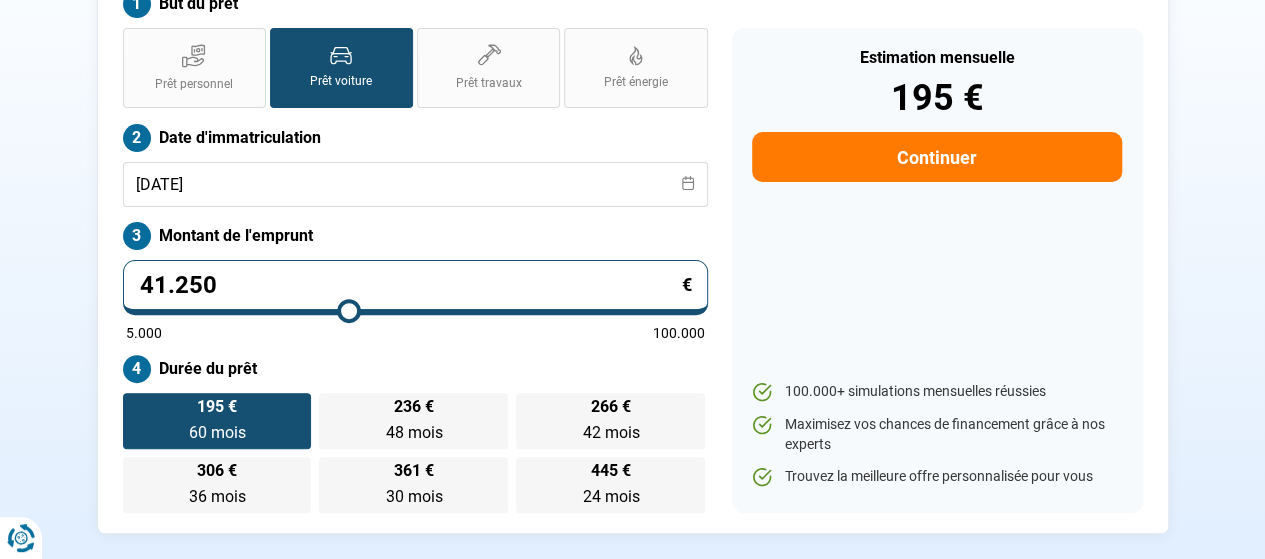 type on "41000" 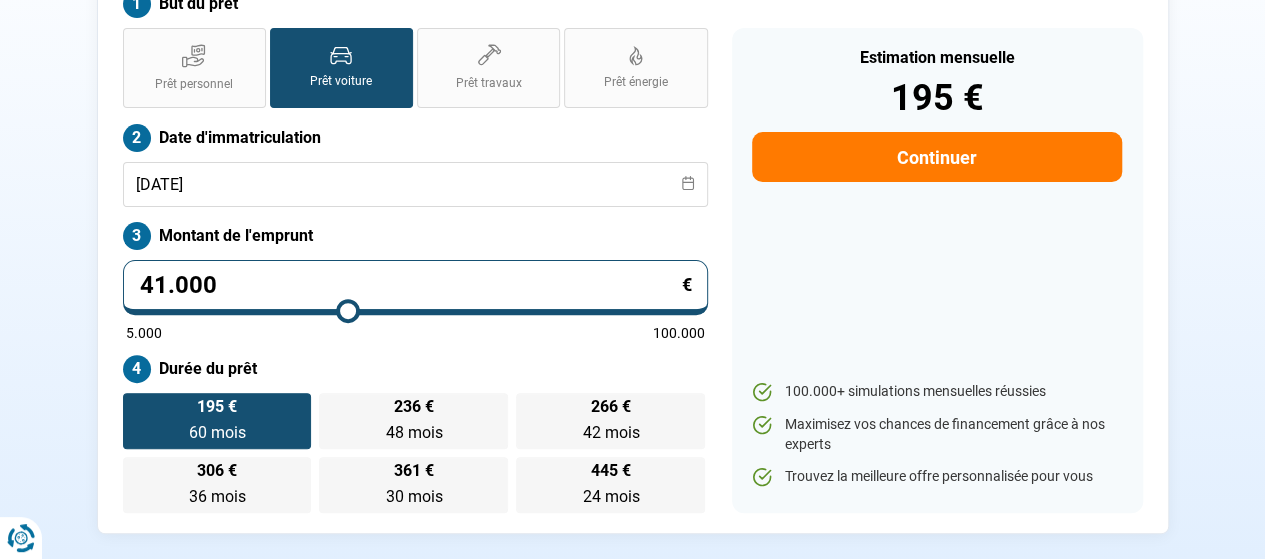 type on "40.750" 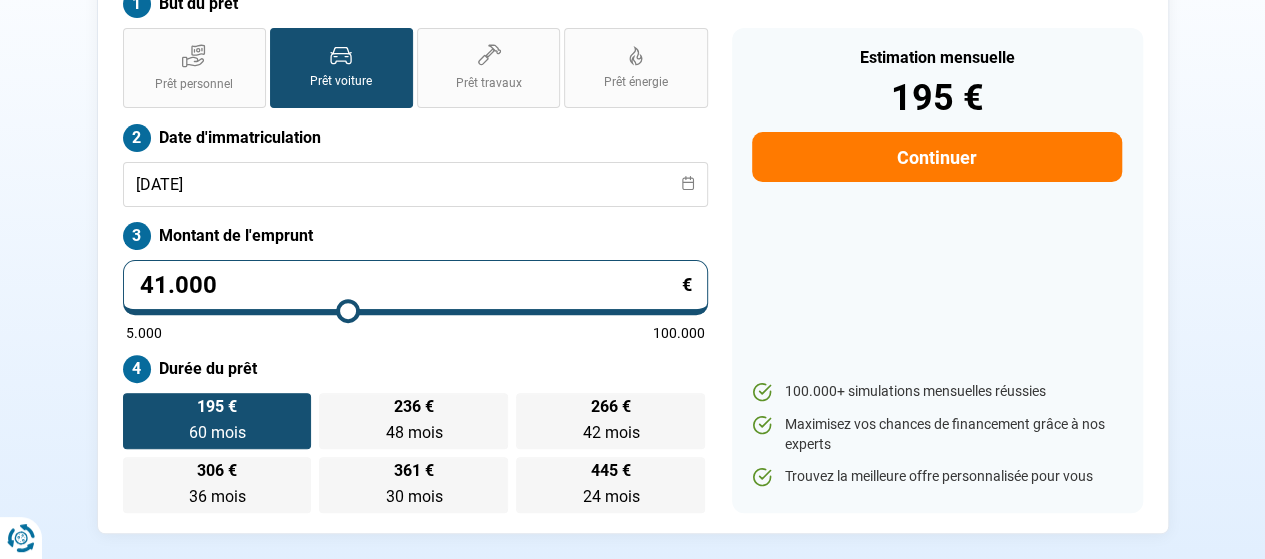 type on "40750" 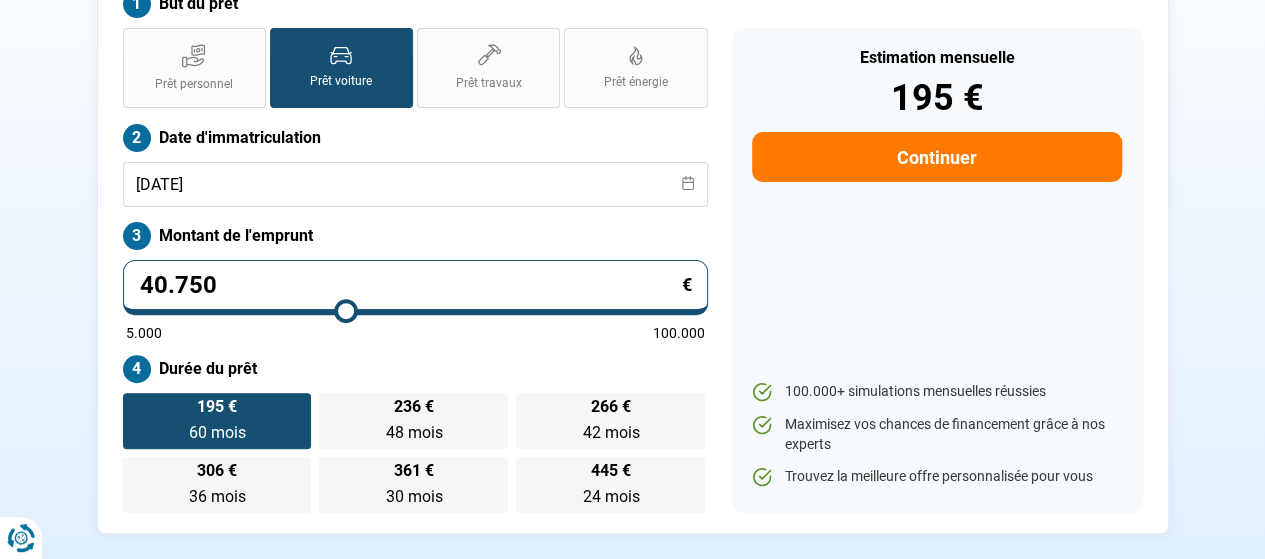 type on "40.500" 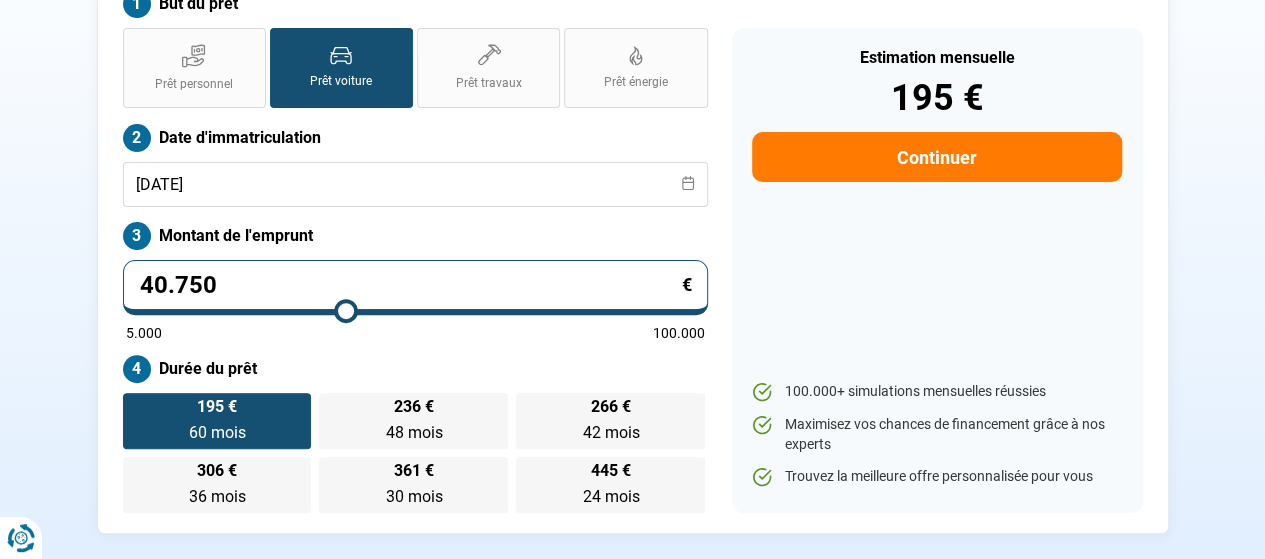 type on "40500" 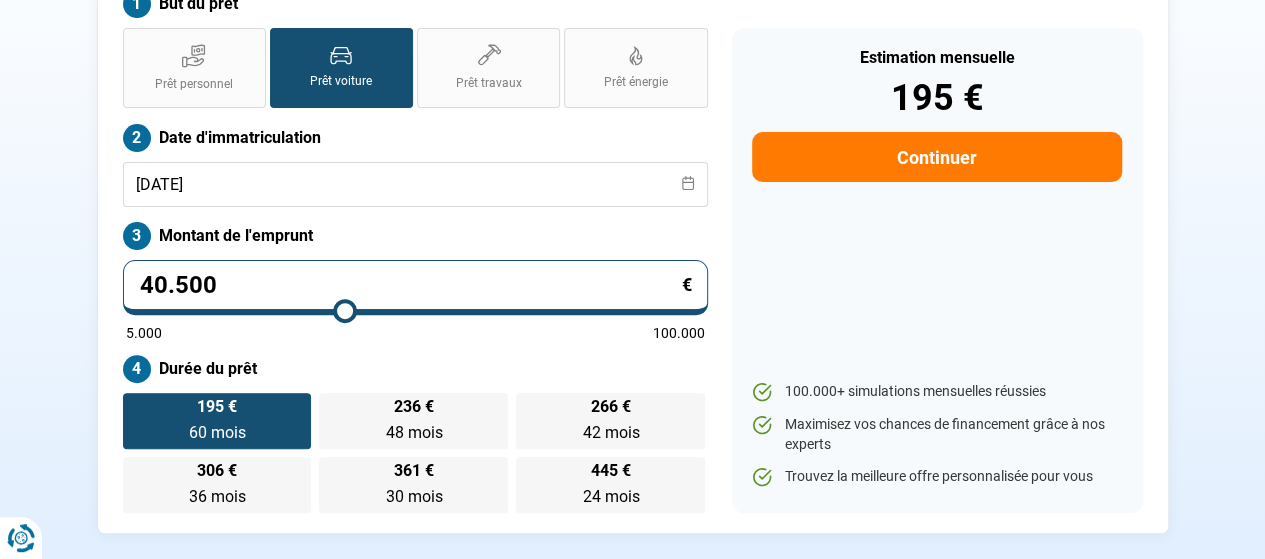 type on "40.250" 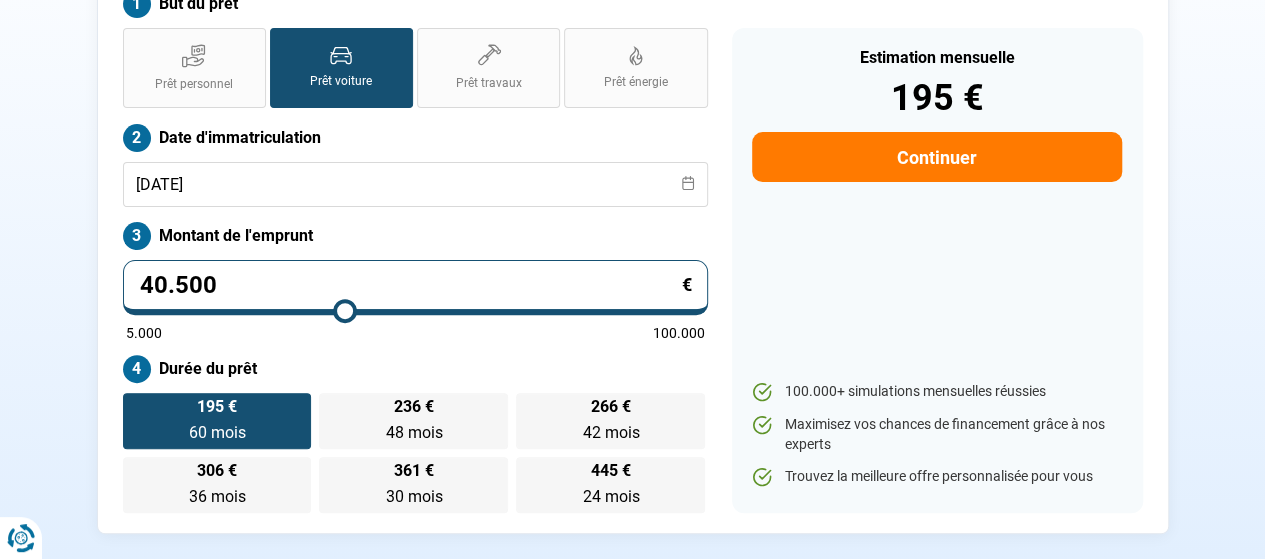 type on "40250" 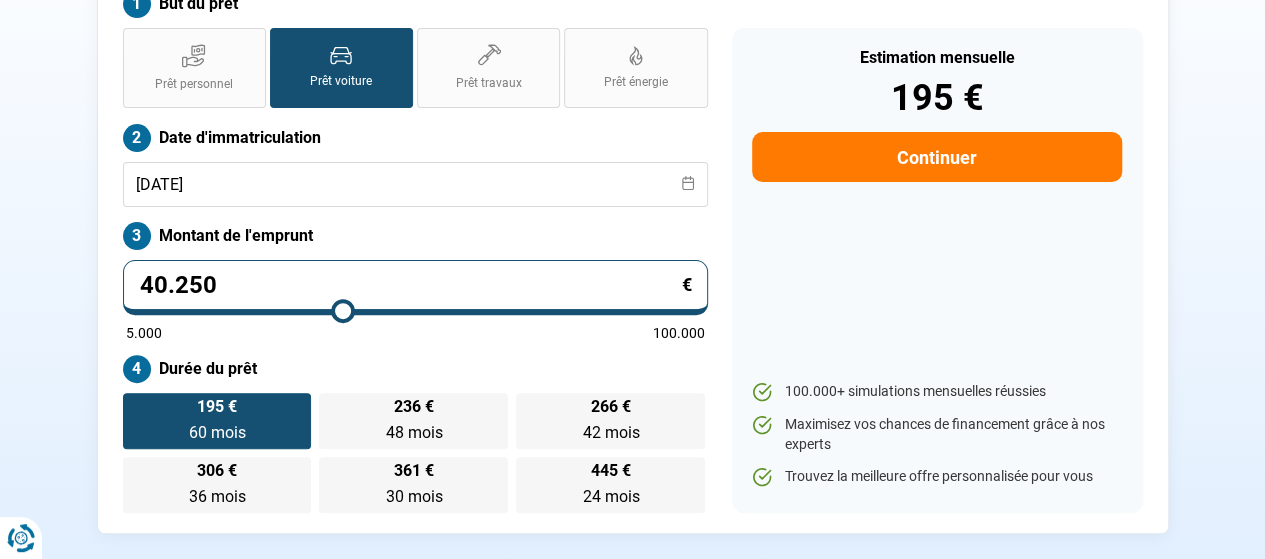 type on "40.000" 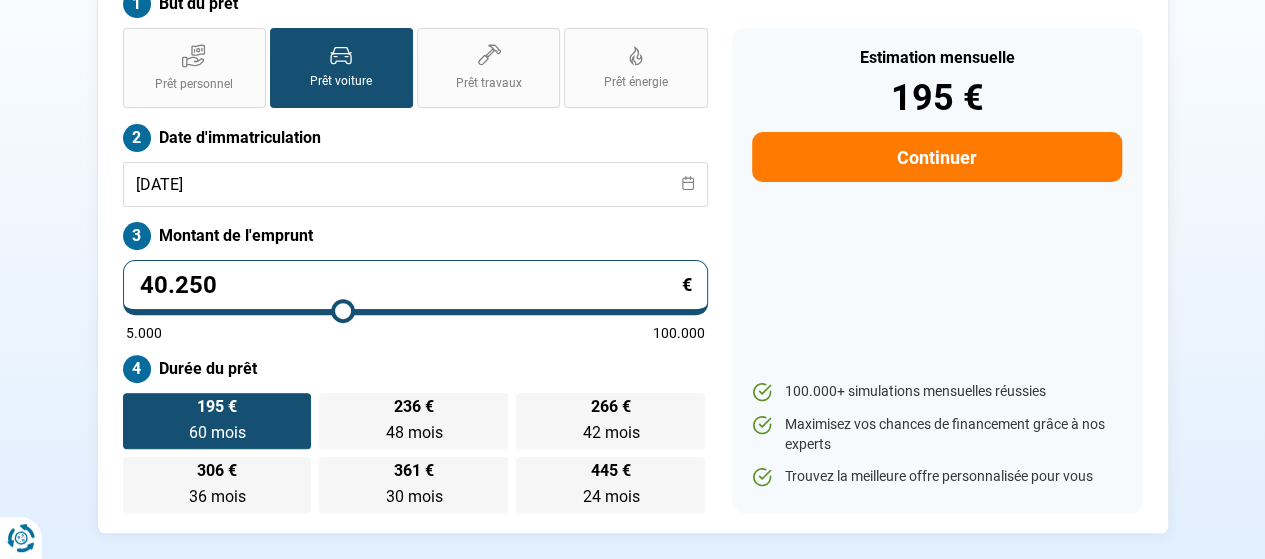 type on "40000" 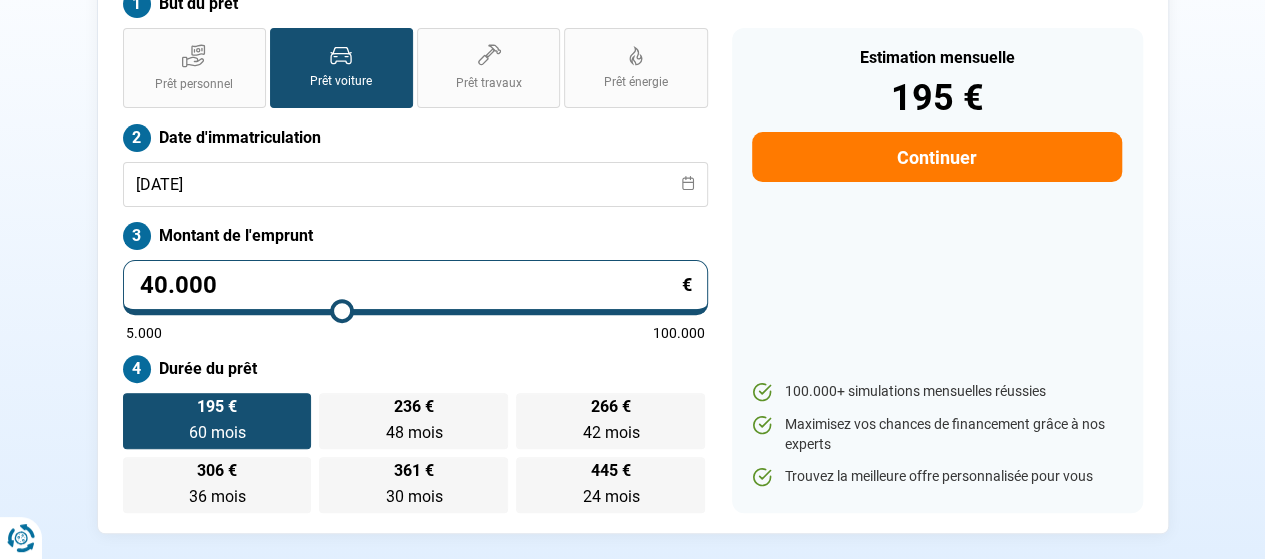 type on "39.750" 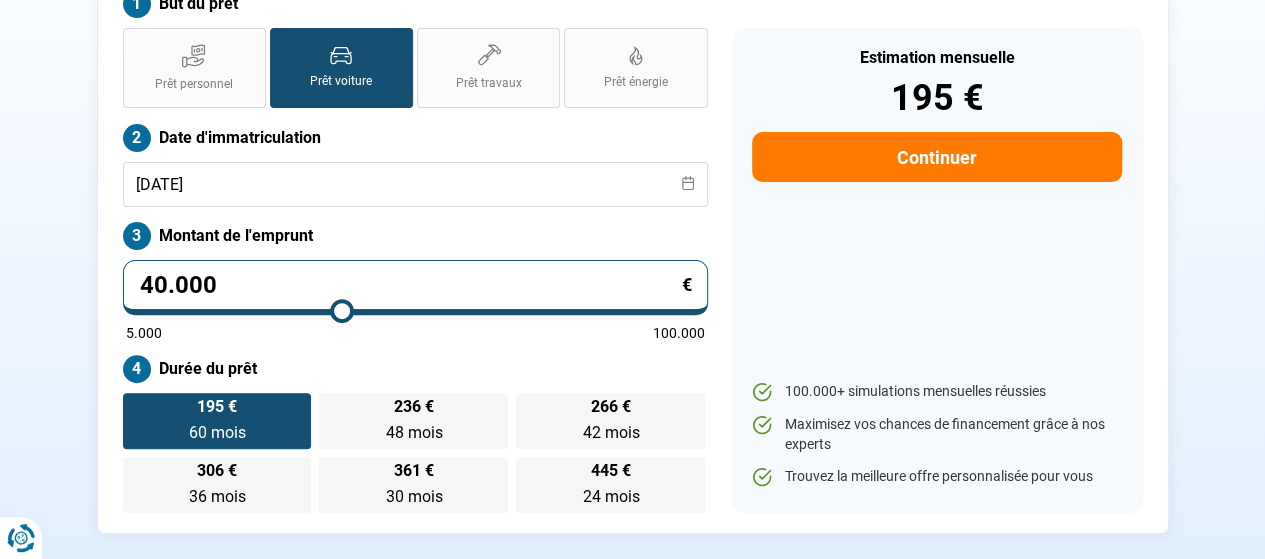 type on "39750" 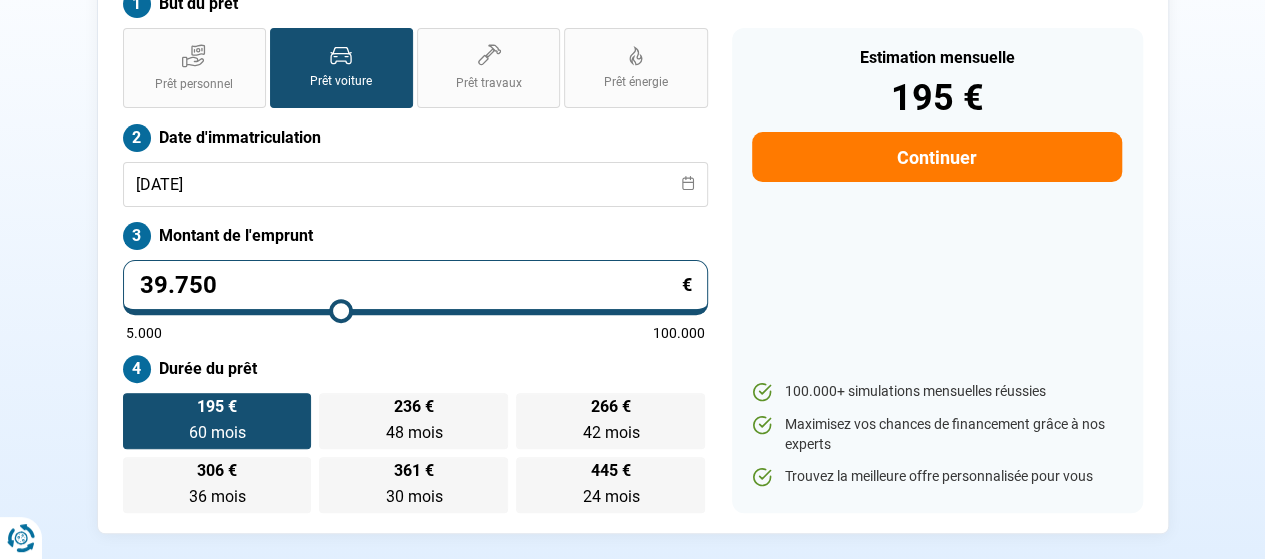 type on "40.000" 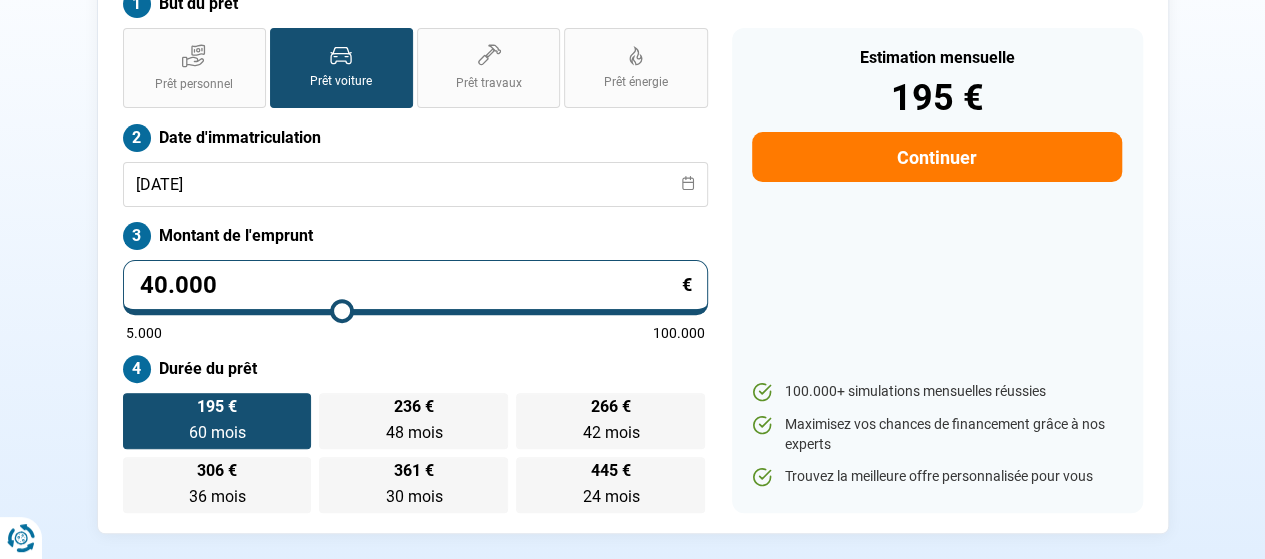 drag, startPoint x: 172, startPoint y: 310, endPoint x: 342, endPoint y: 317, distance: 170.14406 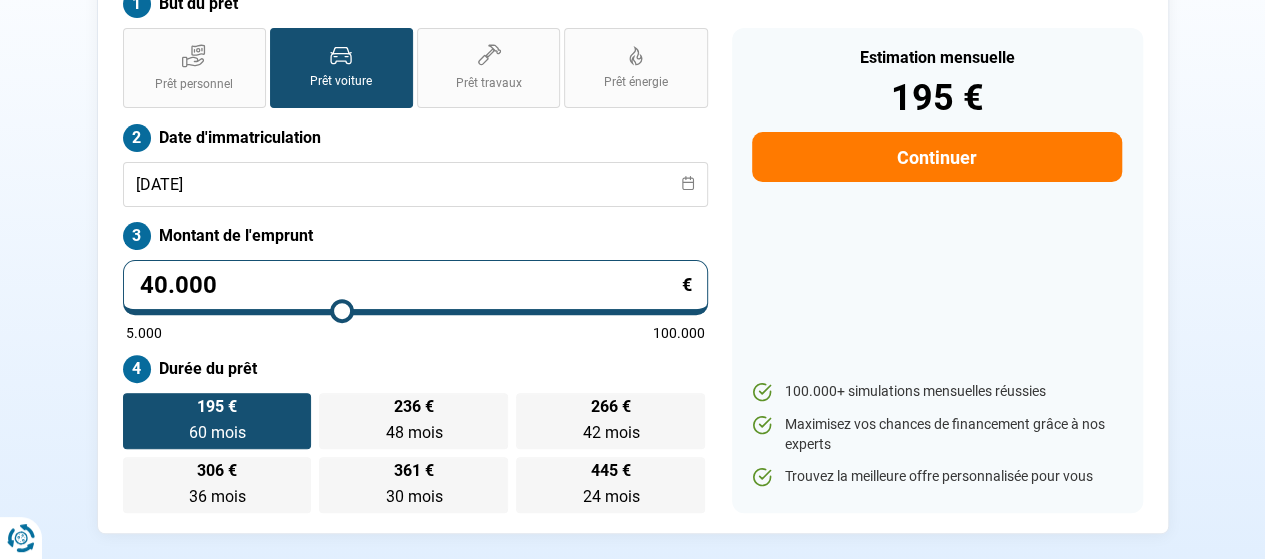 type on "40000" 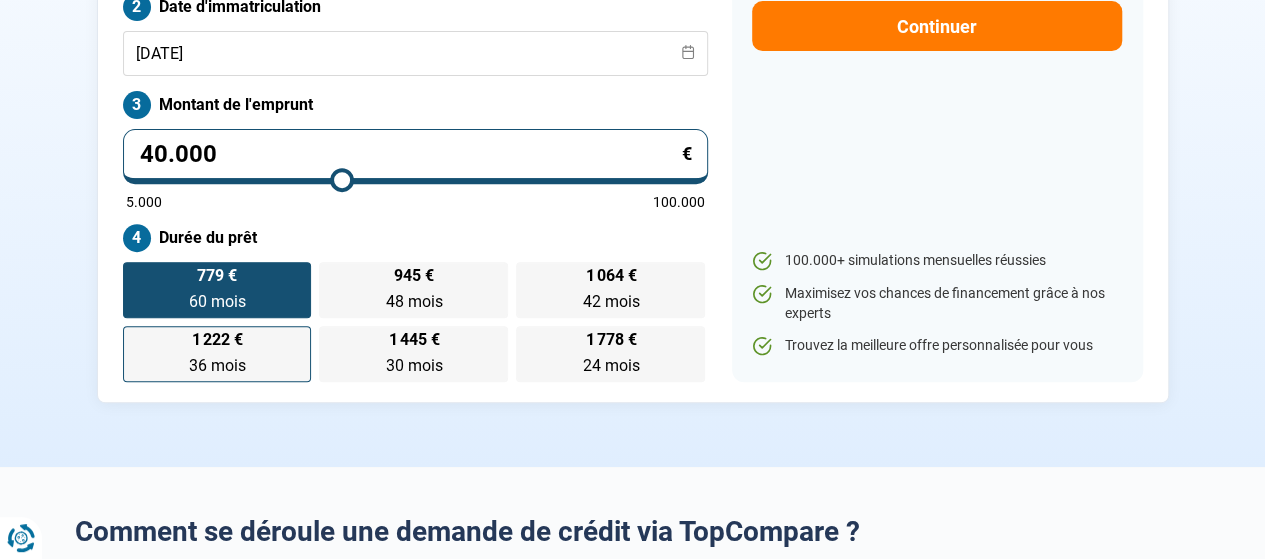 scroll, scrollTop: 300, scrollLeft: 0, axis: vertical 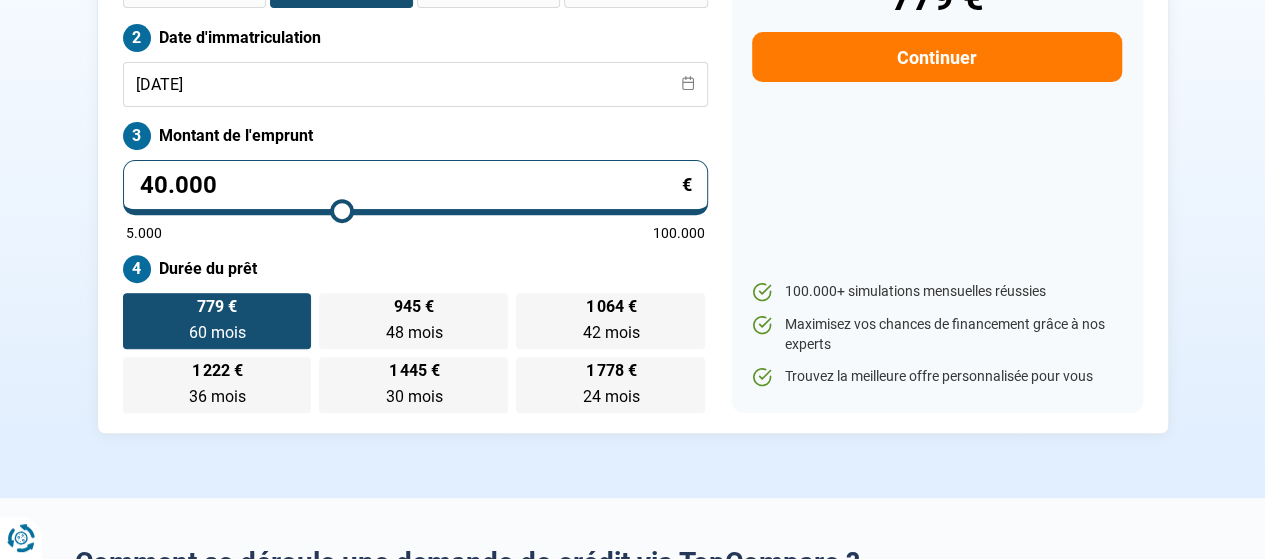 click on "779 € 60 mois 60 mois" at bounding box center [217, 321] 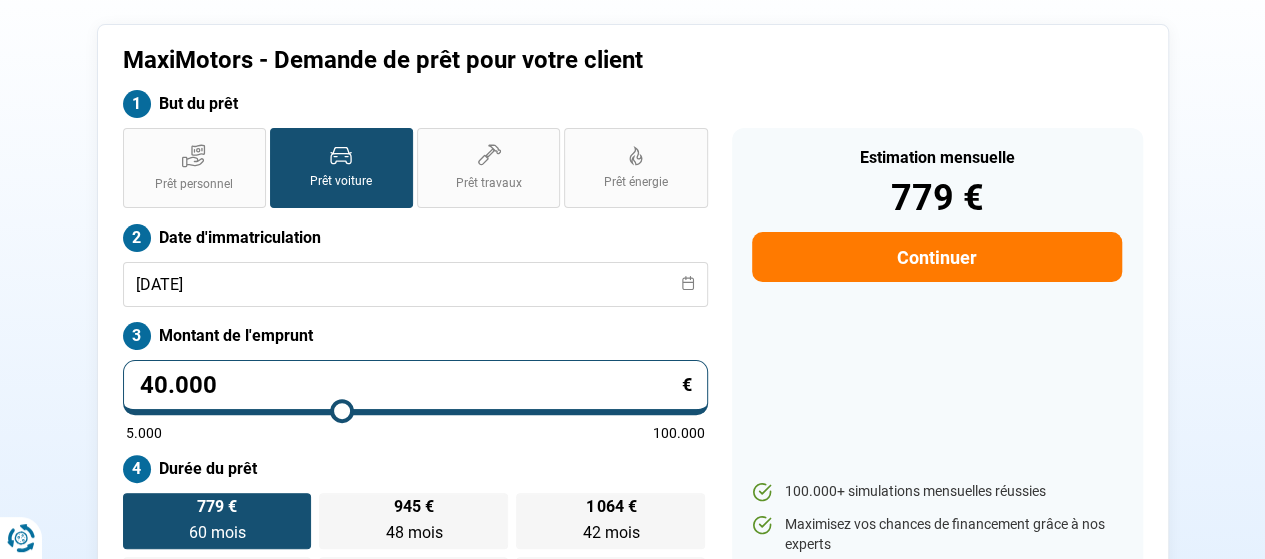click on "Continuer" at bounding box center [936, 257] 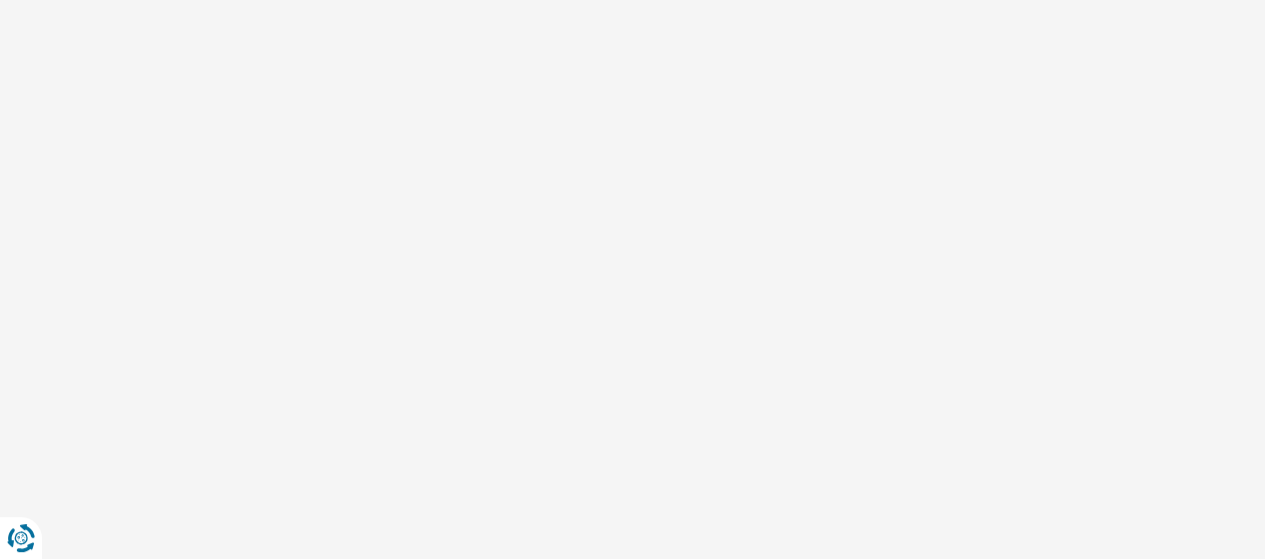 scroll, scrollTop: 38, scrollLeft: 0, axis: vertical 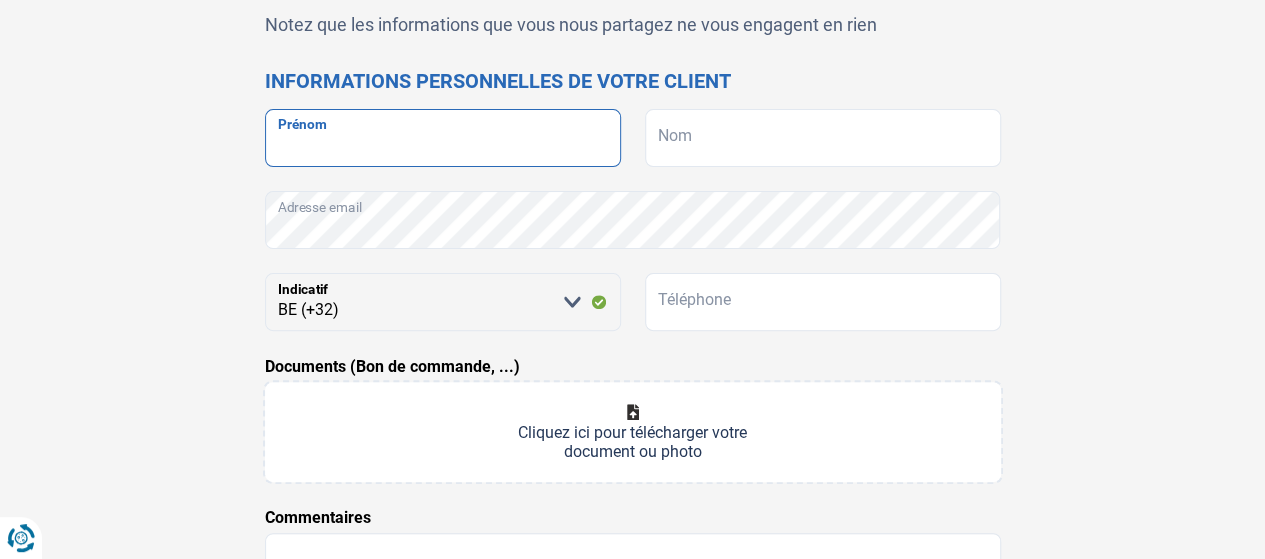 click on "Prénom" at bounding box center (443, 138) 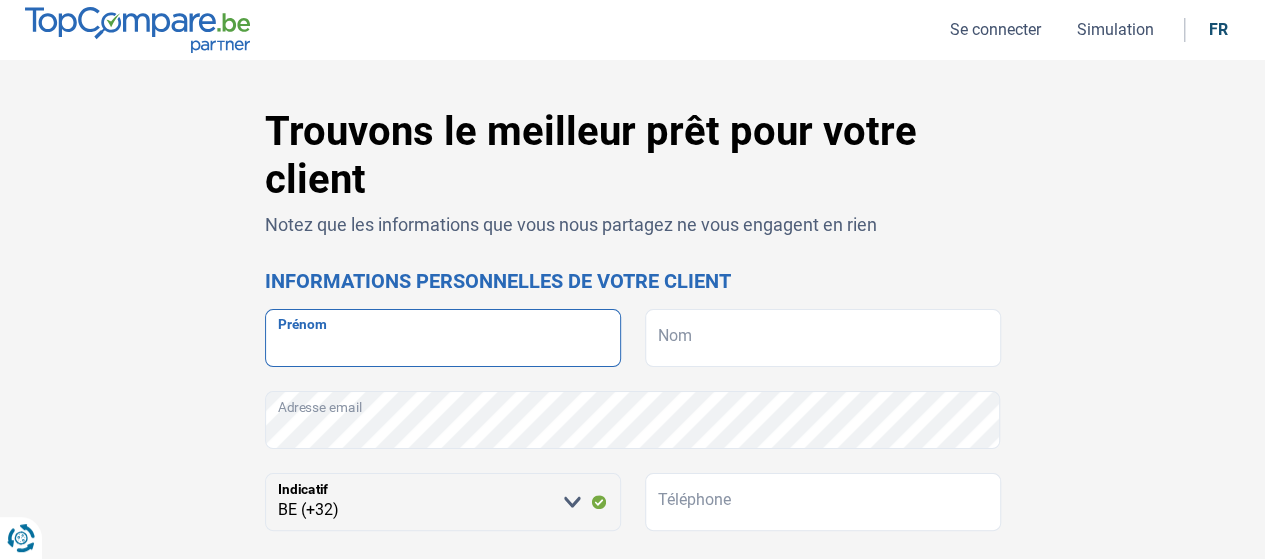 scroll, scrollTop: 100, scrollLeft: 0, axis: vertical 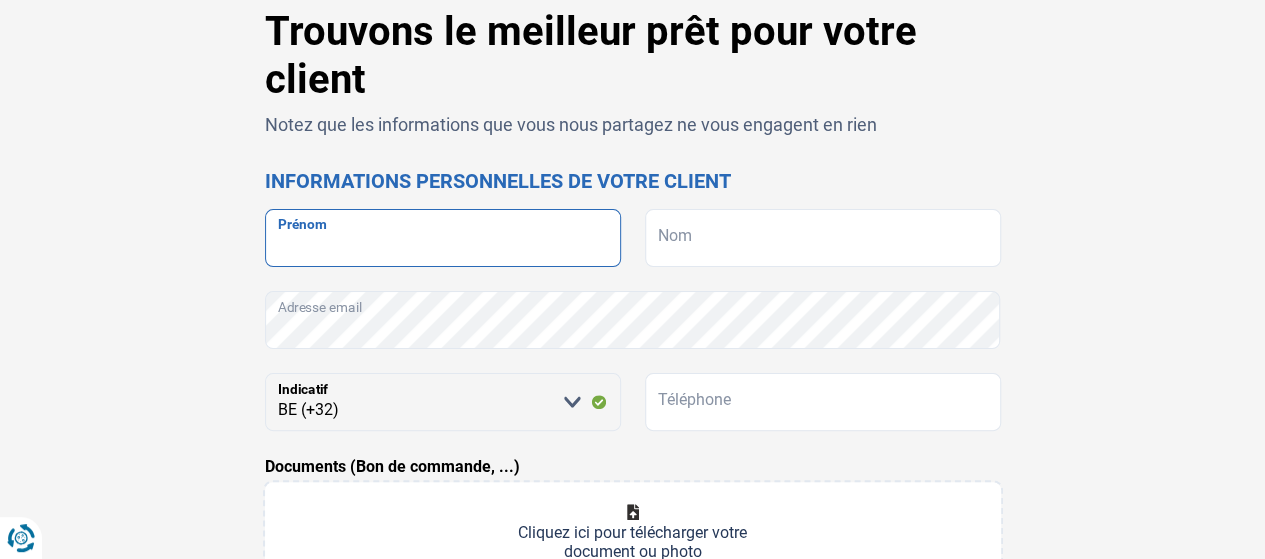 click on "Prénom" at bounding box center (443, 238) 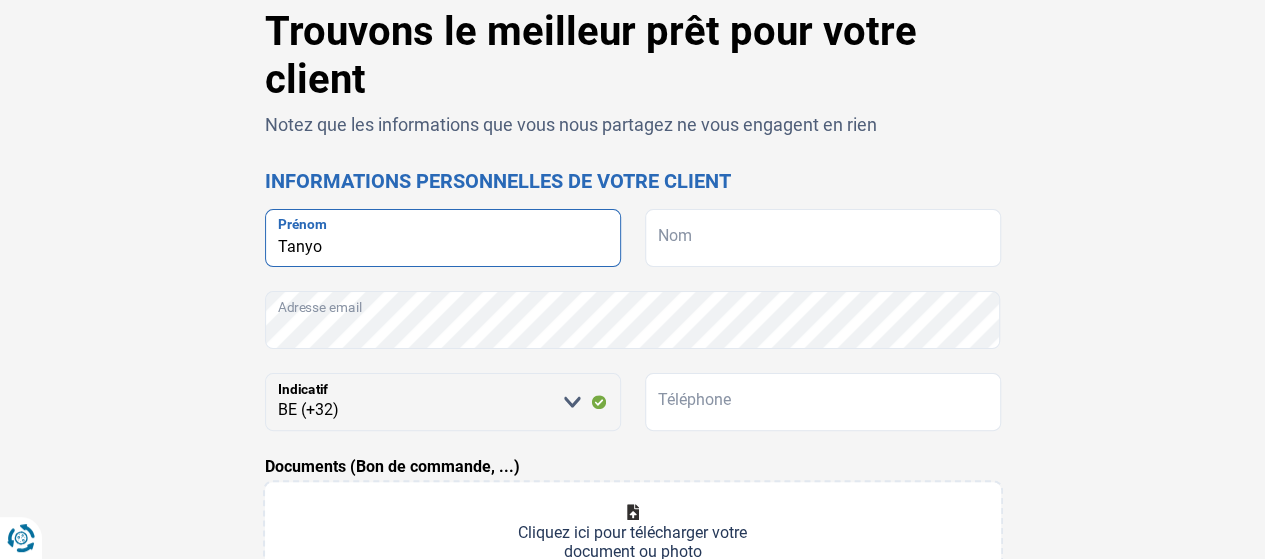 type on "Tanyo" 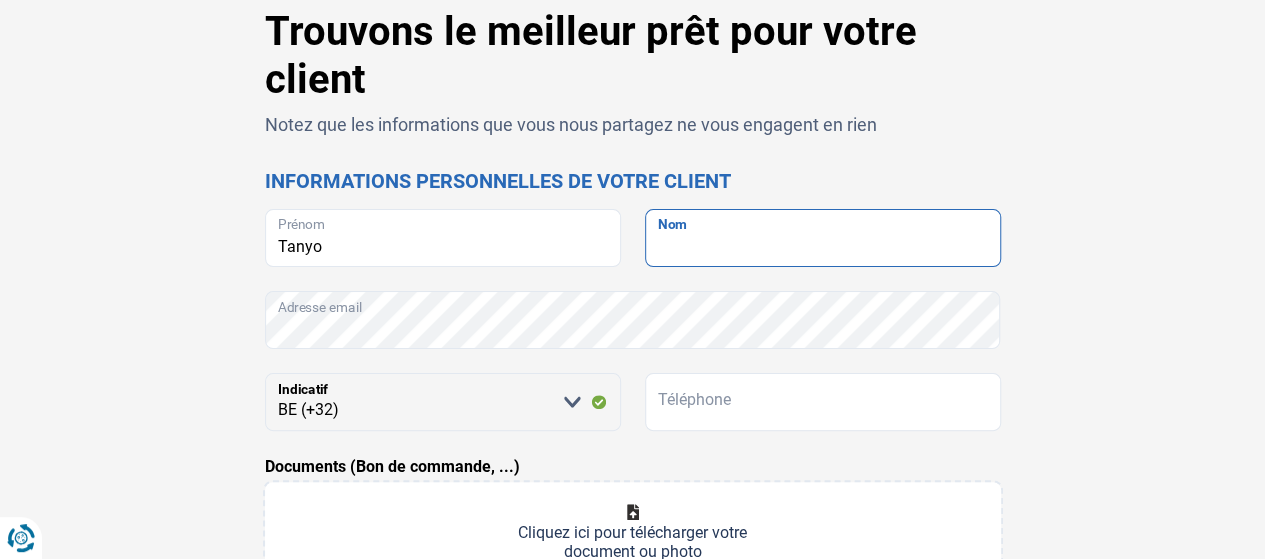 click on "Nom" at bounding box center (823, 238) 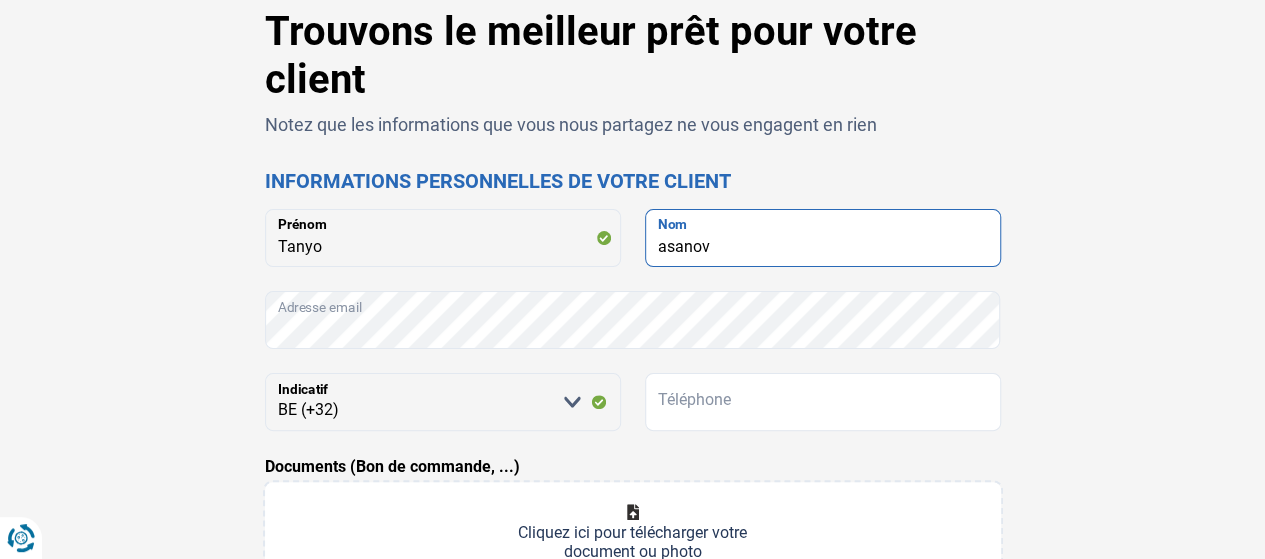 type on "asanov" 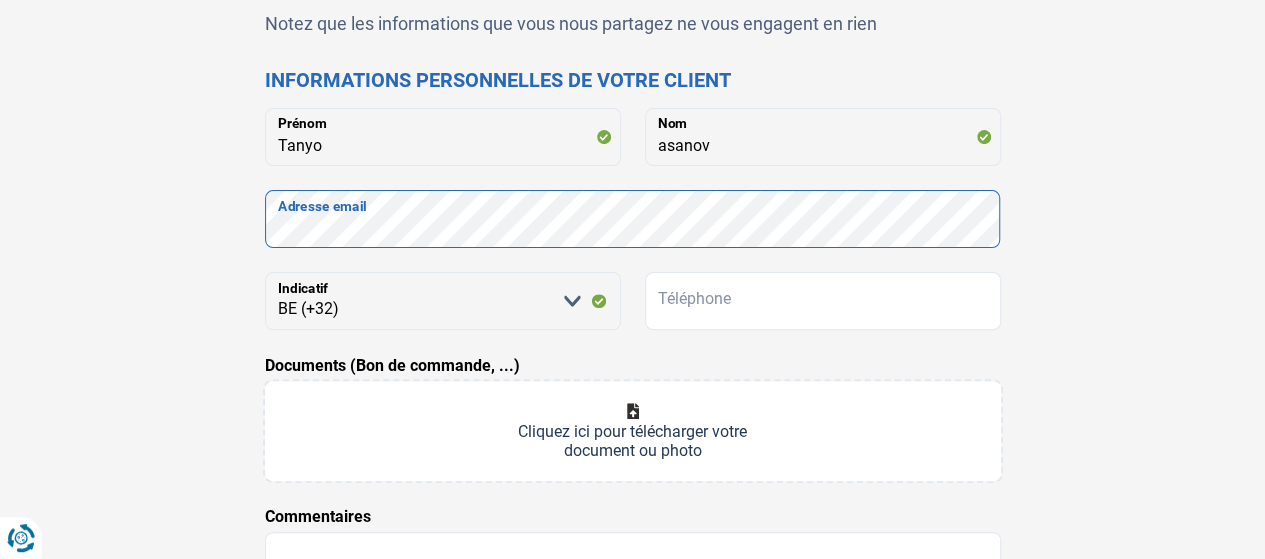 scroll, scrollTop: 300, scrollLeft: 0, axis: vertical 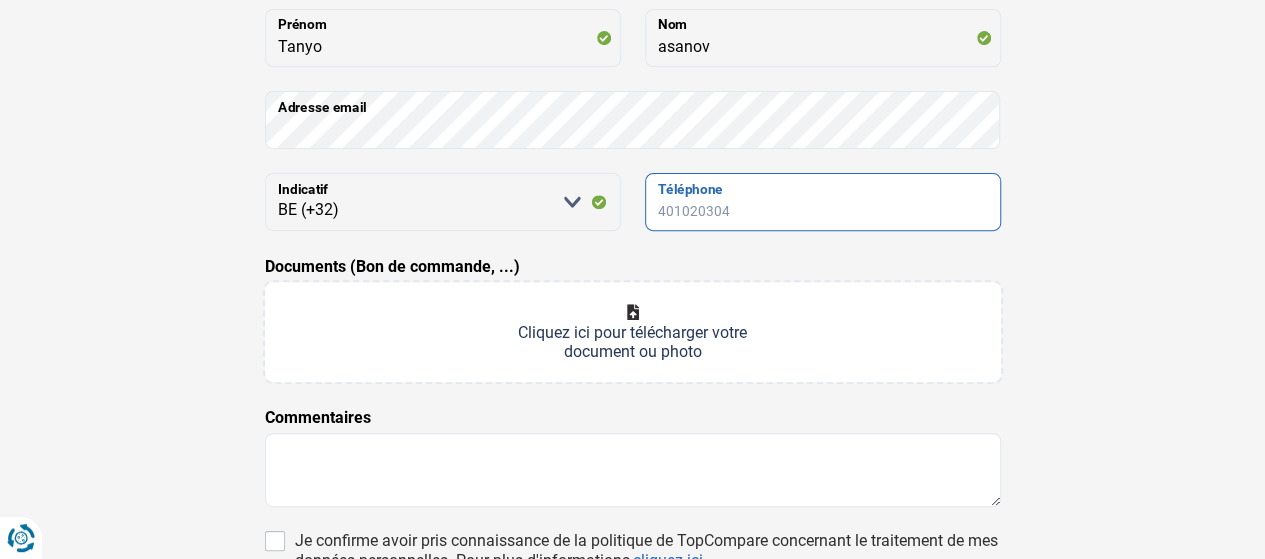 click on "Téléphone" at bounding box center (823, 202) 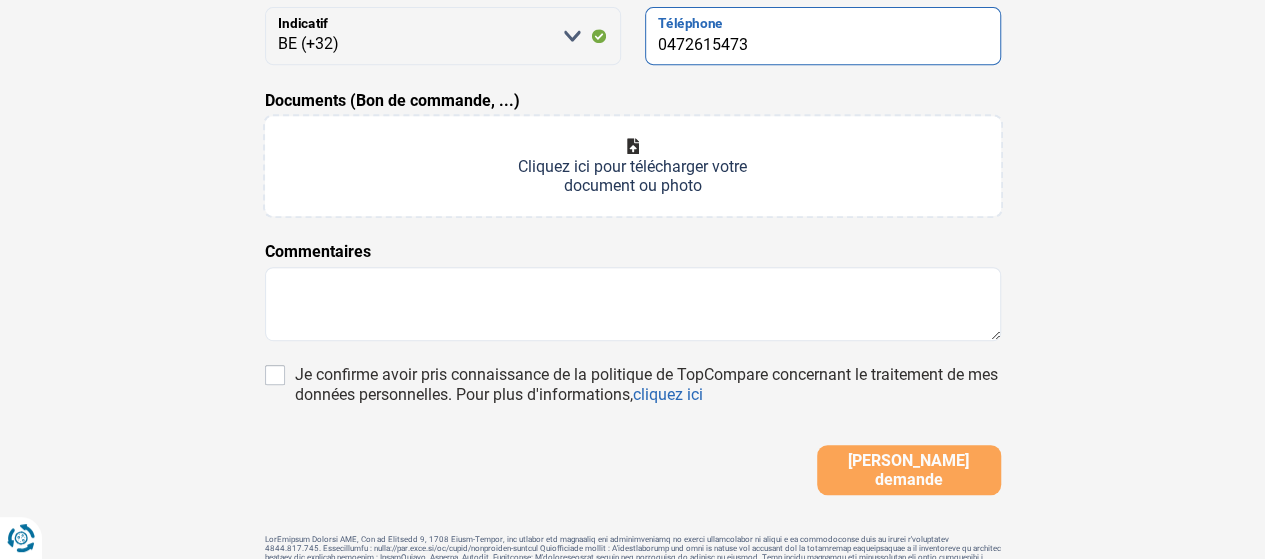 scroll, scrollTop: 500, scrollLeft: 0, axis: vertical 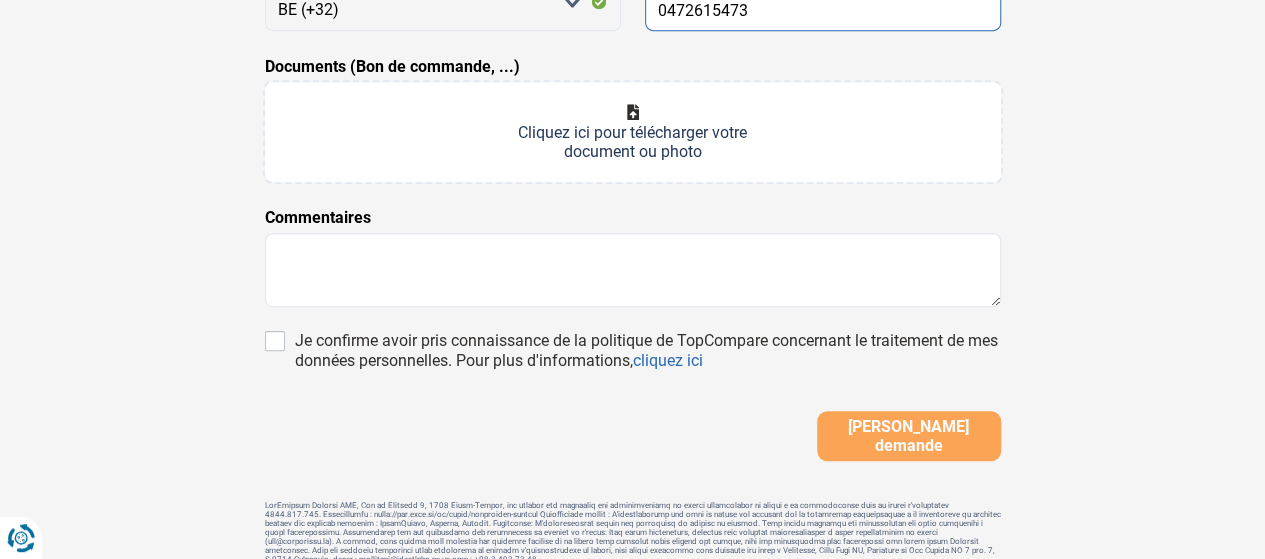 type on "0472615473" 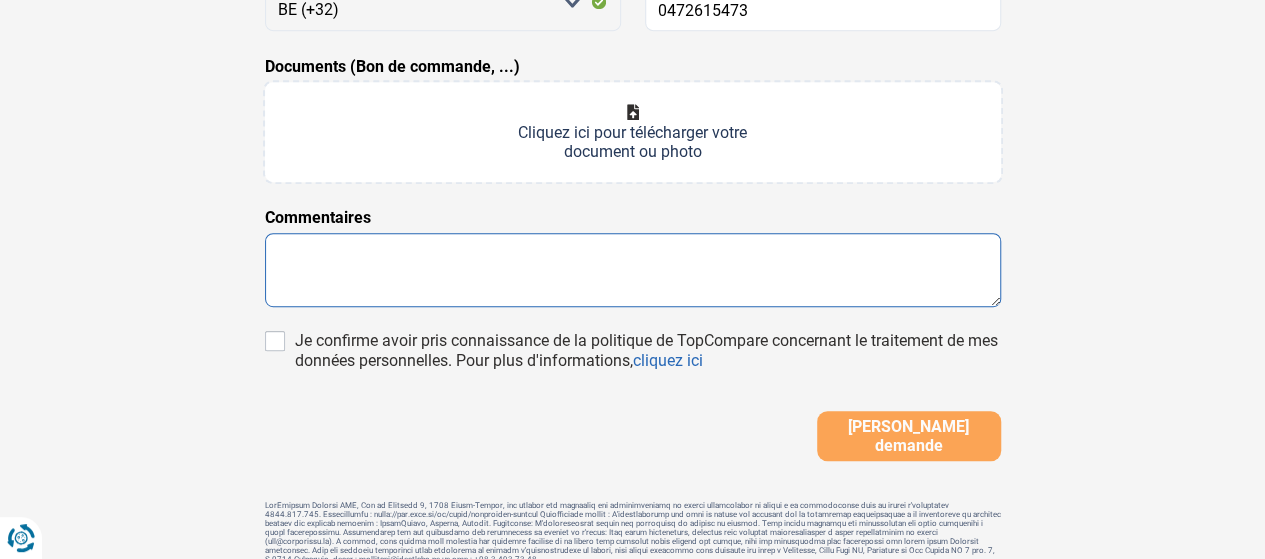 click at bounding box center [633, 270] 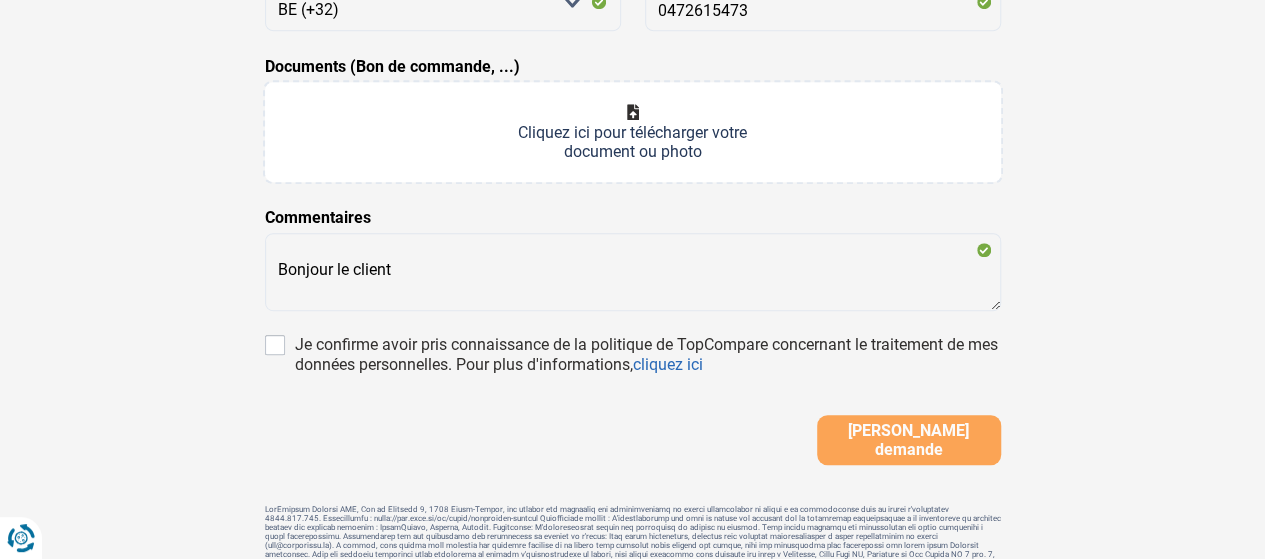 drag, startPoint x: 13, startPoint y: 373, endPoint x: 21, endPoint y: 365, distance: 11.313708 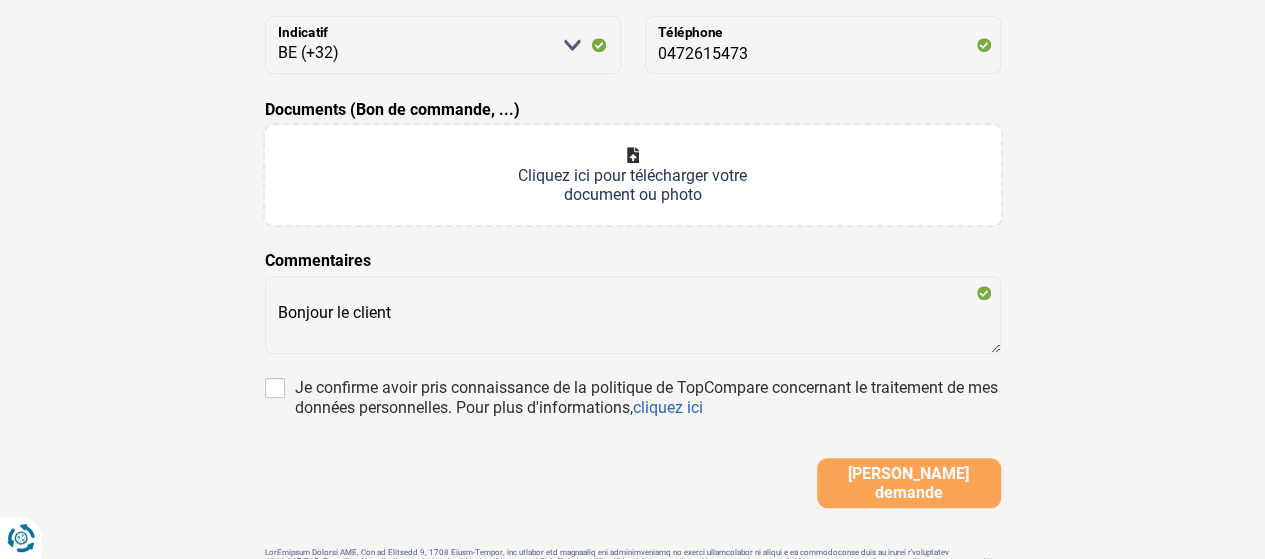 scroll, scrollTop: 500, scrollLeft: 0, axis: vertical 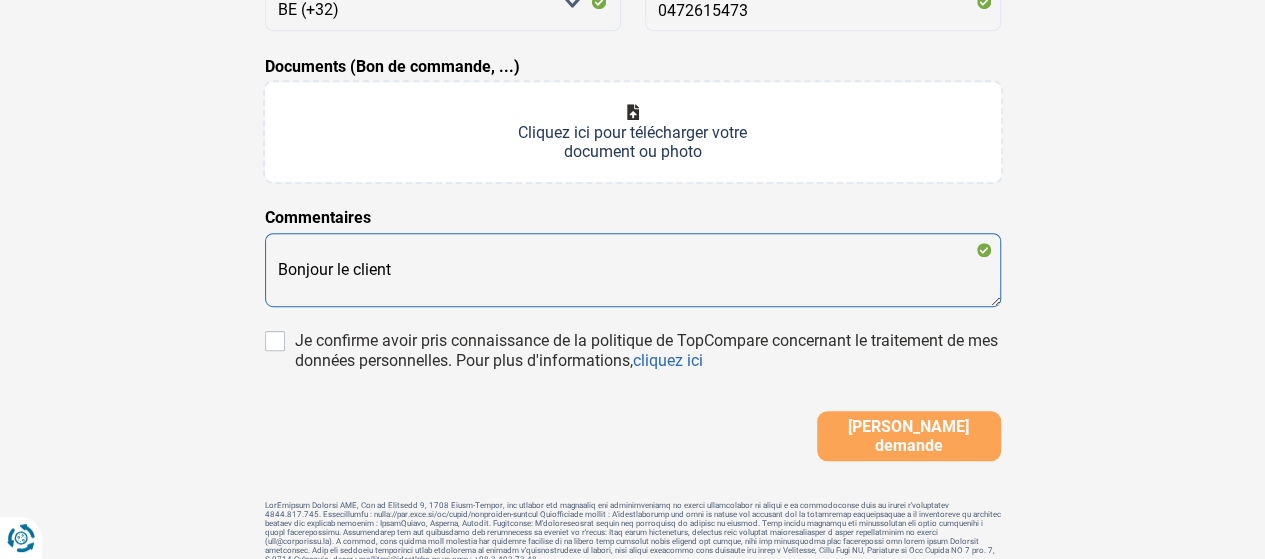 click on "Bonjour le client" at bounding box center (633, 270) 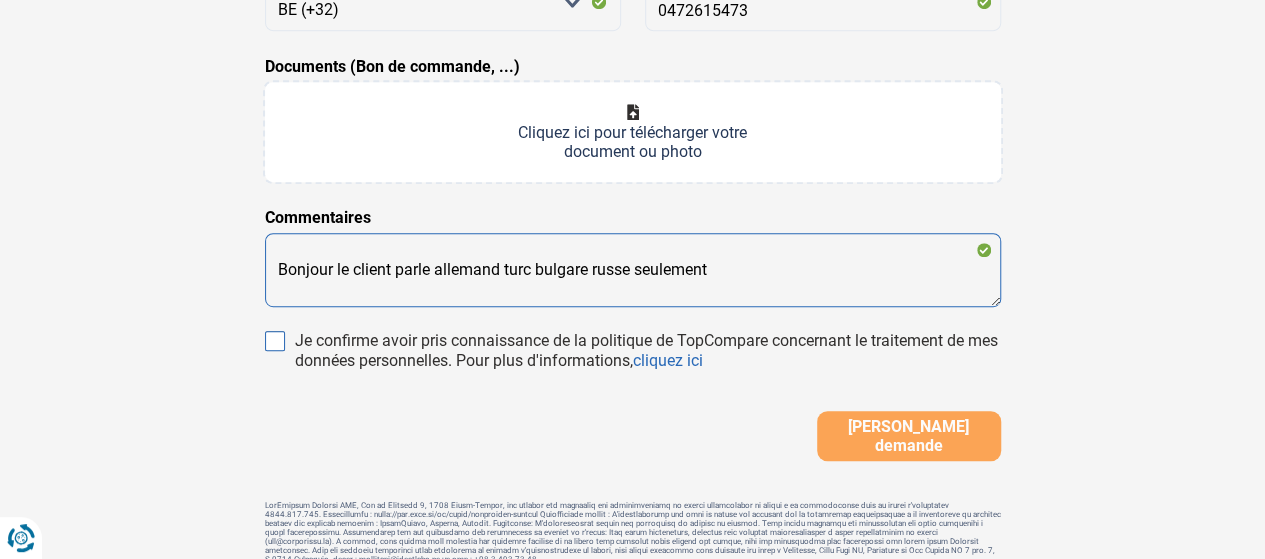 type on "Bonjour le client parle allemand turc bulgare russe seulement" 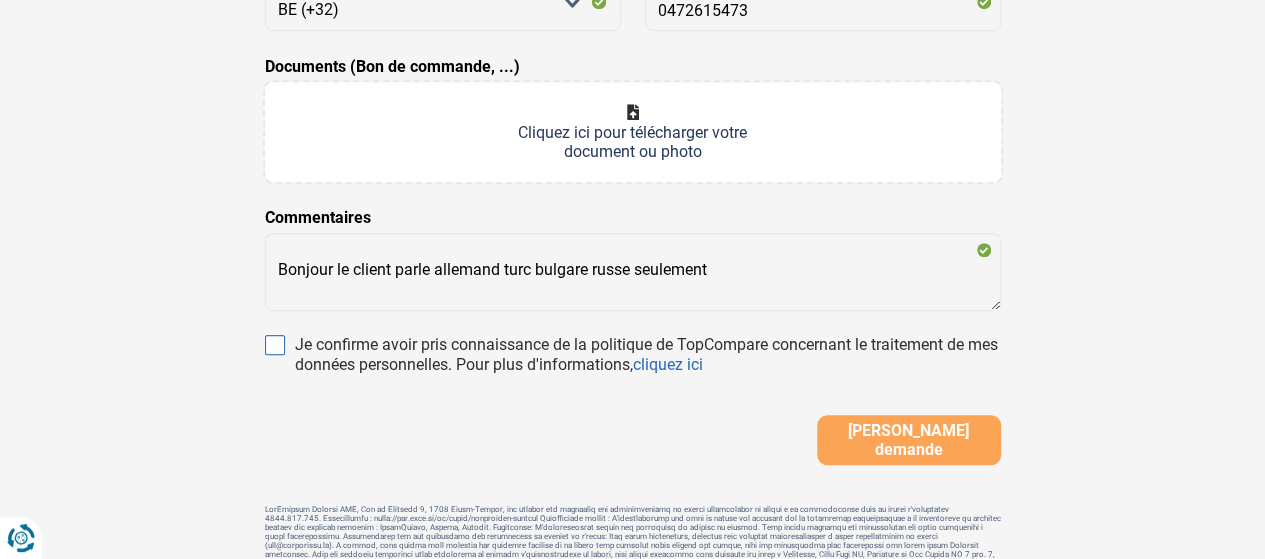 click on "Je confirme avoir pris connaissance de la politique de TopCompare concernant le traitement de mes données personnelles. Pour plus d'informations,  cliquez ici" at bounding box center (275, 345) 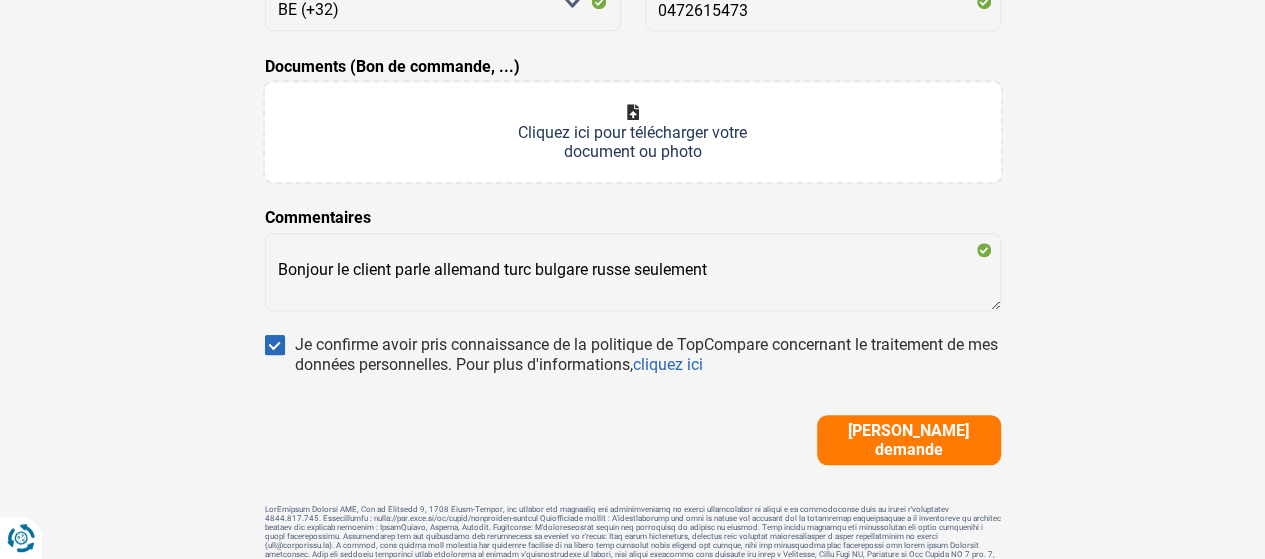 click on "Documents (Bon de commande, ...)" at bounding box center (633, 132) 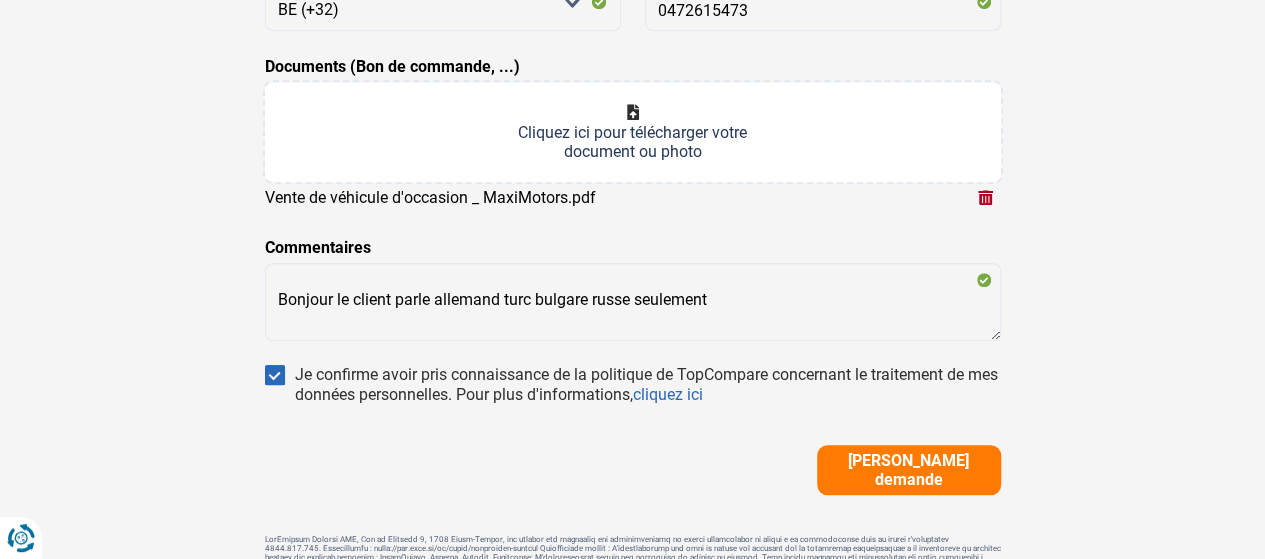 drag, startPoint x: 598, startPoint y: 136, endPoint x: 1203, endPoint y: 219, distance: 610.6669 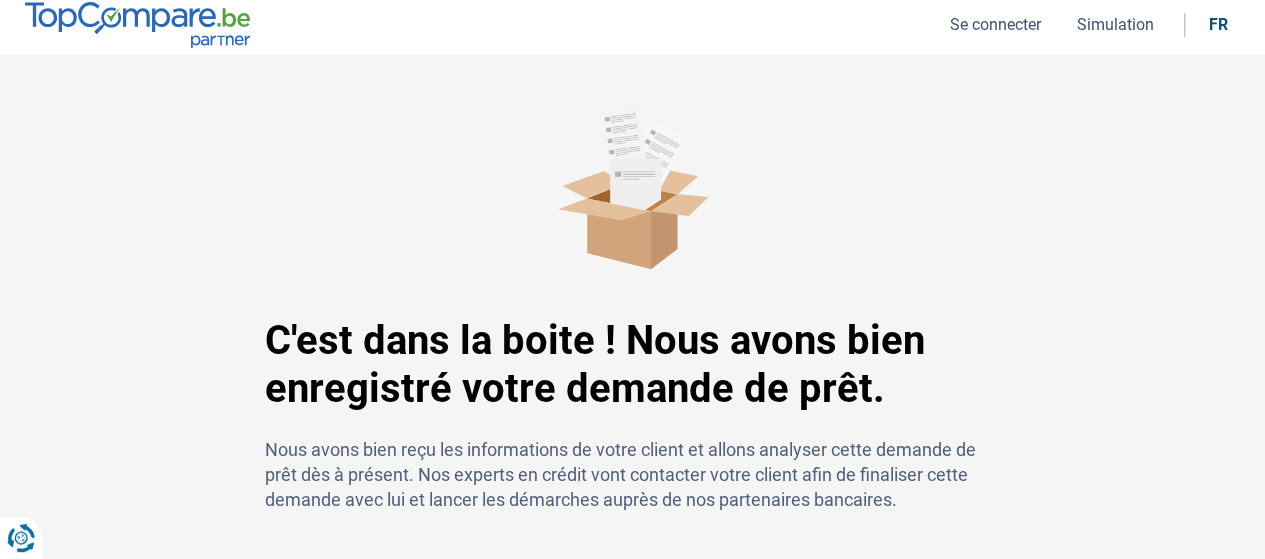 scroll, scrollTop: 0, scrollLeft: 0, axis: both 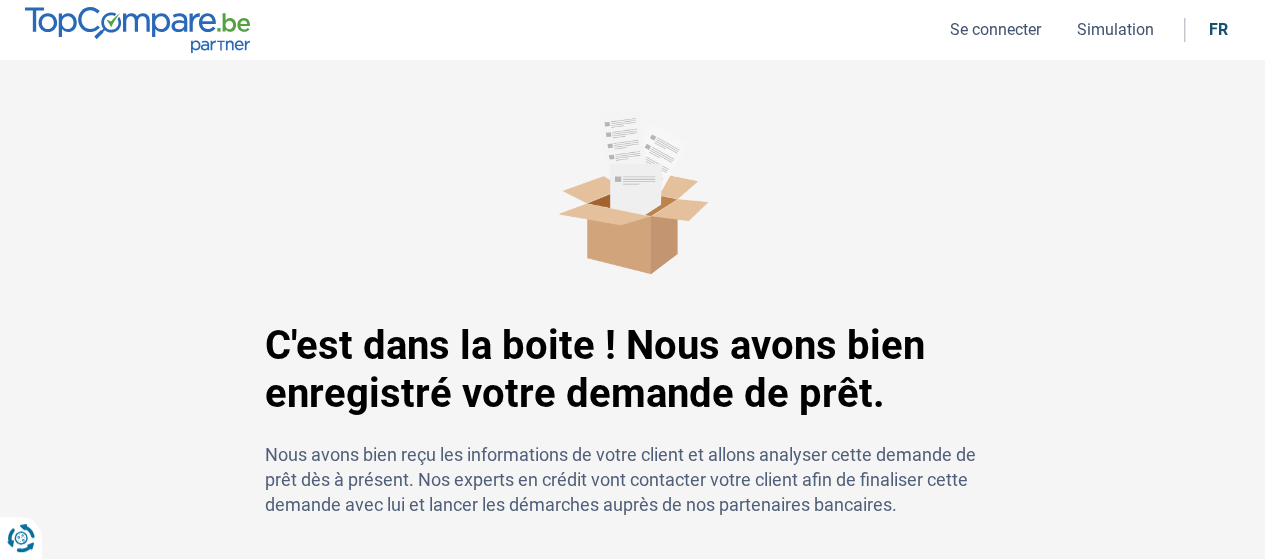 click on "Se connecter" at bounding box center (995, 29) 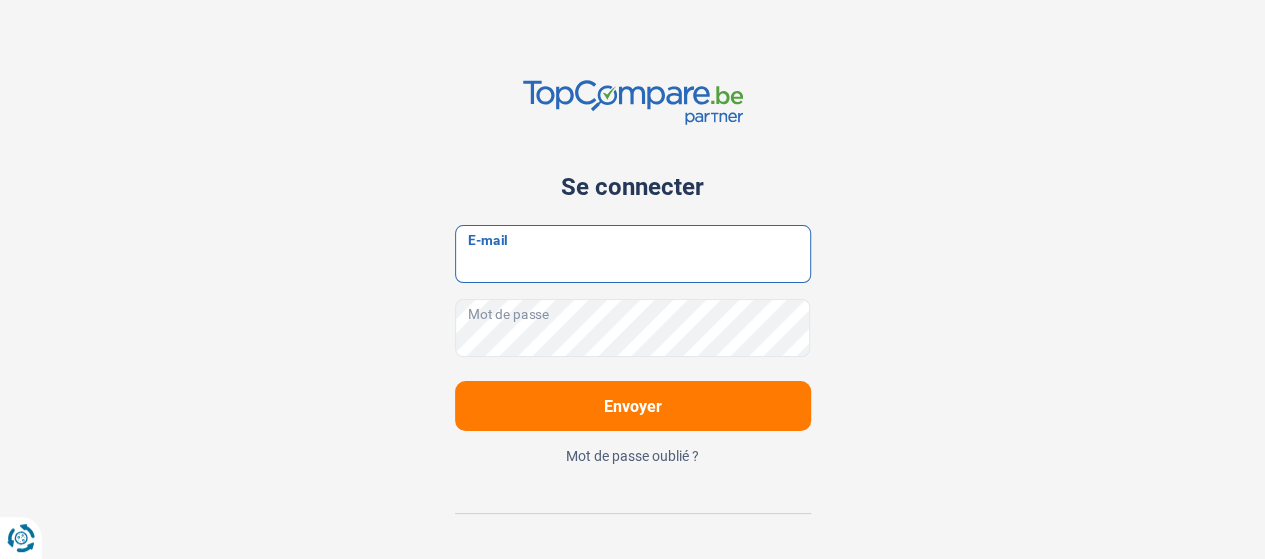 click on "E-mail" at bounding box center (633, 254) 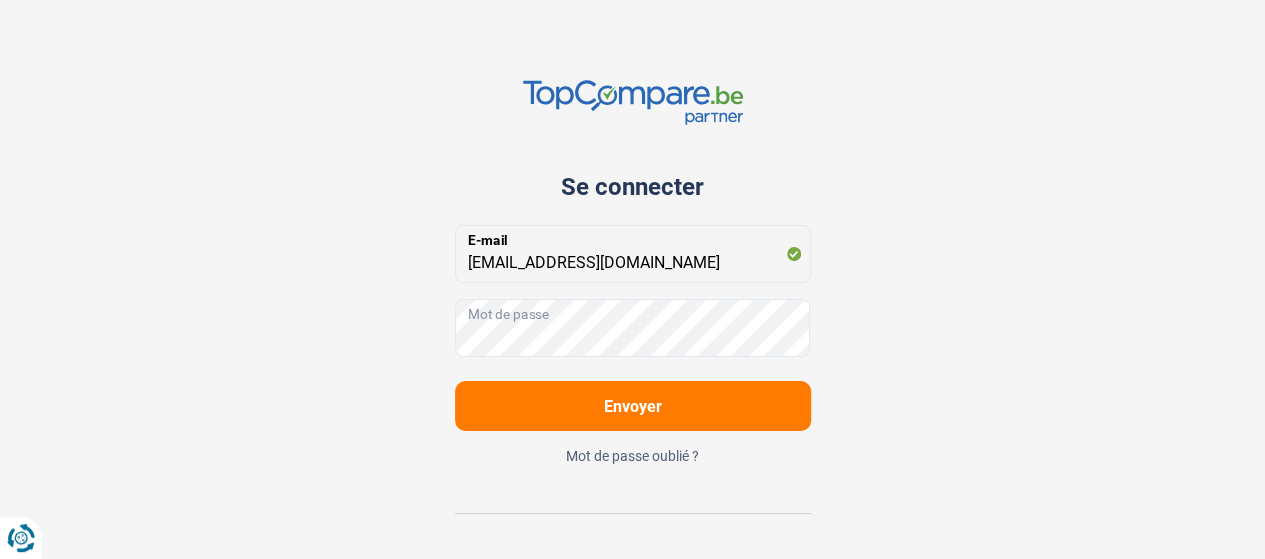 click on "Envoyer" at bounding box center [633, 406] 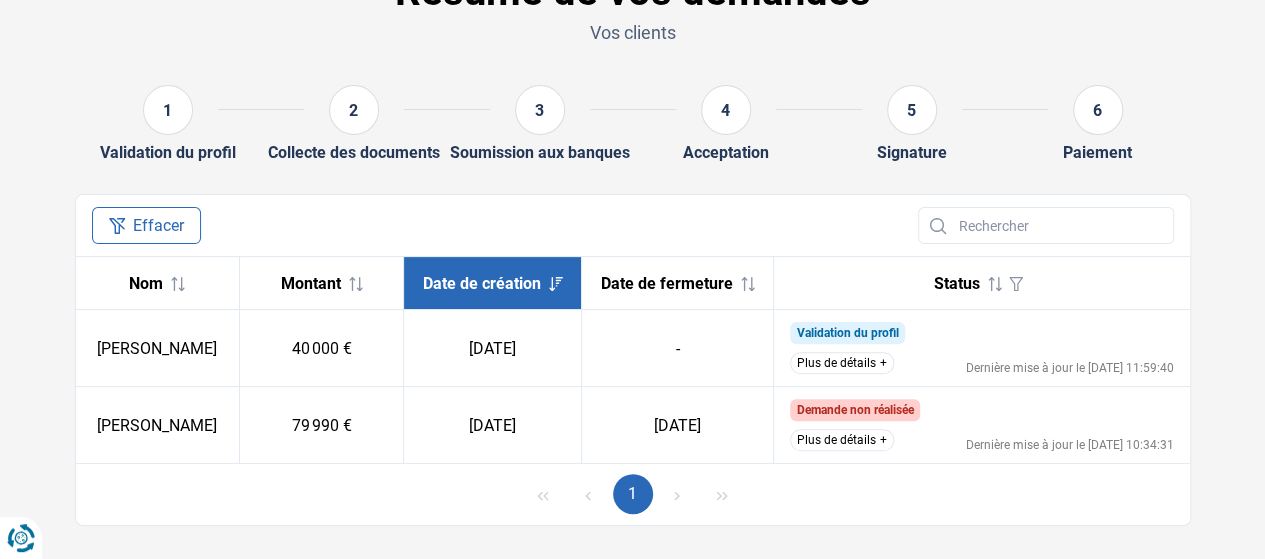 scroll, scrollTop: 169, scrollLeft: 0, axis: vertical 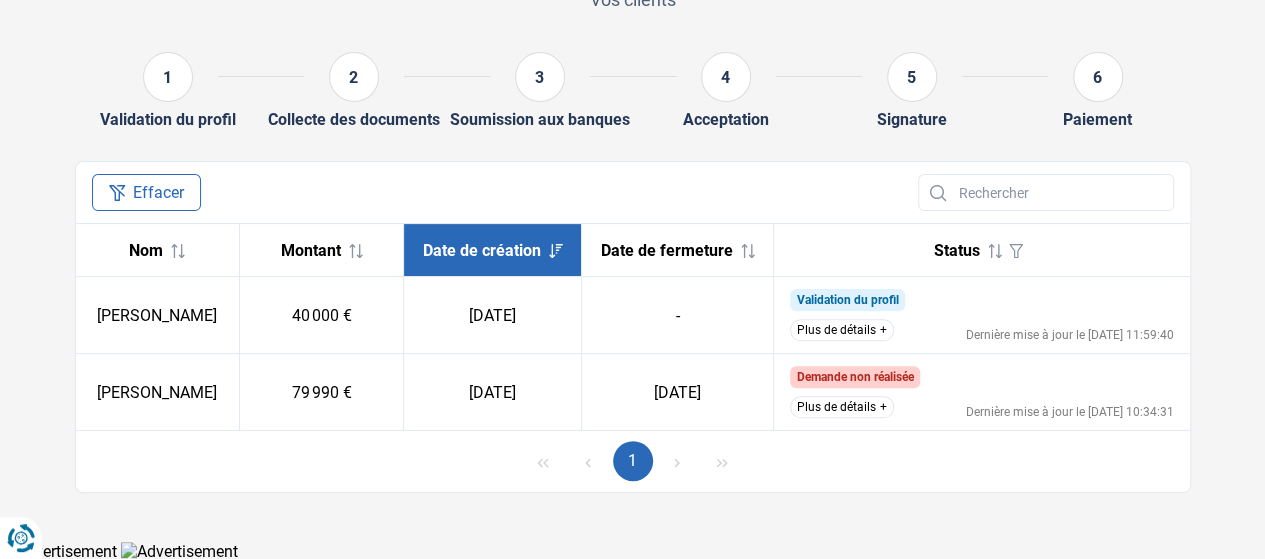 click on "Plus de détails" at bounding box center [842, 330] 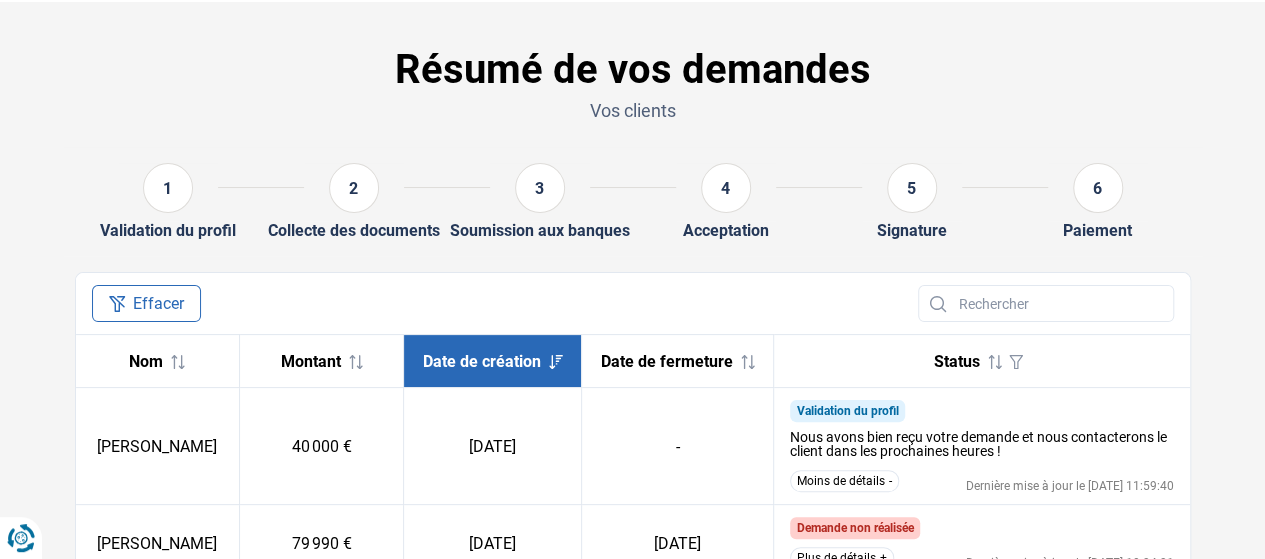 scroll, scrollTop: 0, scrollLeft: 0, axis: both 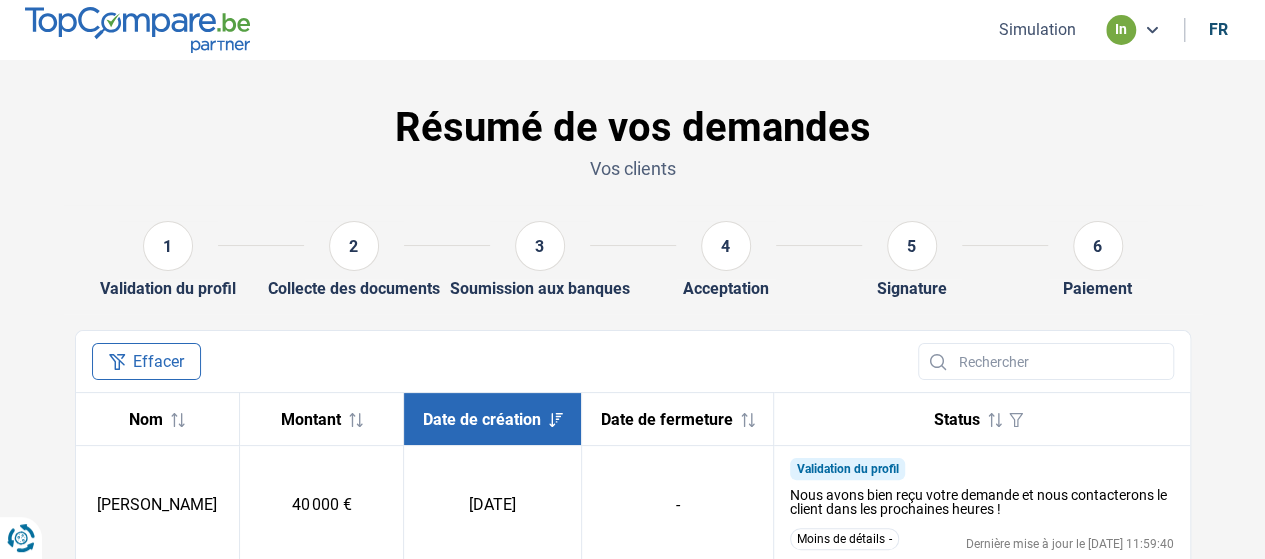 click at bounding box center [1152, 30] 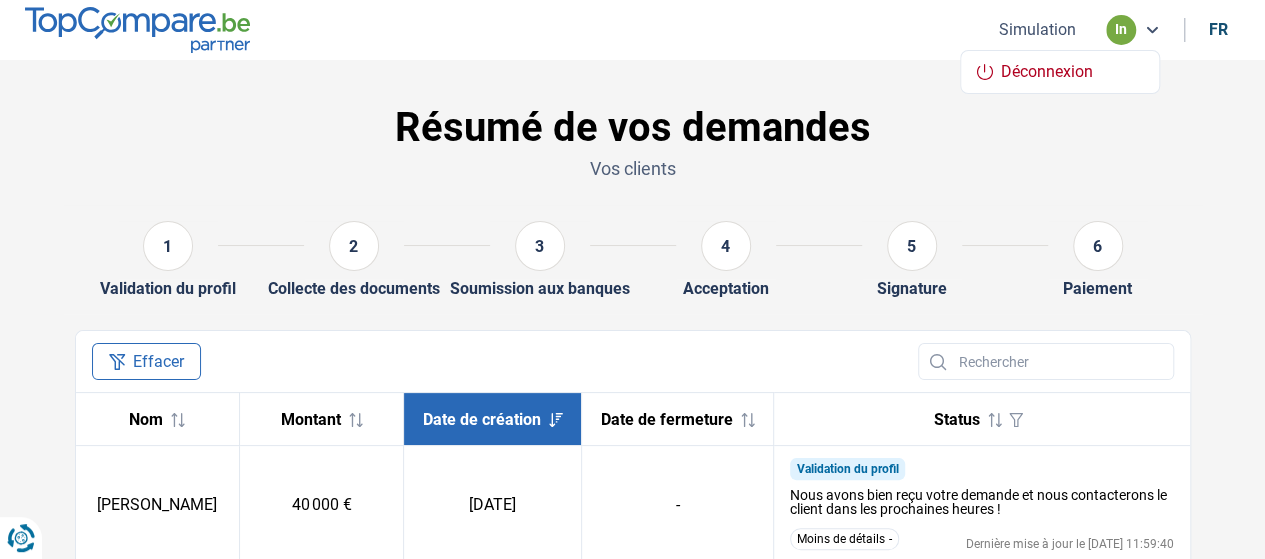 click on "Résumé de vos demandes" at bounding box center [633, 128] 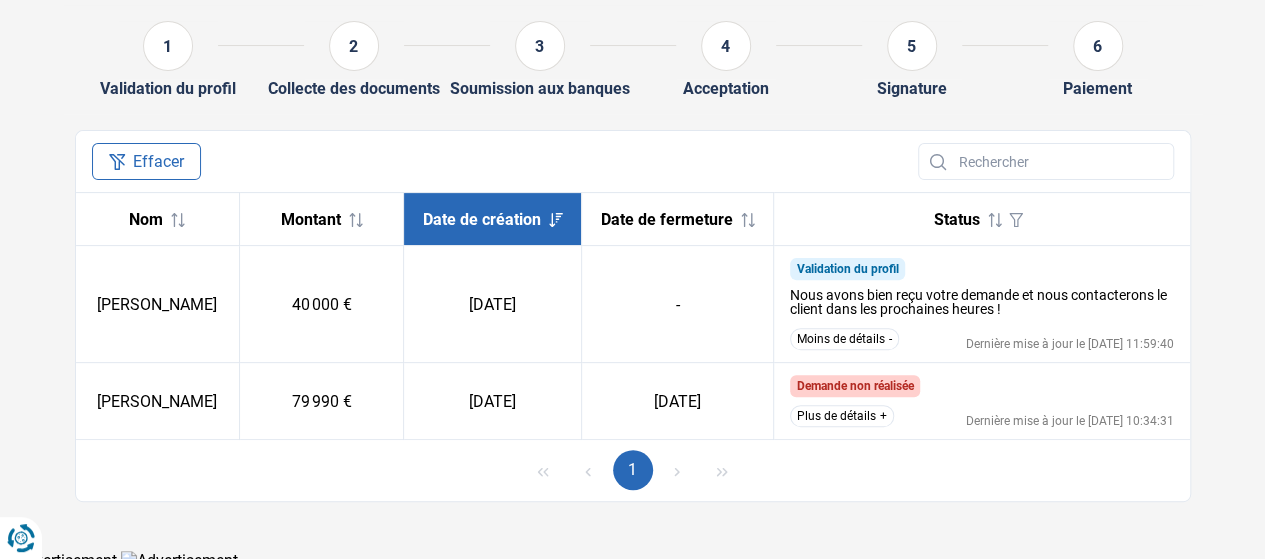 scroll, scrollTop: 0, scrollLeft: 0, axis: both 